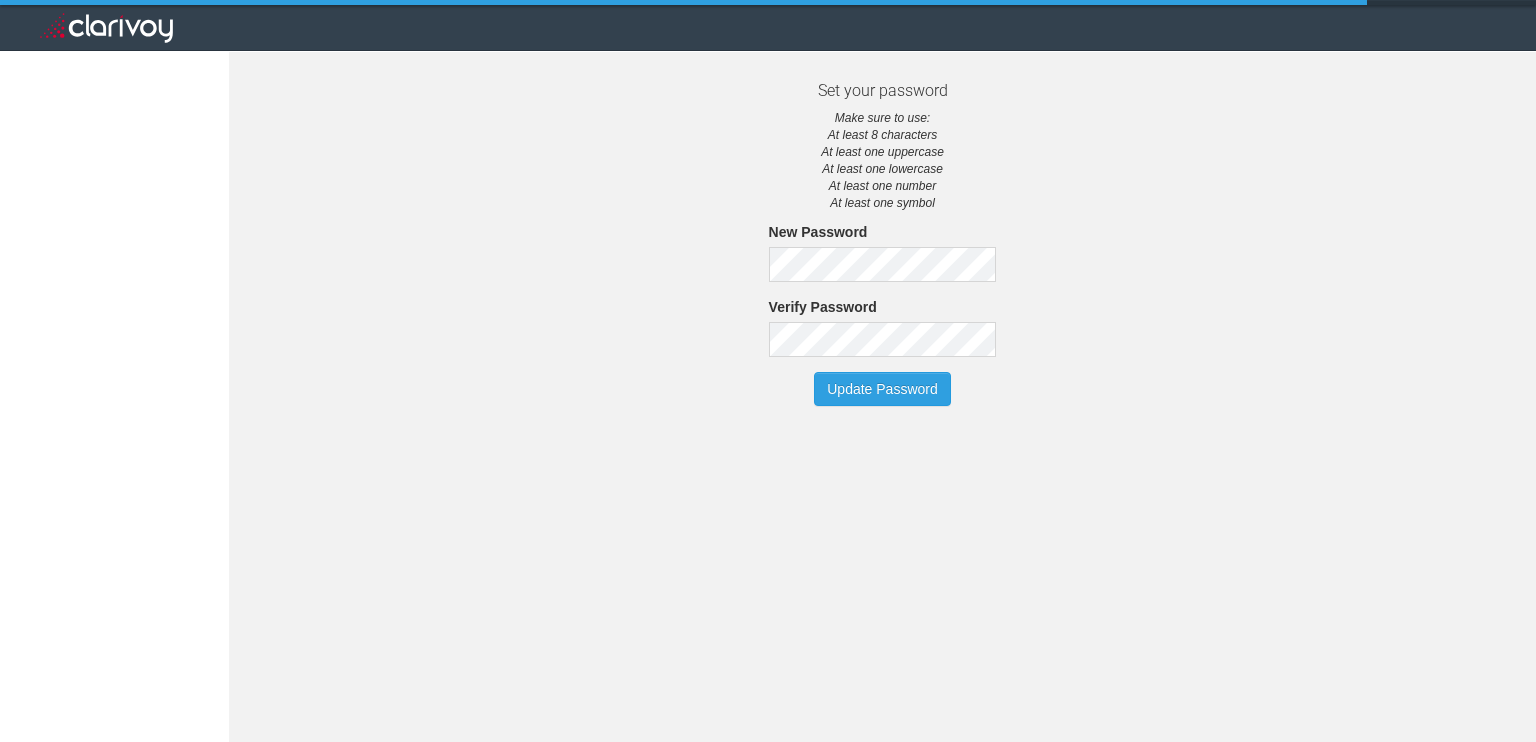 scroll, scrollTop: 0, scrollLeft: 0, axis: both 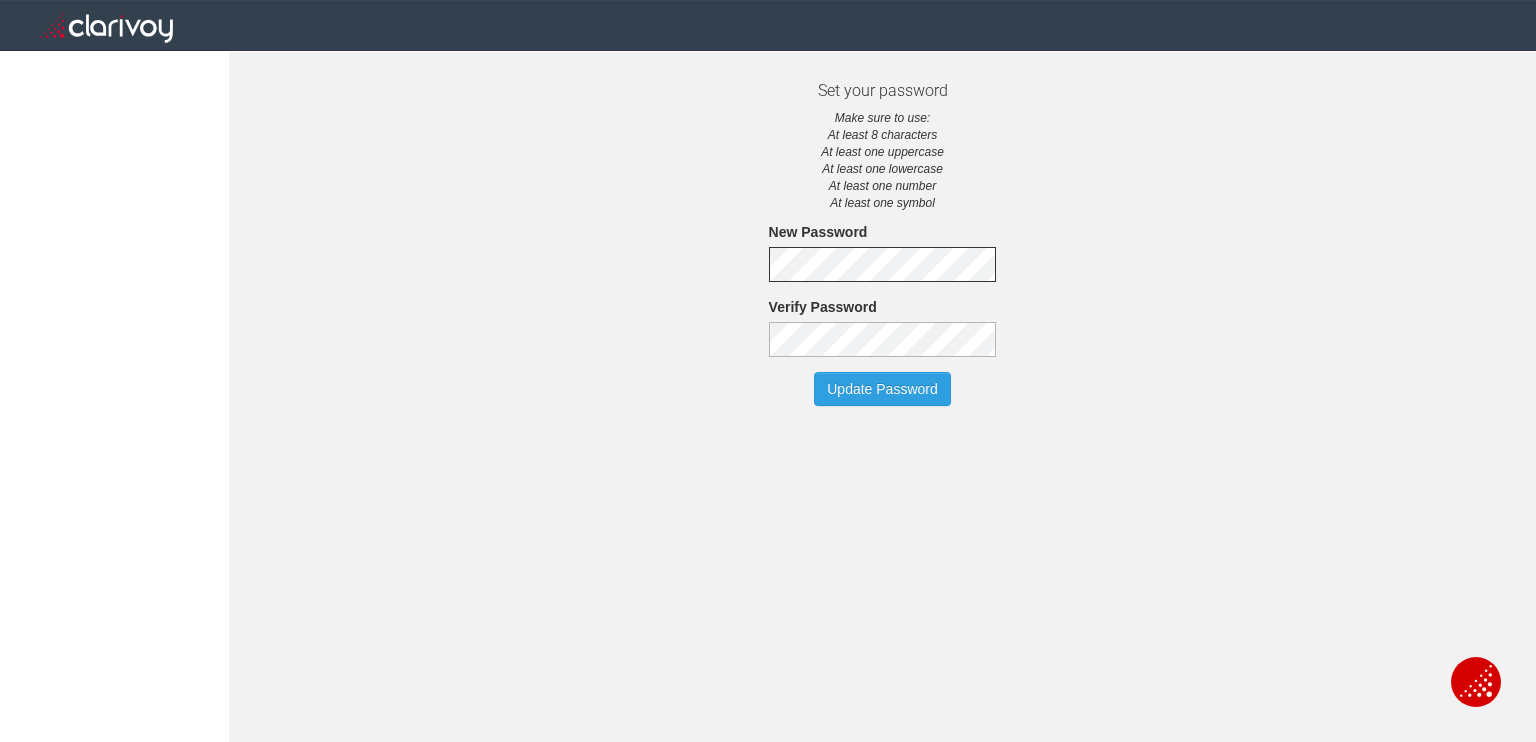 click on "Update Password" at bounding box center [882, 389] 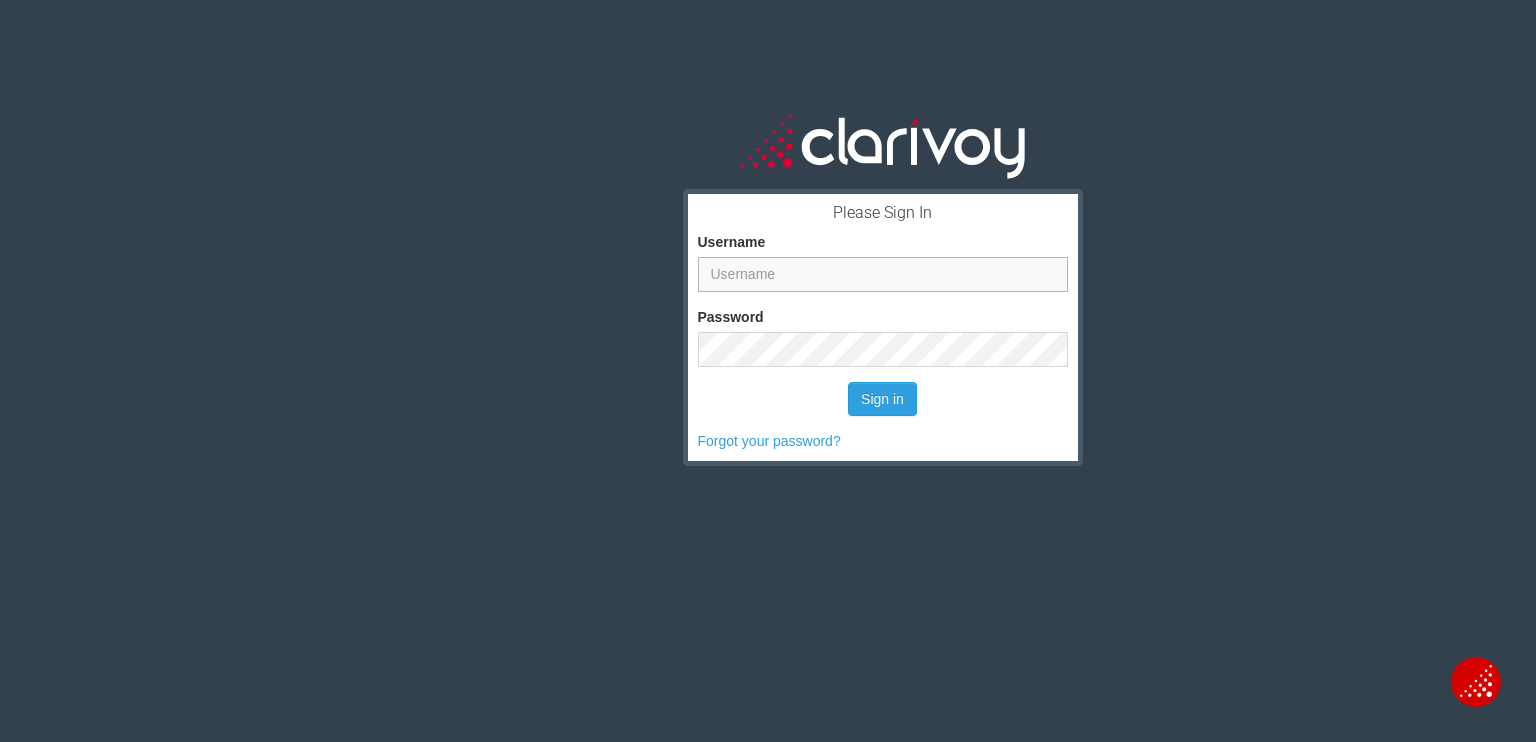 type on "[USERNAME]@[EXAMPLE].com" 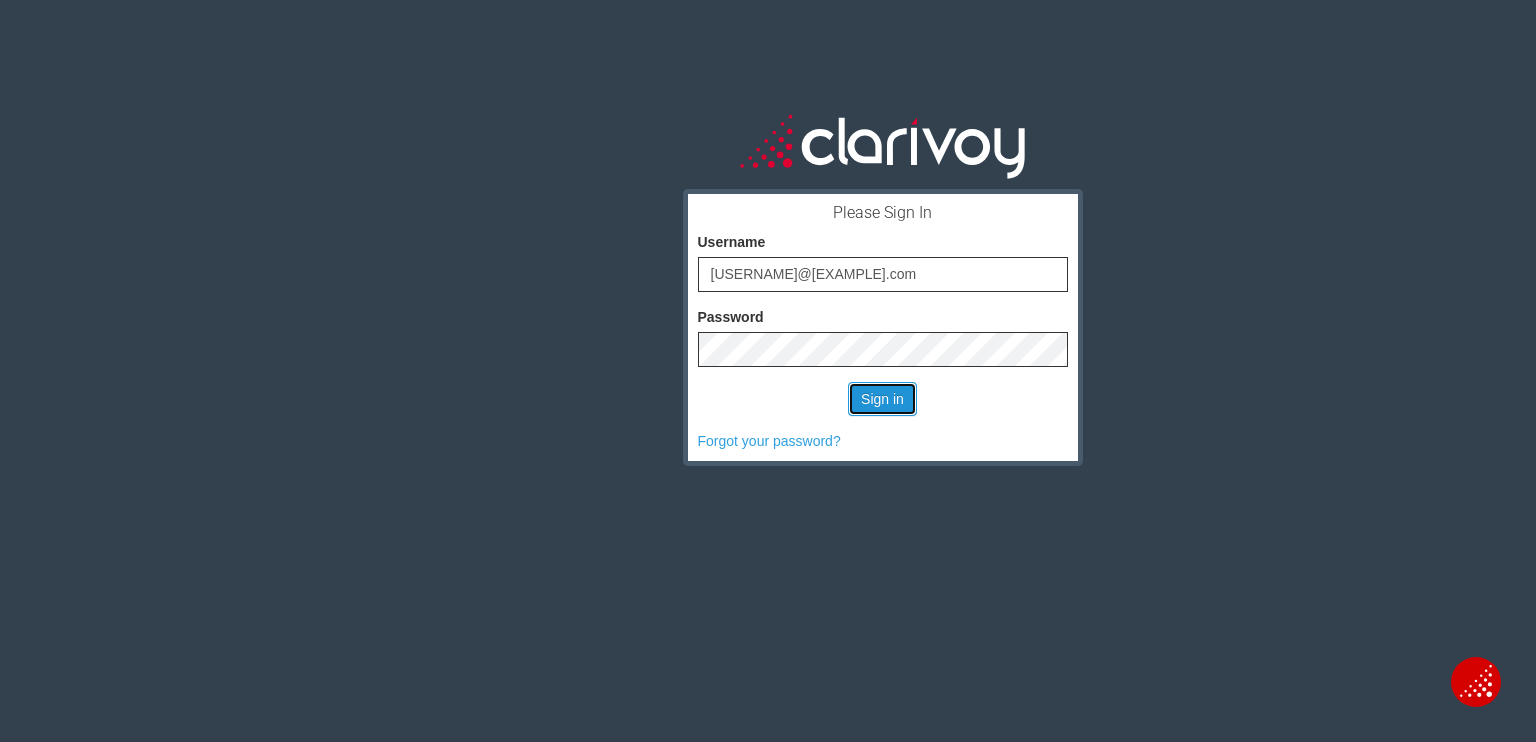 click on "Sign in" at bounding box center [882, 399] 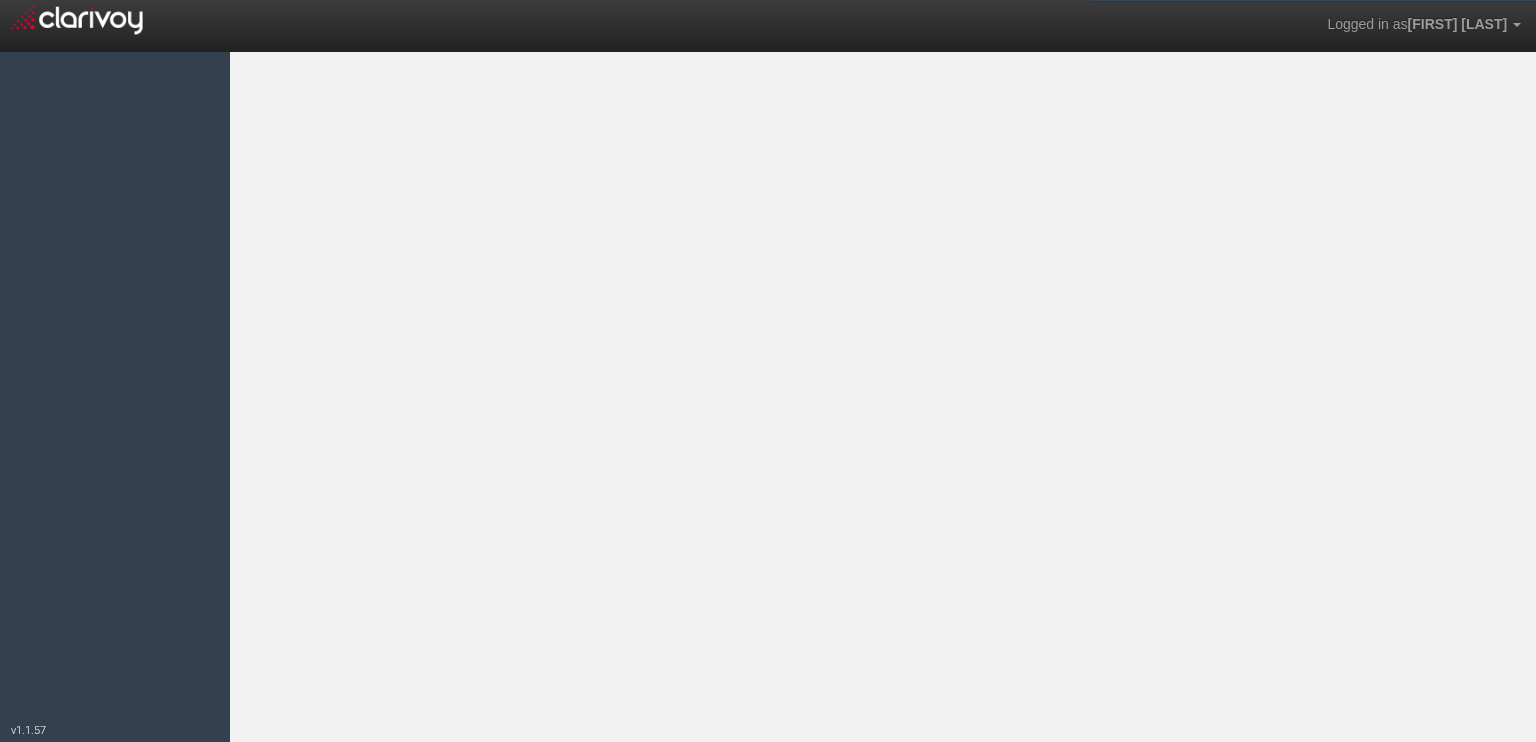 scroll, scrollTop: 0, scrollLeft: 0, axis: both 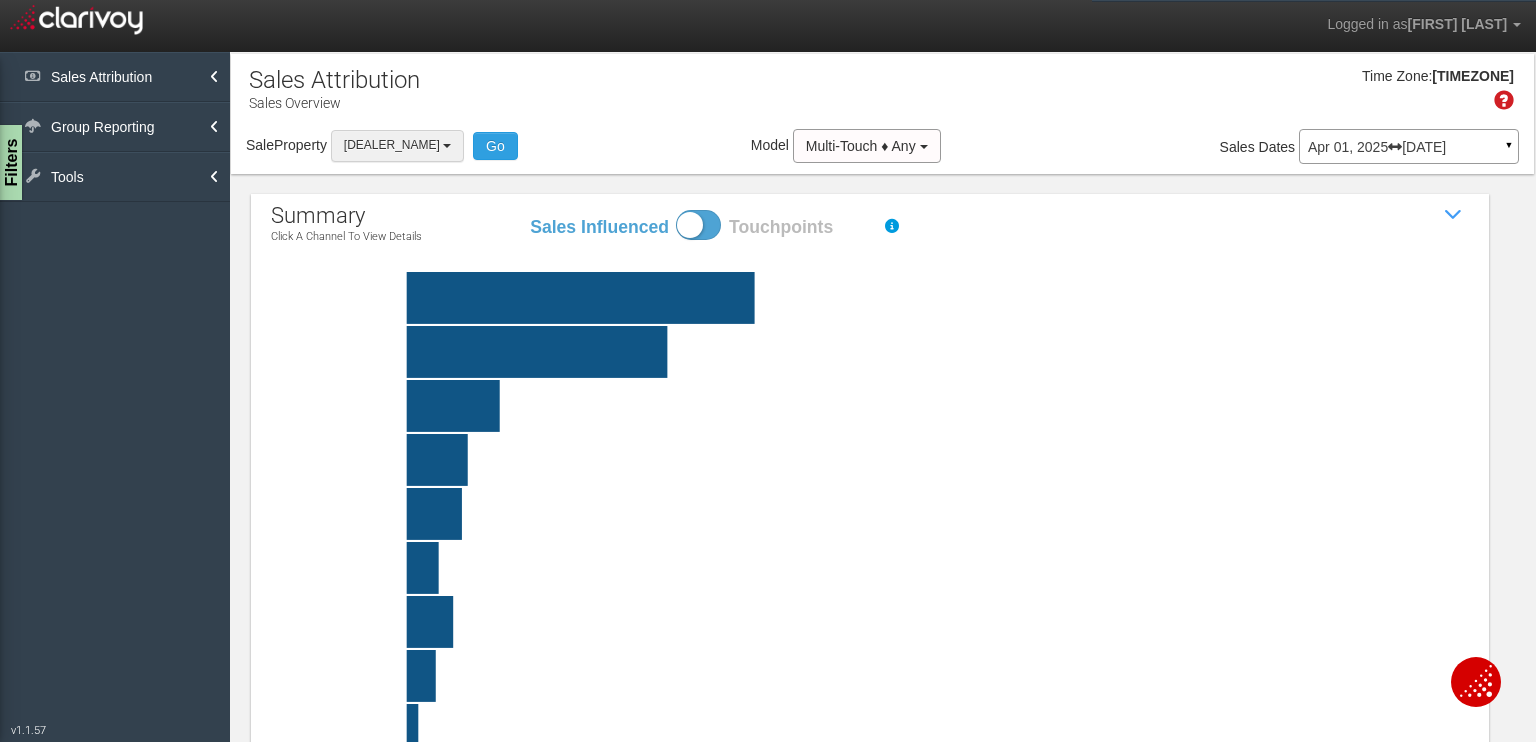 click on "[DEALER_NAME]" at bounding box center [397, 145] 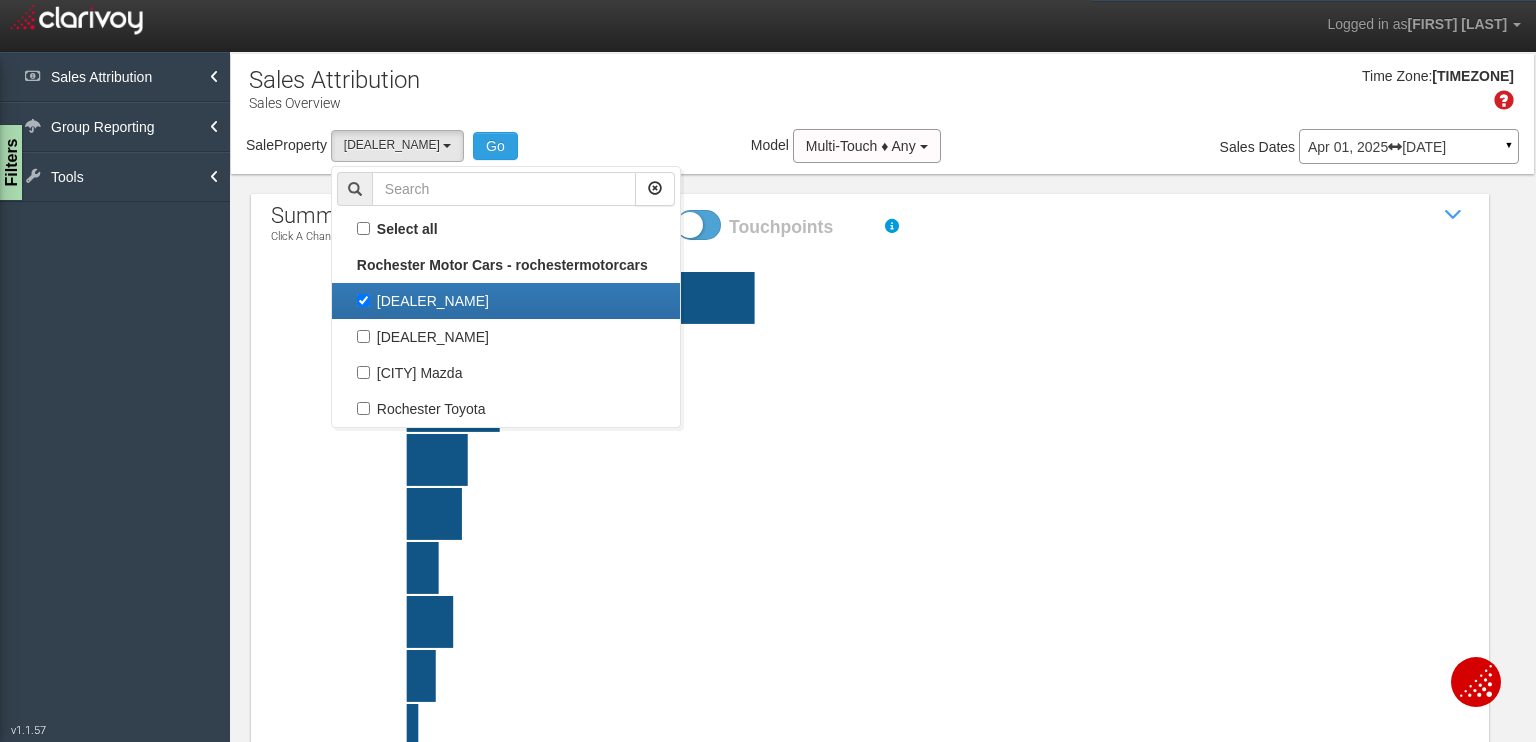 click on "Time Zone:
[TIMEZONE]
Sale  Property
Loading
[CITY] Chevrolet Cadillac [CITY] Ford [CITY] Mazda [CITY] Toyota [CITY] Chevrolet Cadillac     Select all  [CITY] Motor Cars - rochestermotorcars  [CITY] Chevrolet Cadillac  [CITY] Ford  [CITY] Mazda  [CITY] Toyota
Go
Model 			 				  Multi-Touch ♦ Any 			 			 				 				 				 				  Multi-Touch ♦ Any 				 				 				 				 				 				  Multi-Touch - Even 				 				 				 				 				 				  Multi-Touch - Parabolic 				 				 				 				 				 				  Multi-Touch - Binomial 				 				 				 				 				 				  First Touch 				 				 				 				 				 				  Last Touch
Sales
Dates
Apr 01, 2025   Jun 30, 2025
▼
to" at bounding box center (882, 114) 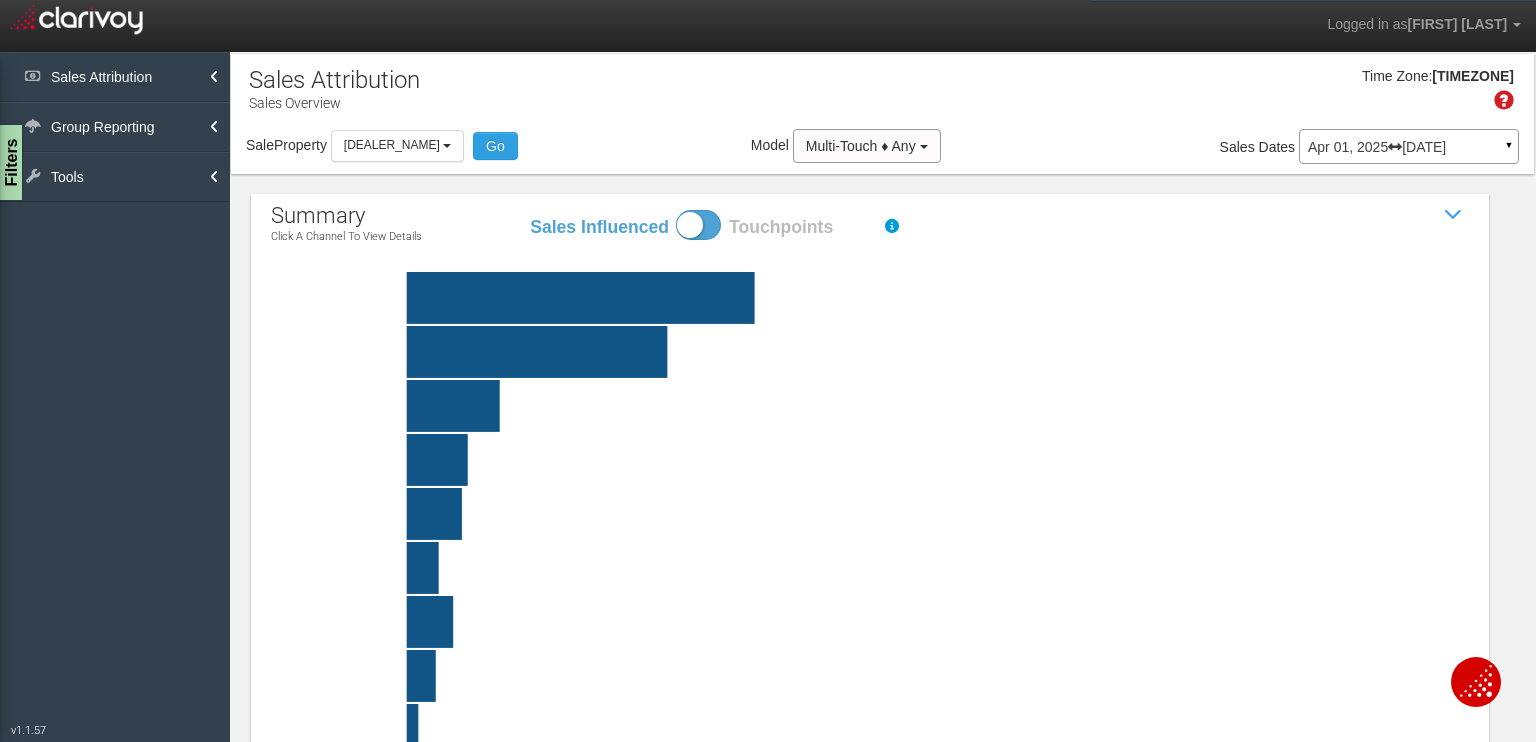 click on "Group Reporting
Channels by Rooftop
Vendors by Rooftop" at bounding box center [115, 127] 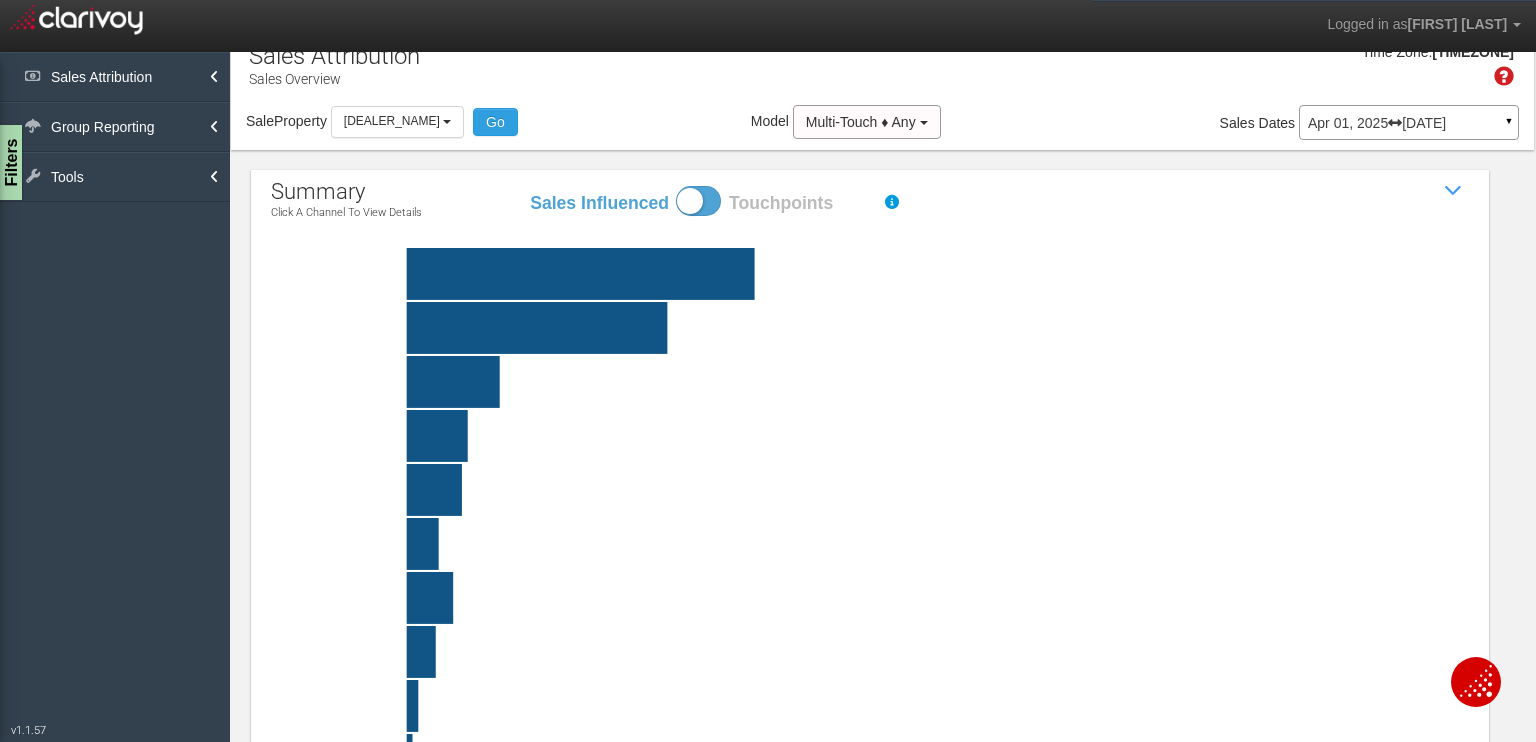 scroll, scrollTop: 0, scrollLeft: 0, axis: both 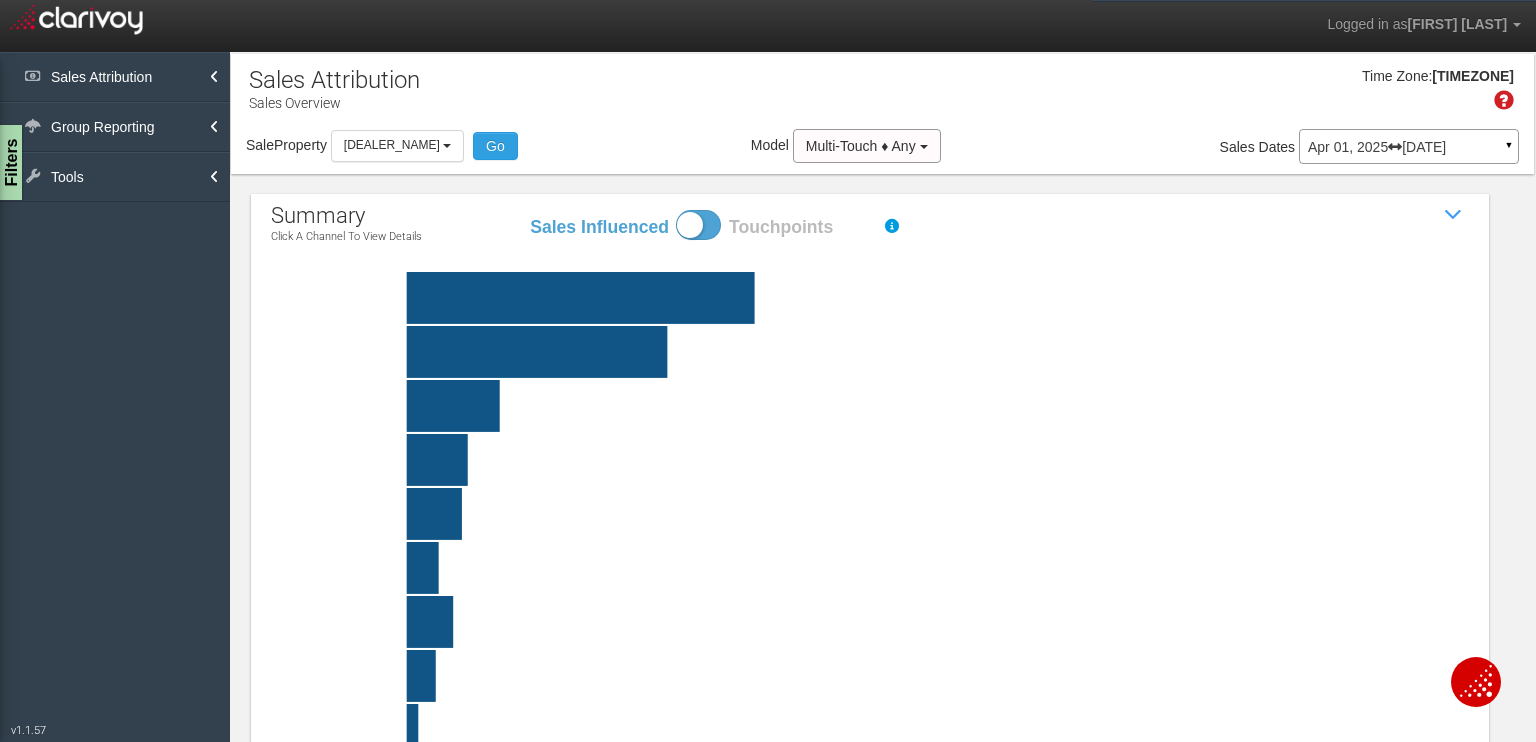 click on "OEM-level marketing (websites, offers, etc.). Click bar to view channel details social Paid or unpaid engagement from your social media content and advertising. email other display" 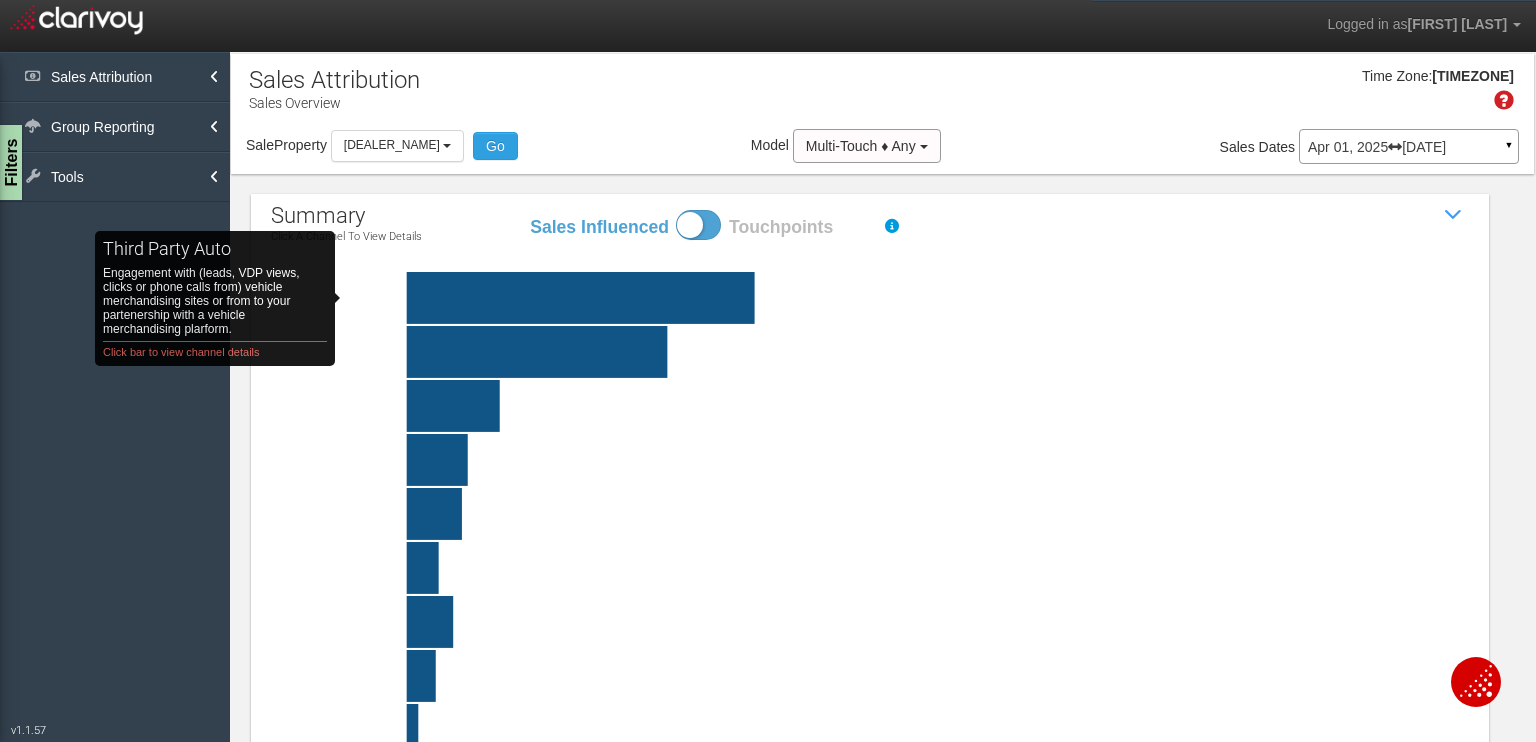 click on "third party auto   Engagement with (leads, VDP views, clicks or phone calls from) vehicle merchandising sites or from to your partenership with a vehicle merchandising plarform. Click bar to view channel details" 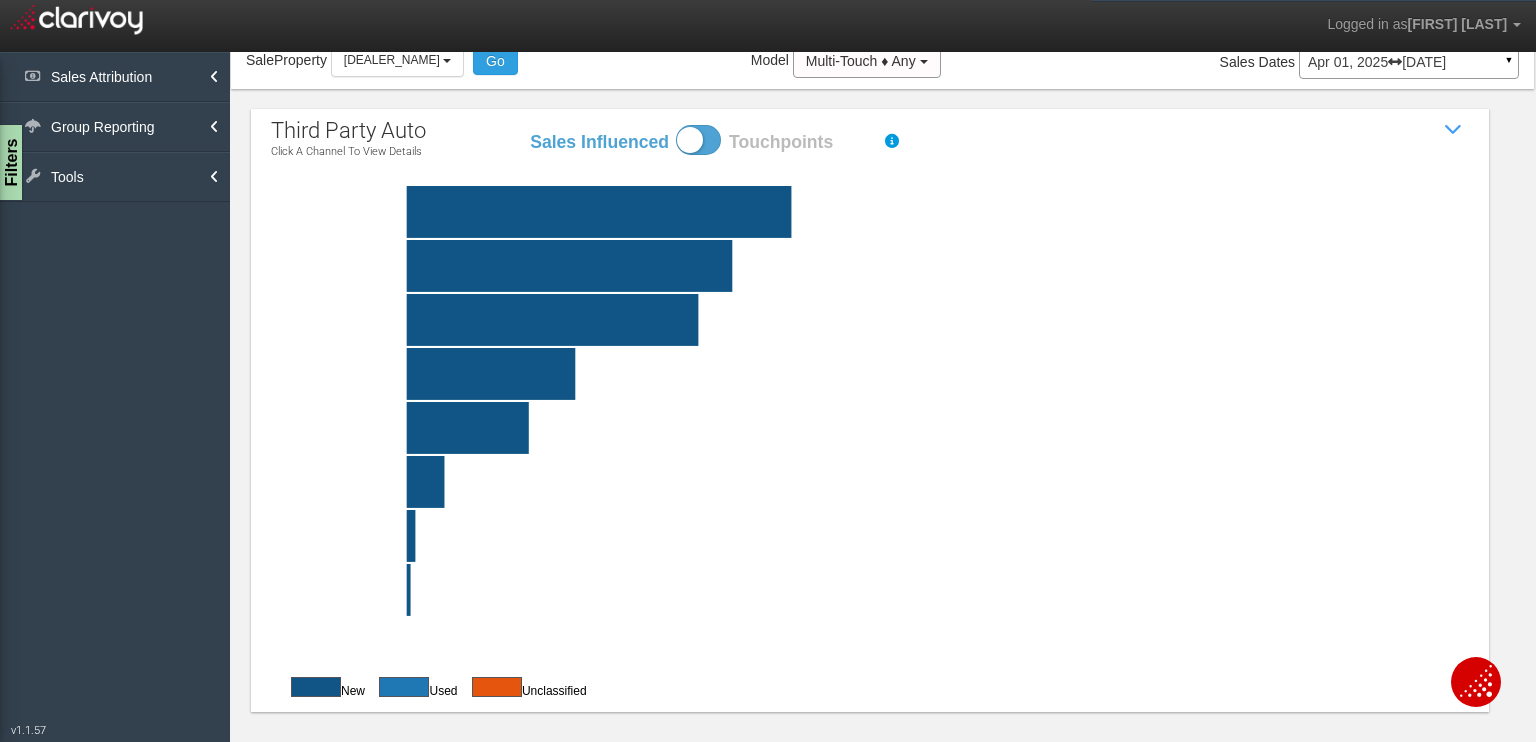 scroll, scrollTop: 0, scrollLeft: 0, axis: both 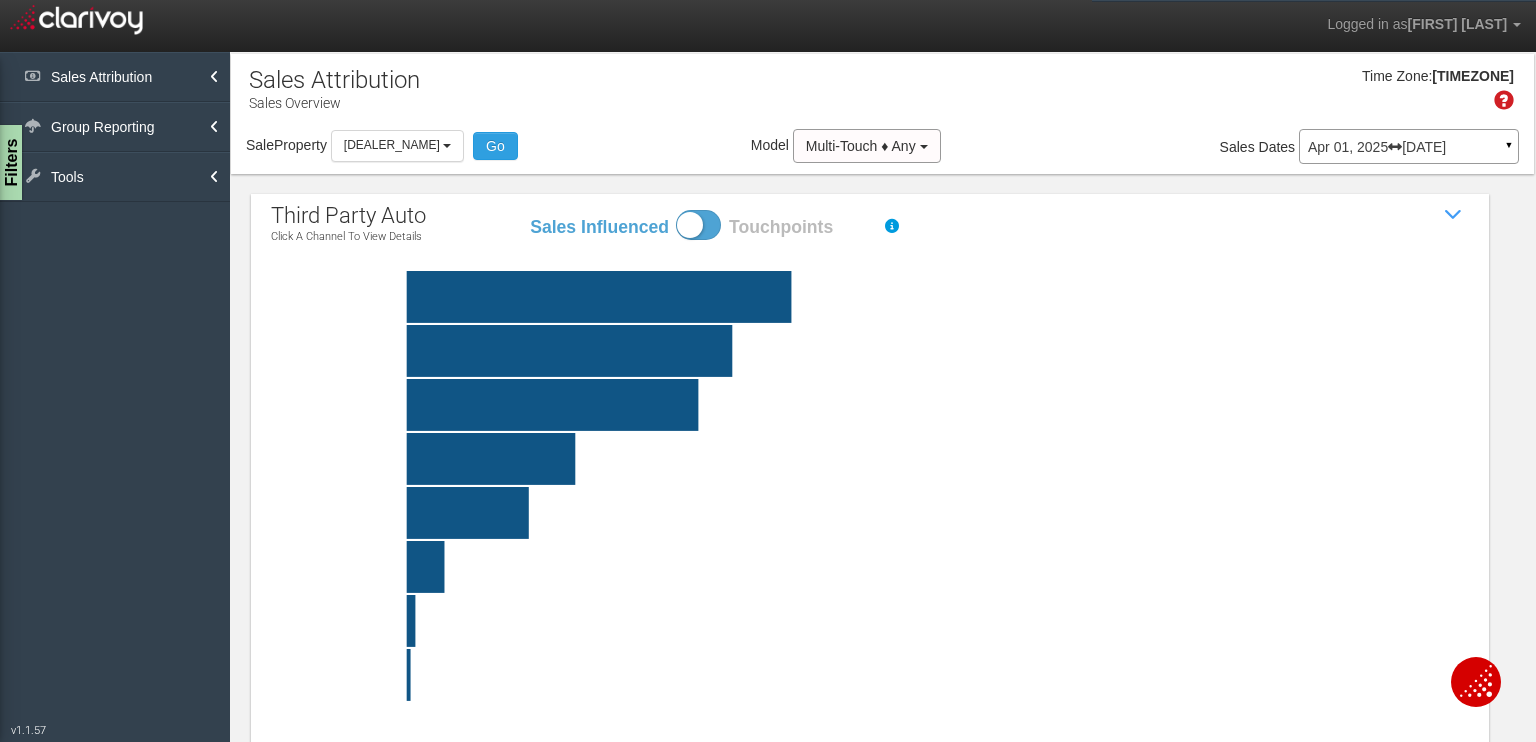 click at bounding box center [698, 225] 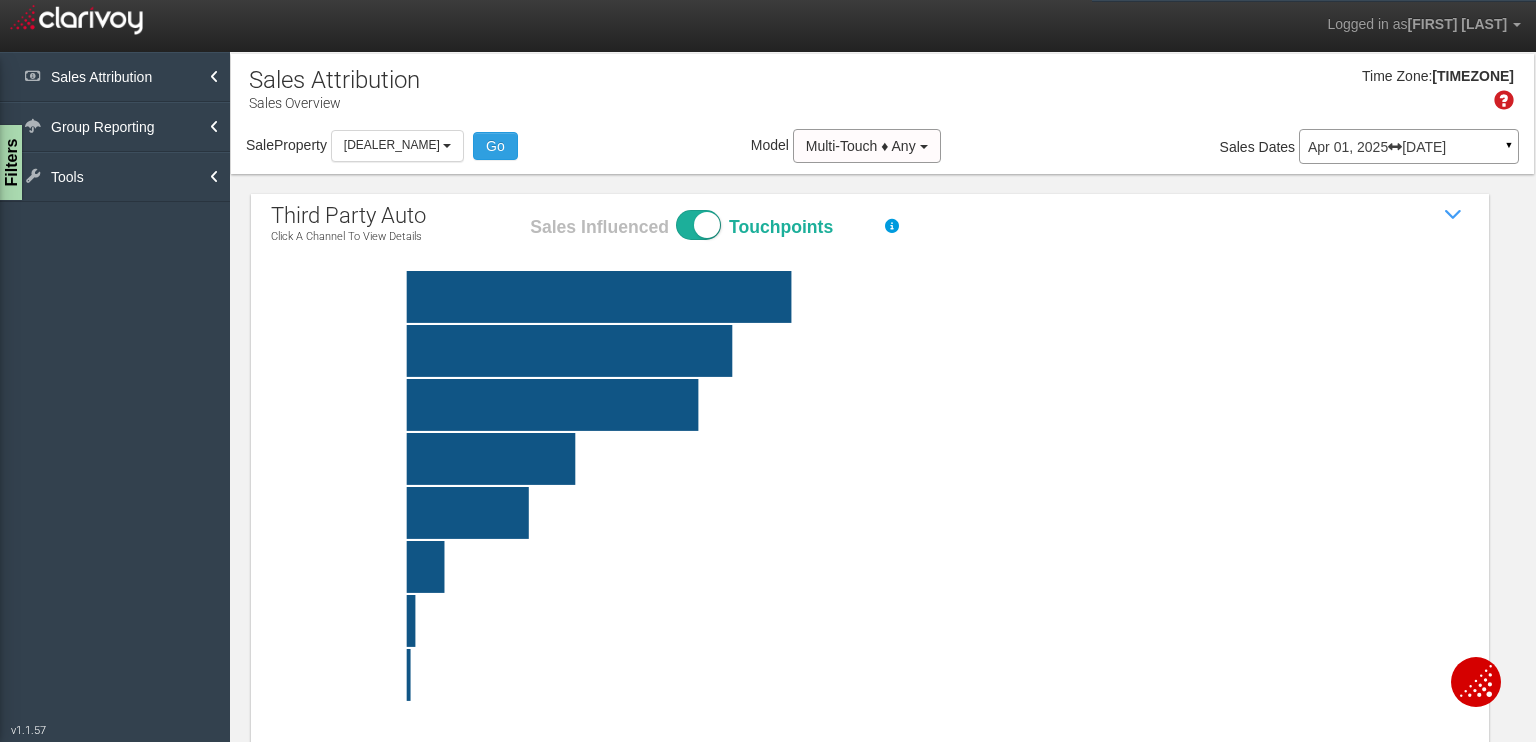 click on "Sales Influenced 			 Touchpoints" at bounding box center (528, 209) 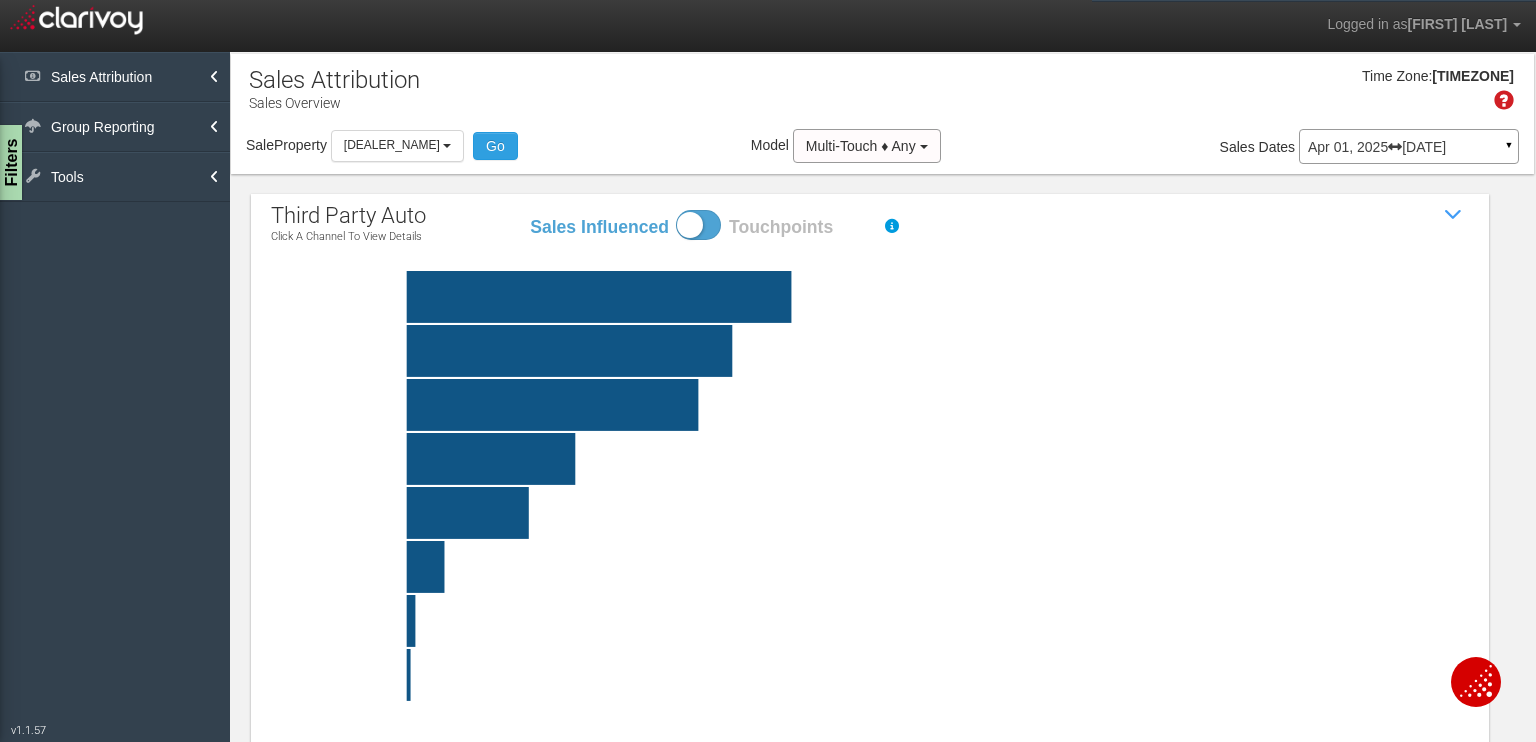 click on "Sales Influenced 			 Touchpoints" at bounding box center [528, 209] 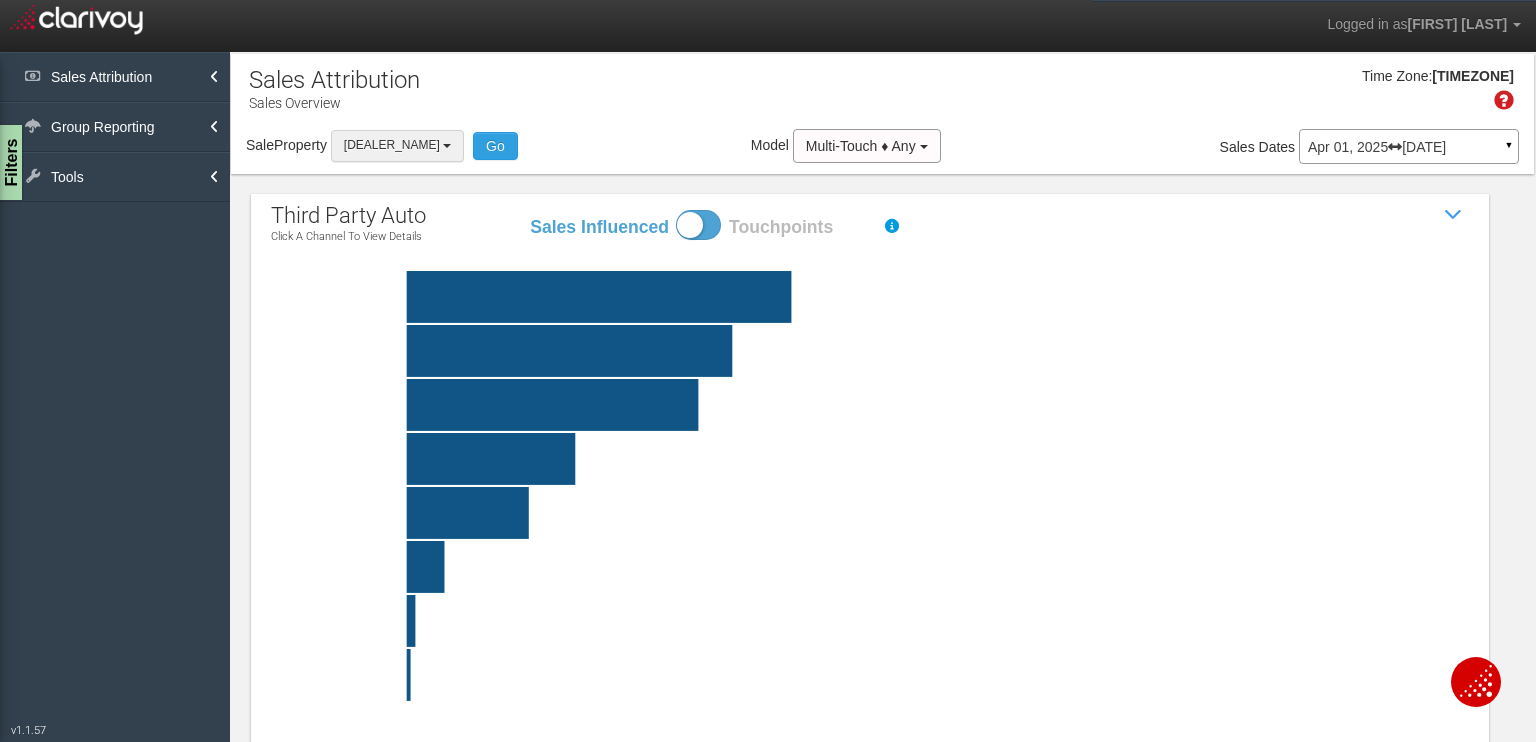 click on "[DEALER_NAME]" at bounding box center [397, 145] 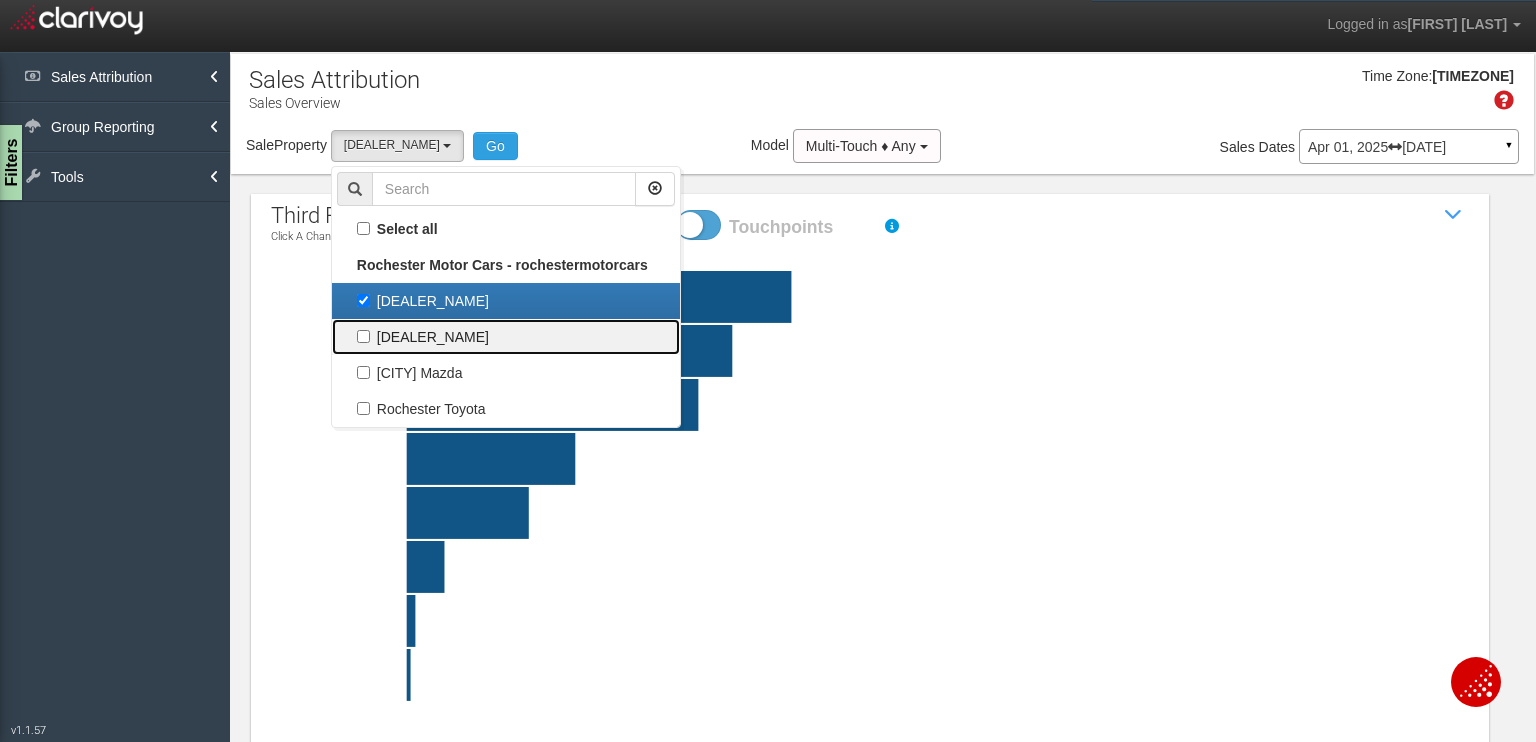 click on "[DEALER_NAME]" at bounding box center (506, 337) 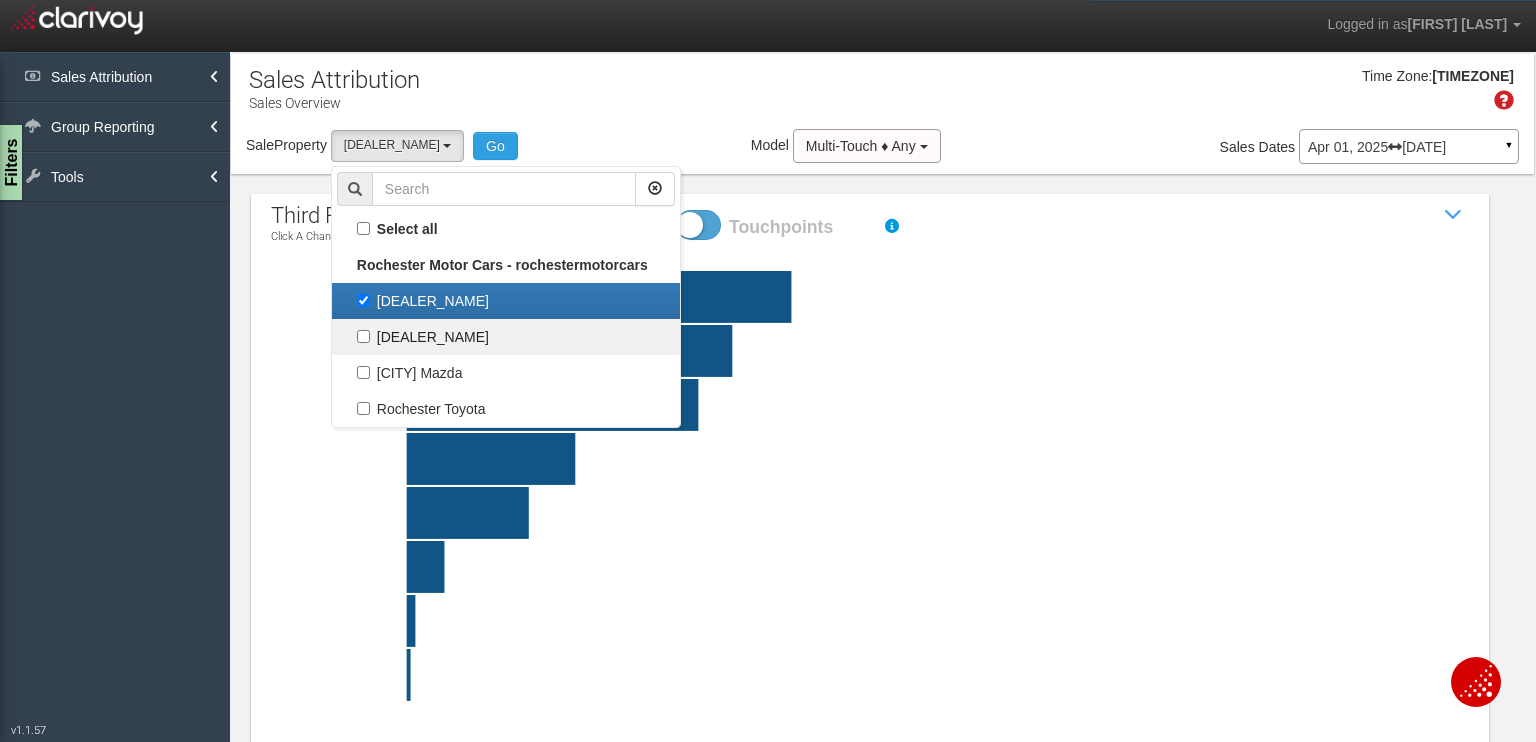 click on "[DEALER_NAME]" at bounding box center [363, 336] 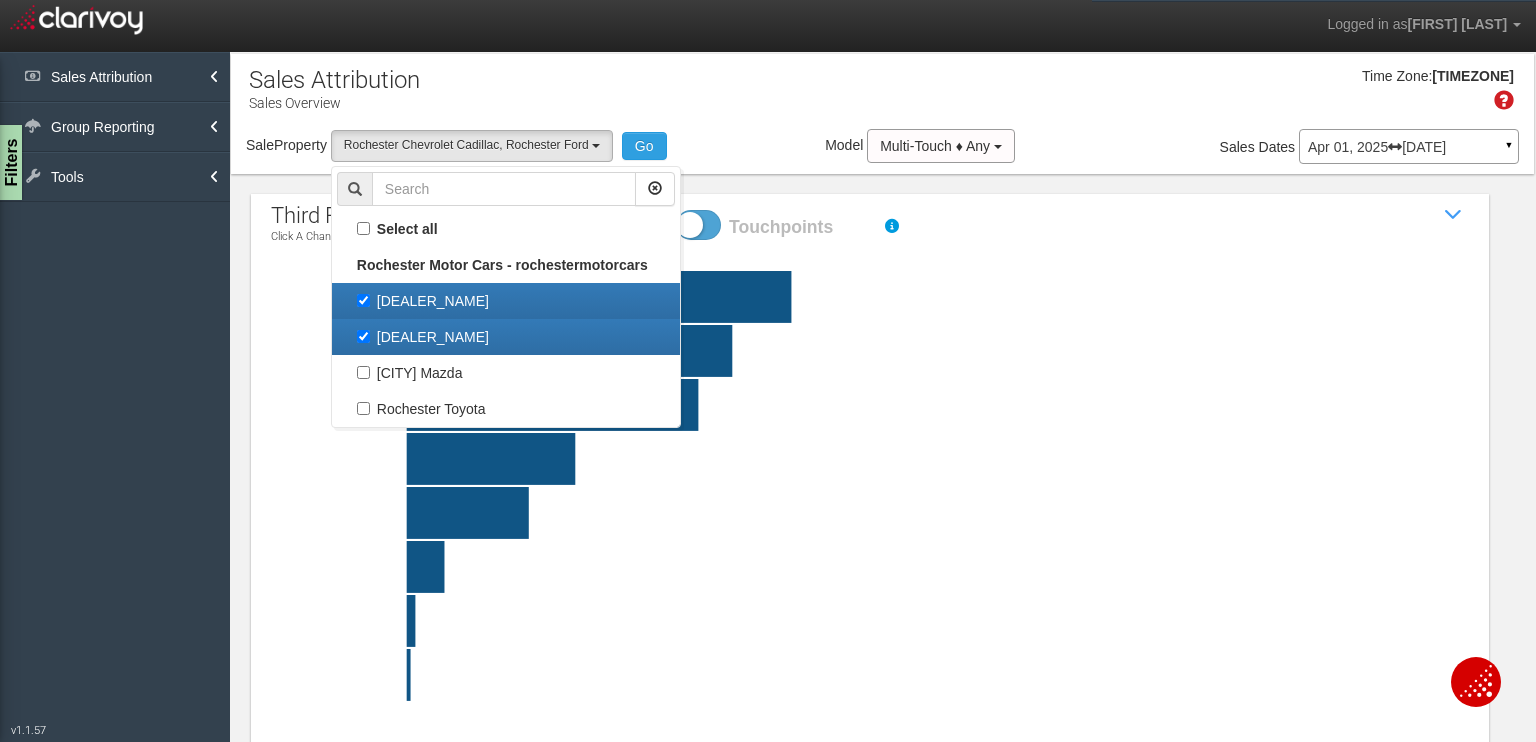 scroll, scrollTop: 17, scrollLeft: 0, axis: vertical 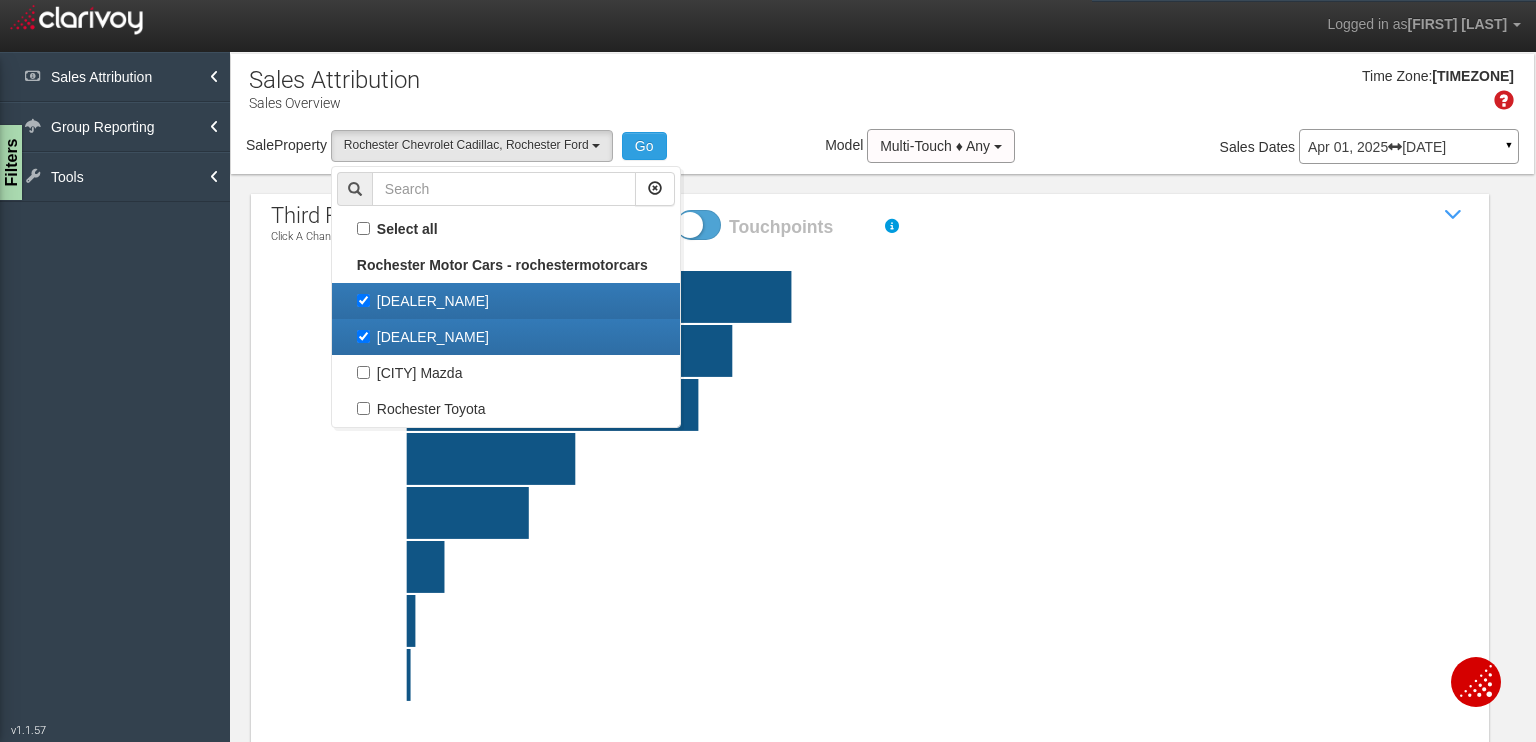 click on "[DEALER_NAME]" at bounding box center (506, 301) 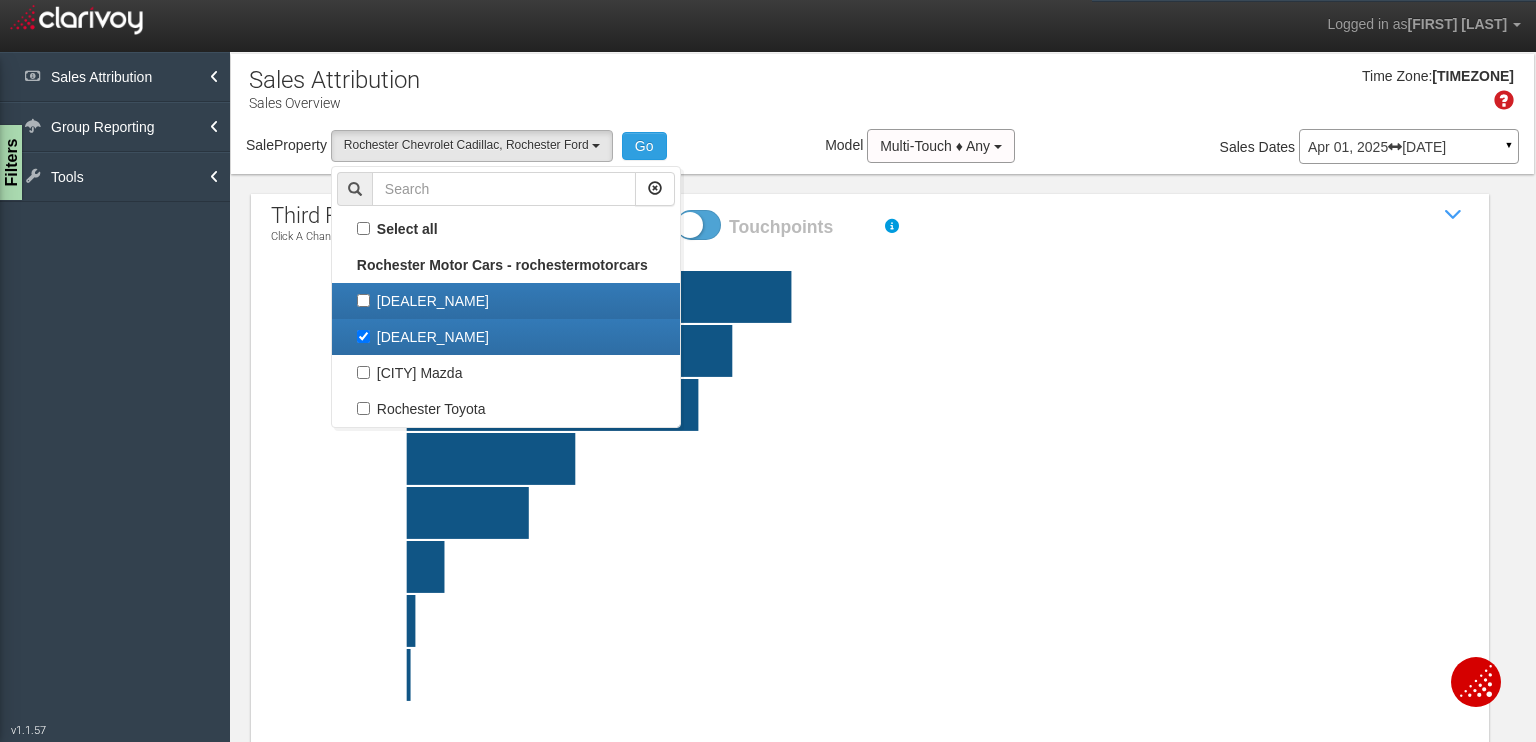 select on "object:249" 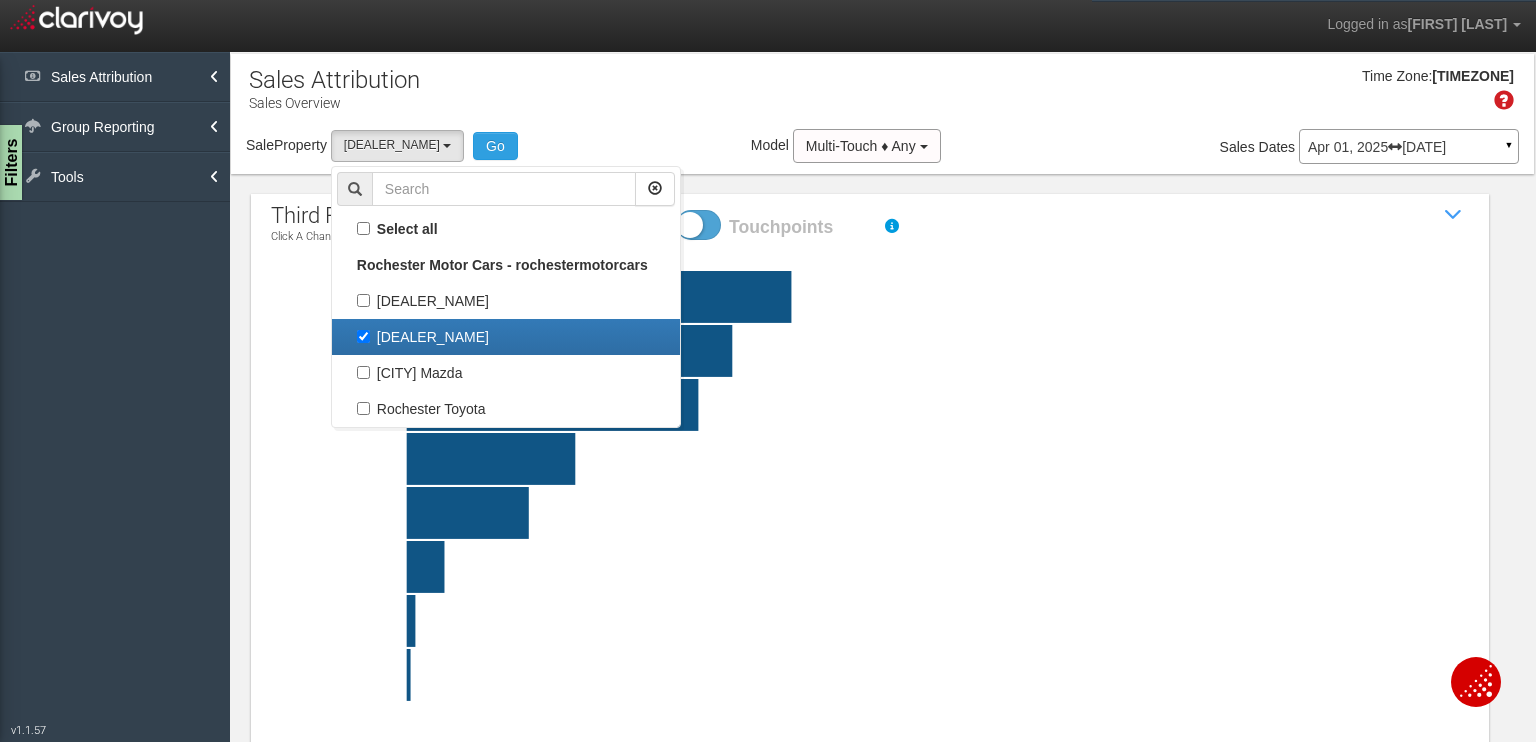 click on "Time Zone:
Central" at bounding box center (882, 96) 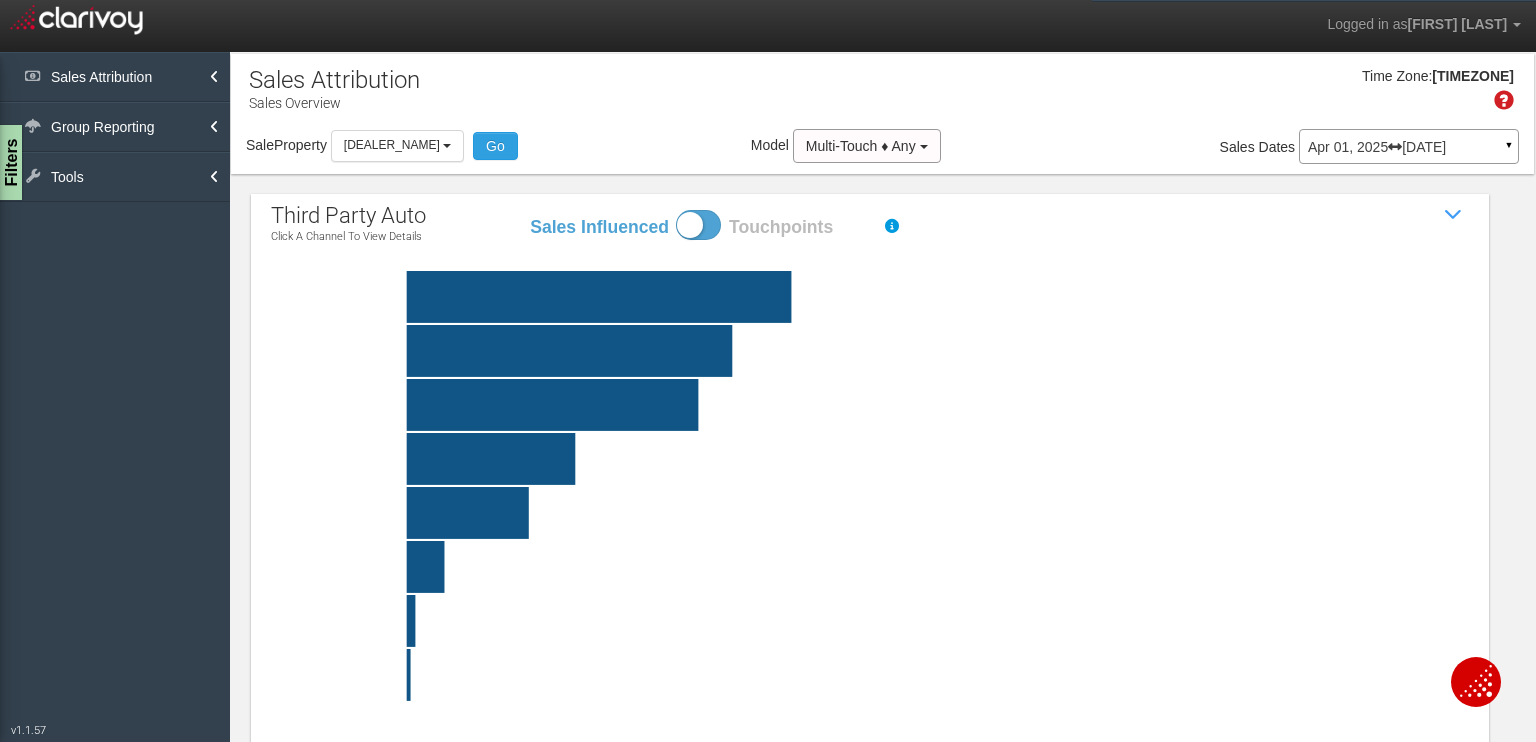 click on "Sale  Property
Loading
[CITY] Chevrolet Cadillac [CITY] Ford [CITY] Mazda [CITY] Toyota [CITY] Ford     Select all  [CITY] Motor Cars - rochestermotorcars  [CITY] Chevrolet Cadillac  [CITY] Ford  [CITY] Mazda  [CITY] Toyota
Go" at bounding box center [382, 145] 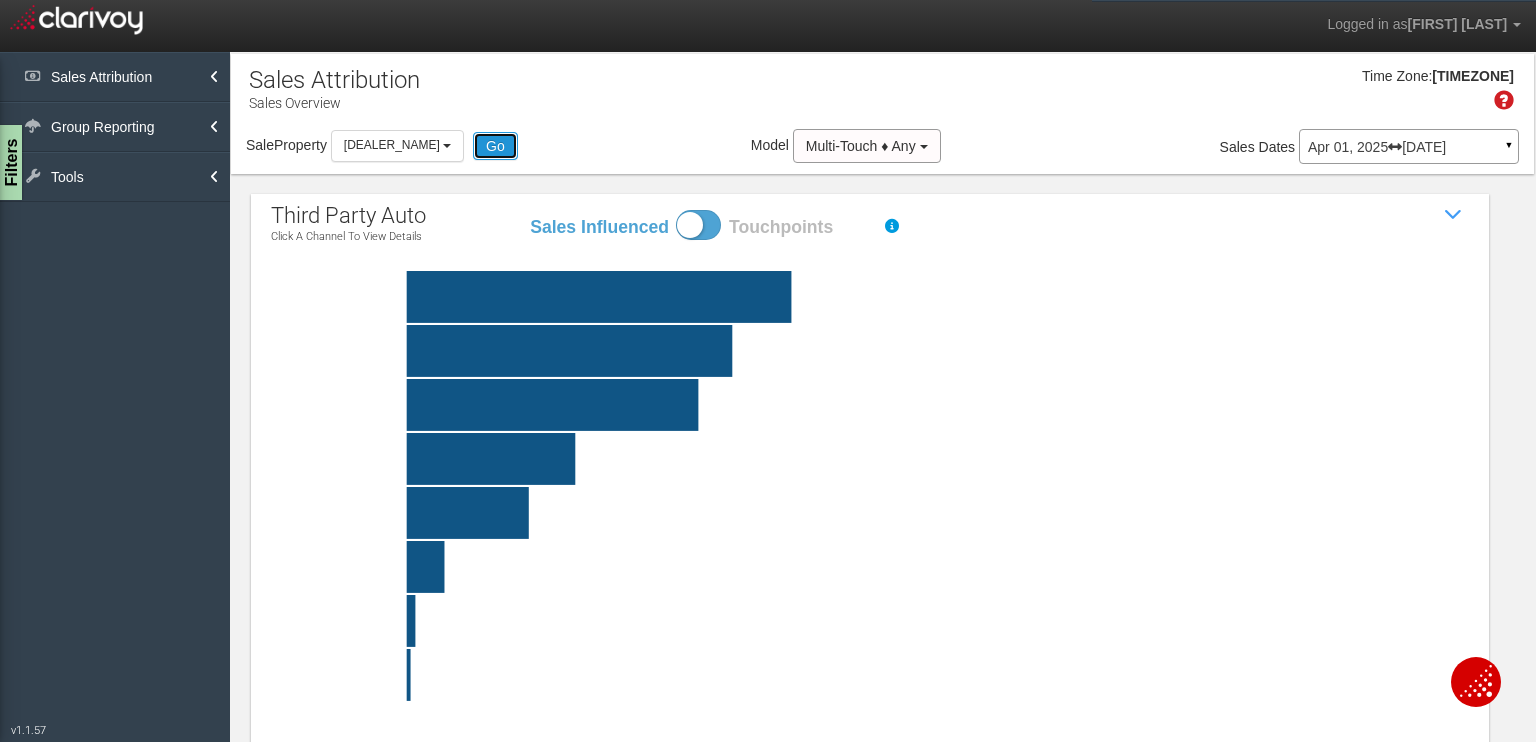 click on "Go" at bounding box center [495, 146] 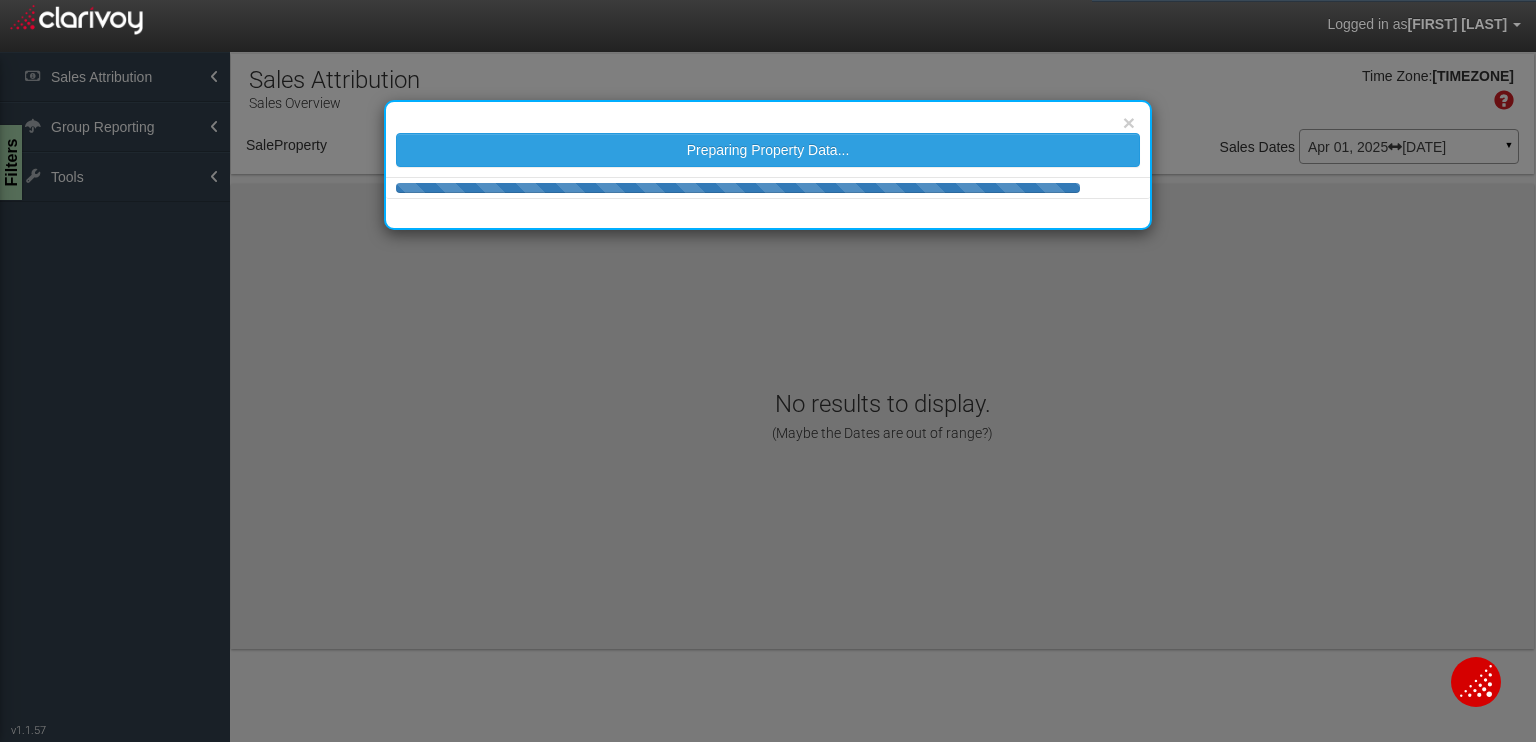 select on "object:313" 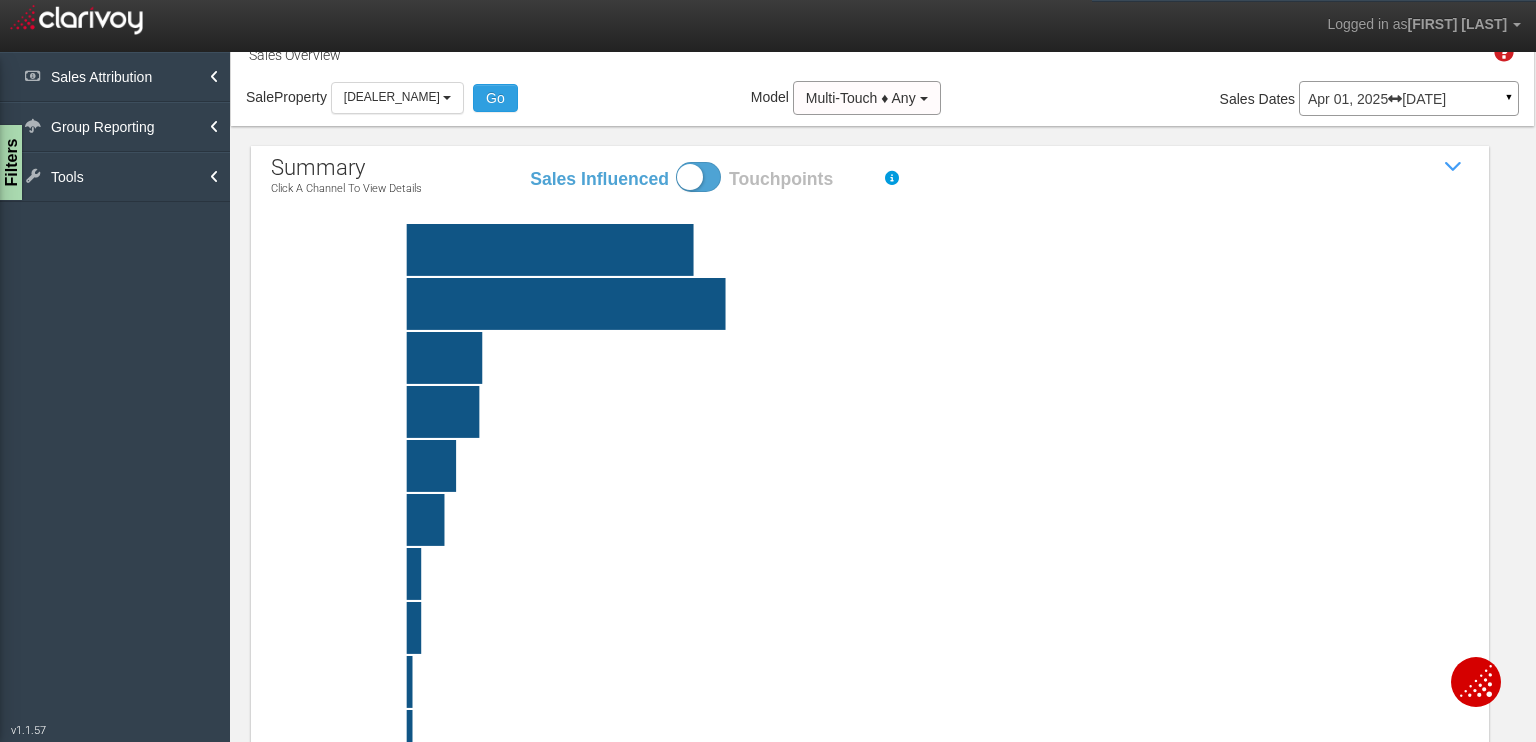 scroll, scrollTop: 0, scrollLeft: 0, axis: both 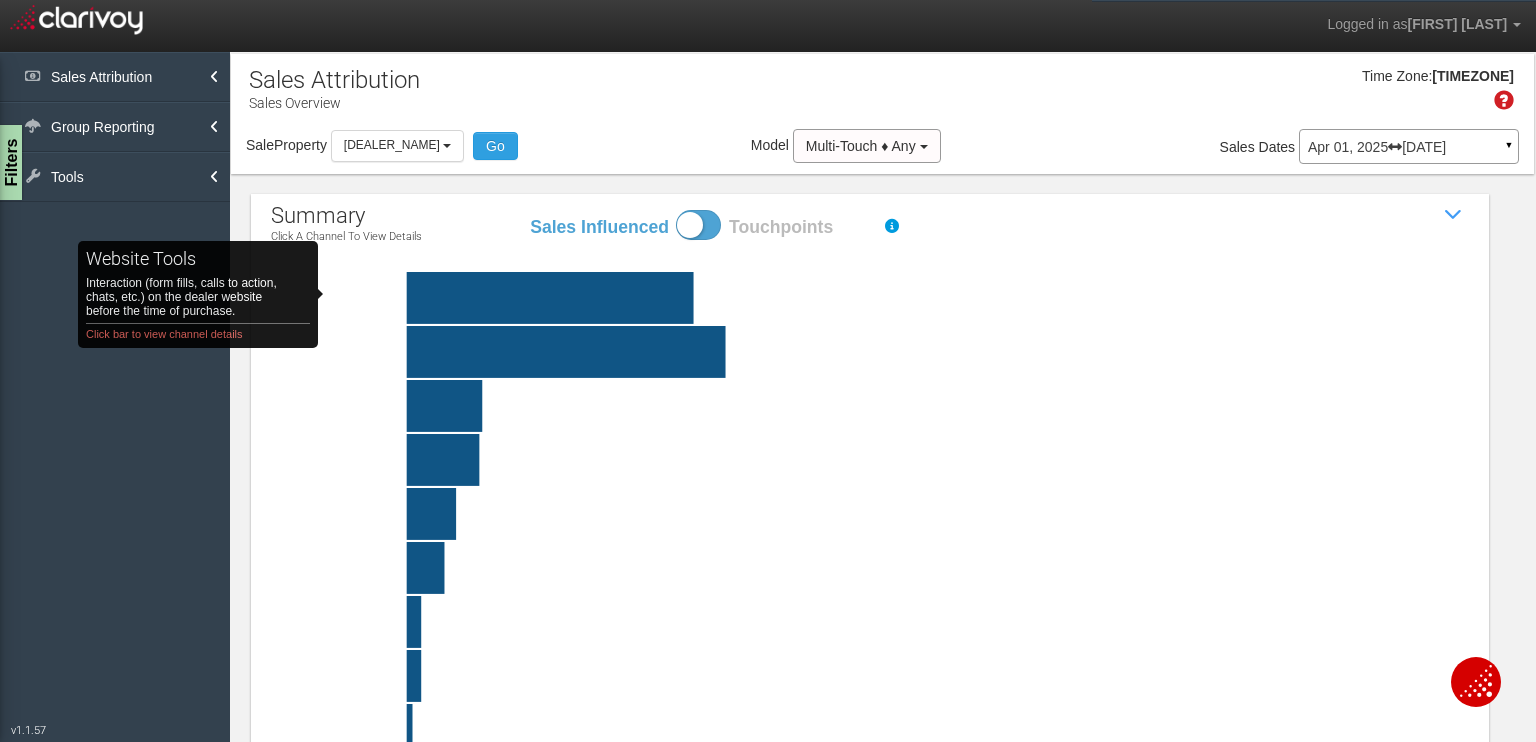 click on "website tools   Interaction (form fills, calls to action, chats, etc.) on the dealer website before the time of purchase. Click bar to view channel details" 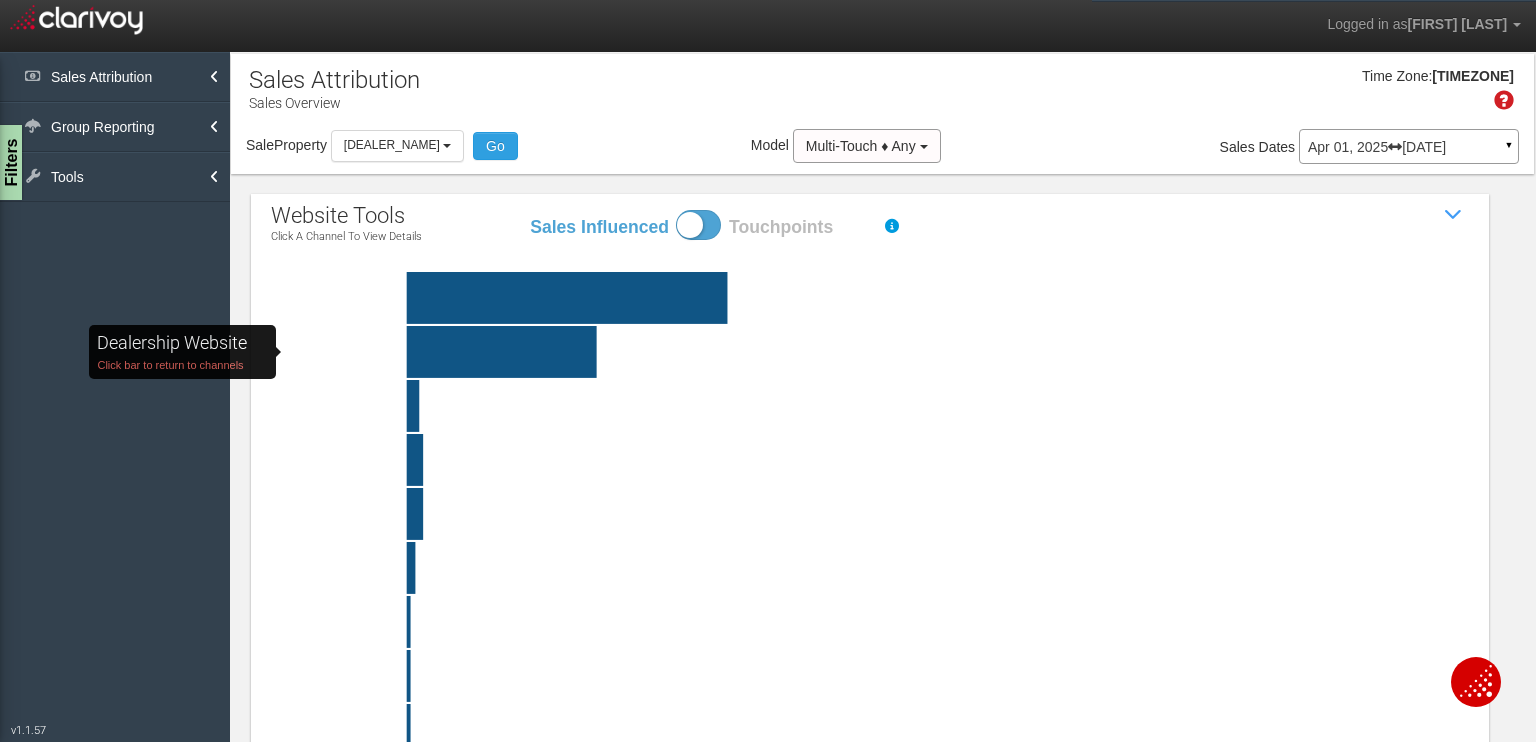 click on "Dealership Website   Click bar to return to channels" 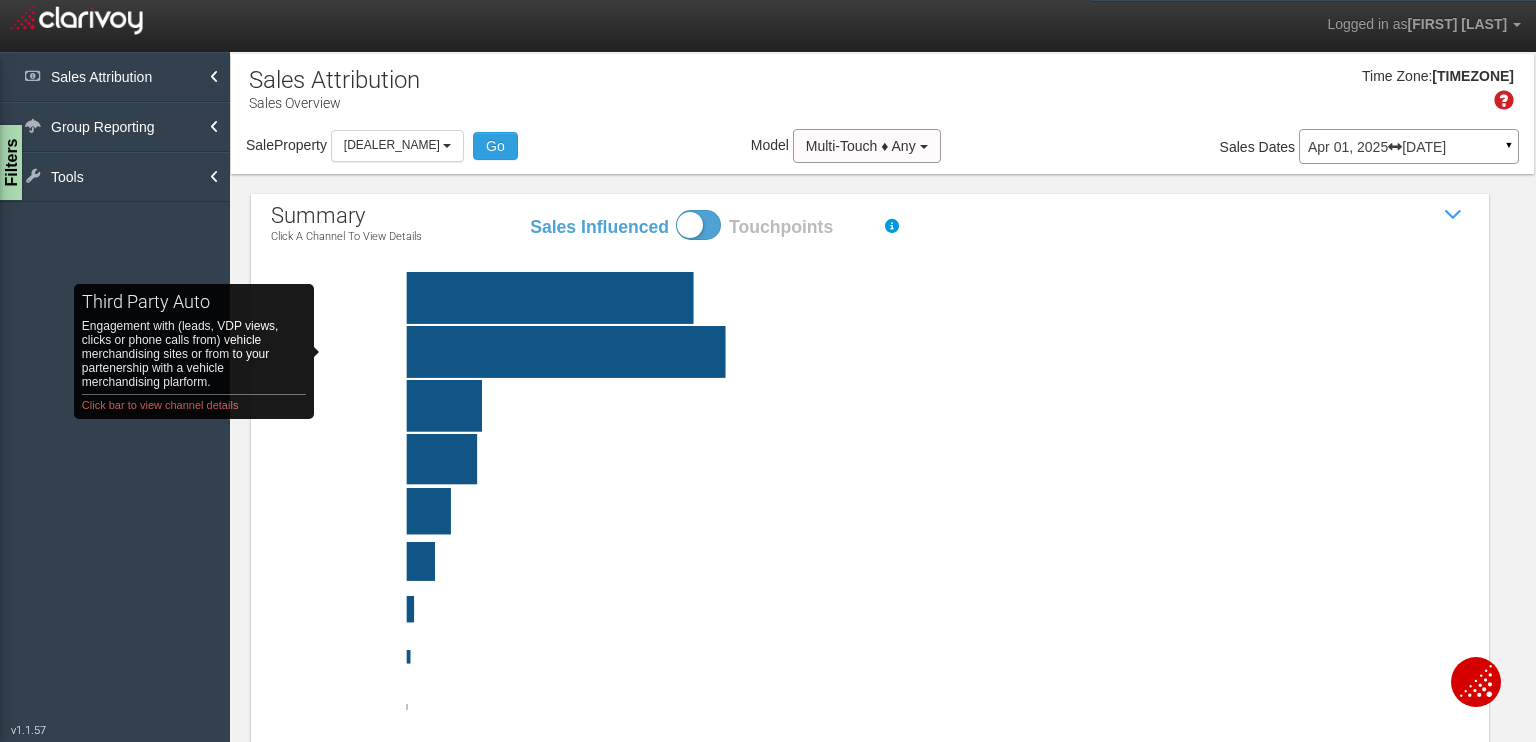 click on "third party auto   Engagement with (leads, VDP views, clicks or phone calls from) vehicle merchandising sites or from to your partenership with a vehicle merchandising plarform. Click bar to view channel details" 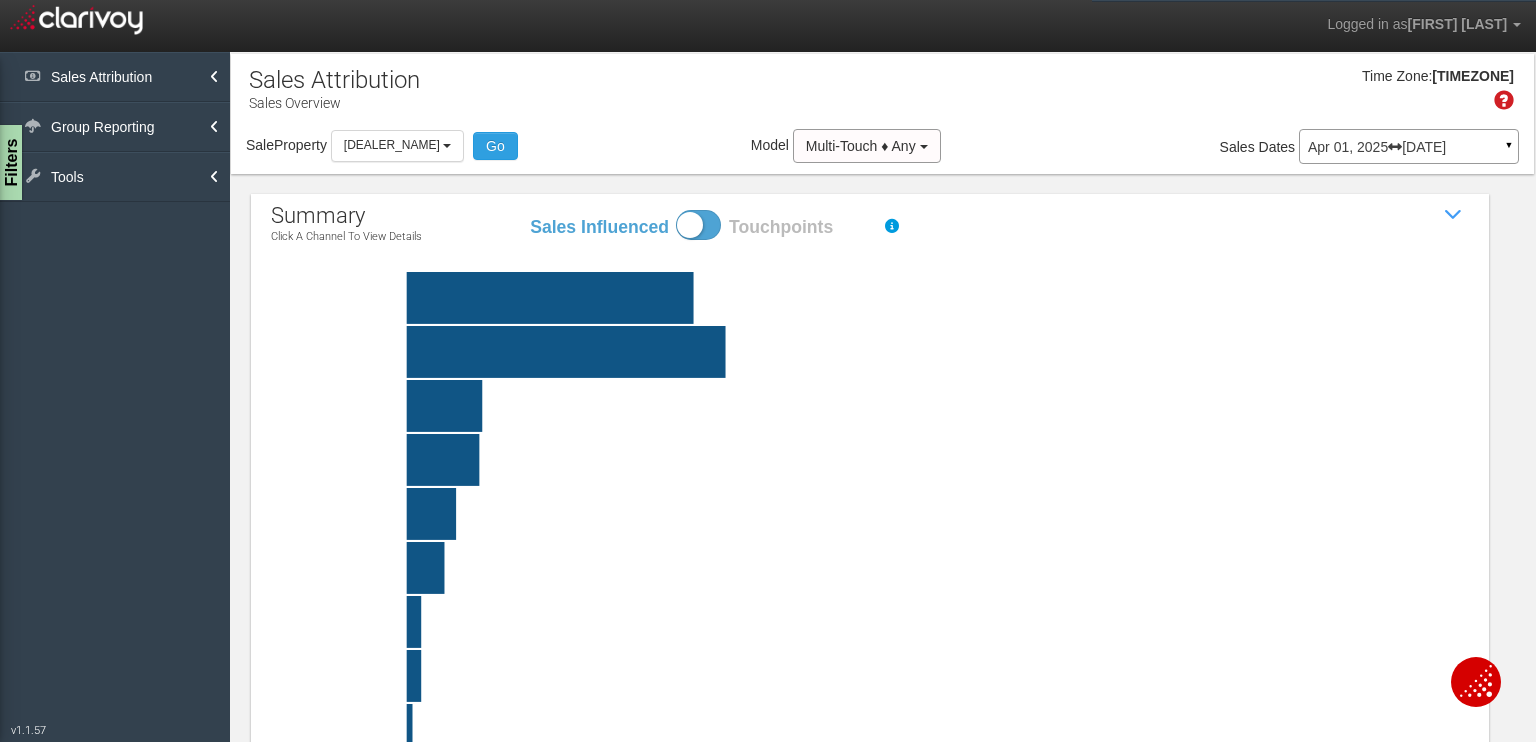 click on "third party auto   Engagement with (leads, VDP views, clicks or phone calls from) vehicle merchandising sites or from to your partenership with a vehicle merchandising plarform. Click bar to view channel details" 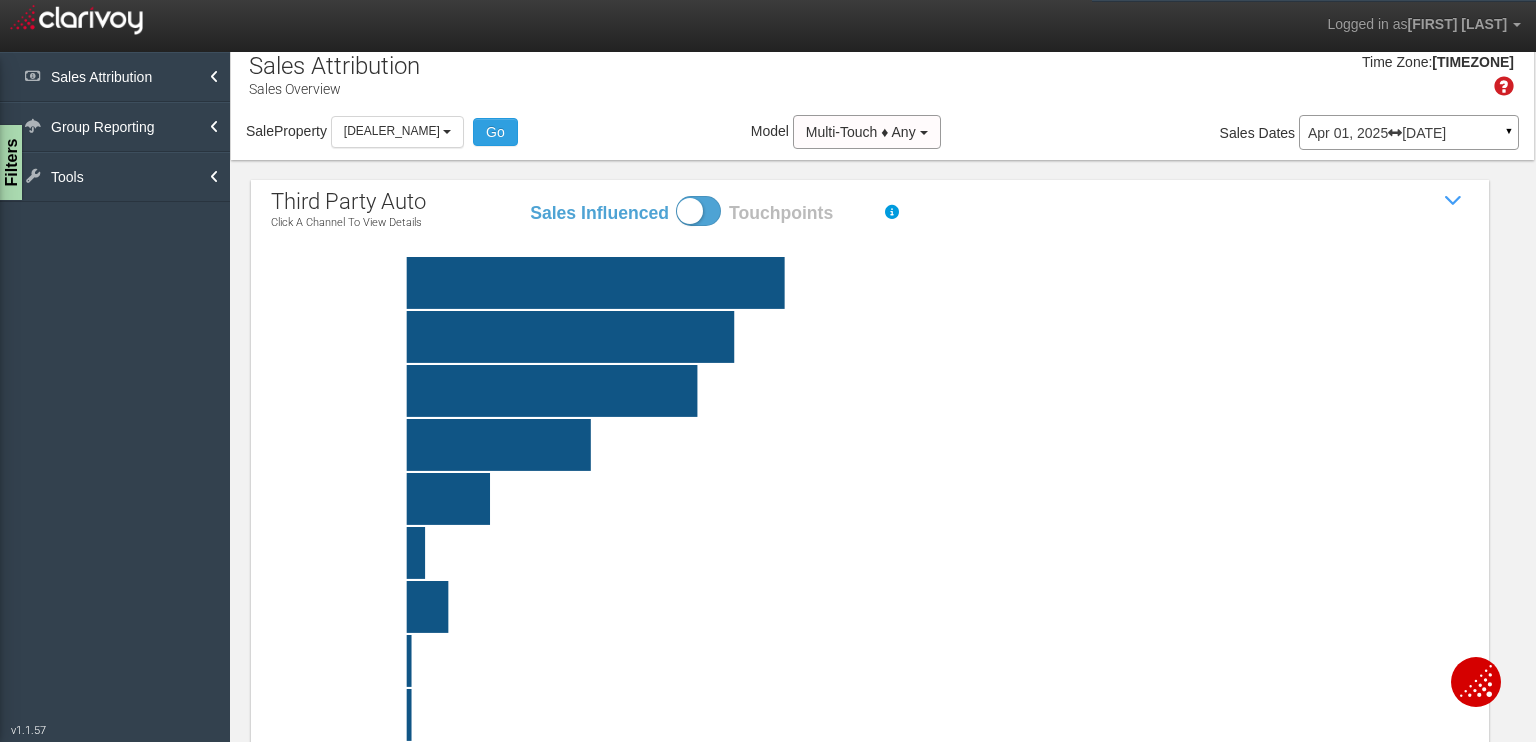 scroll, scrollTop: 0, scrollLeft: 0, axis: both 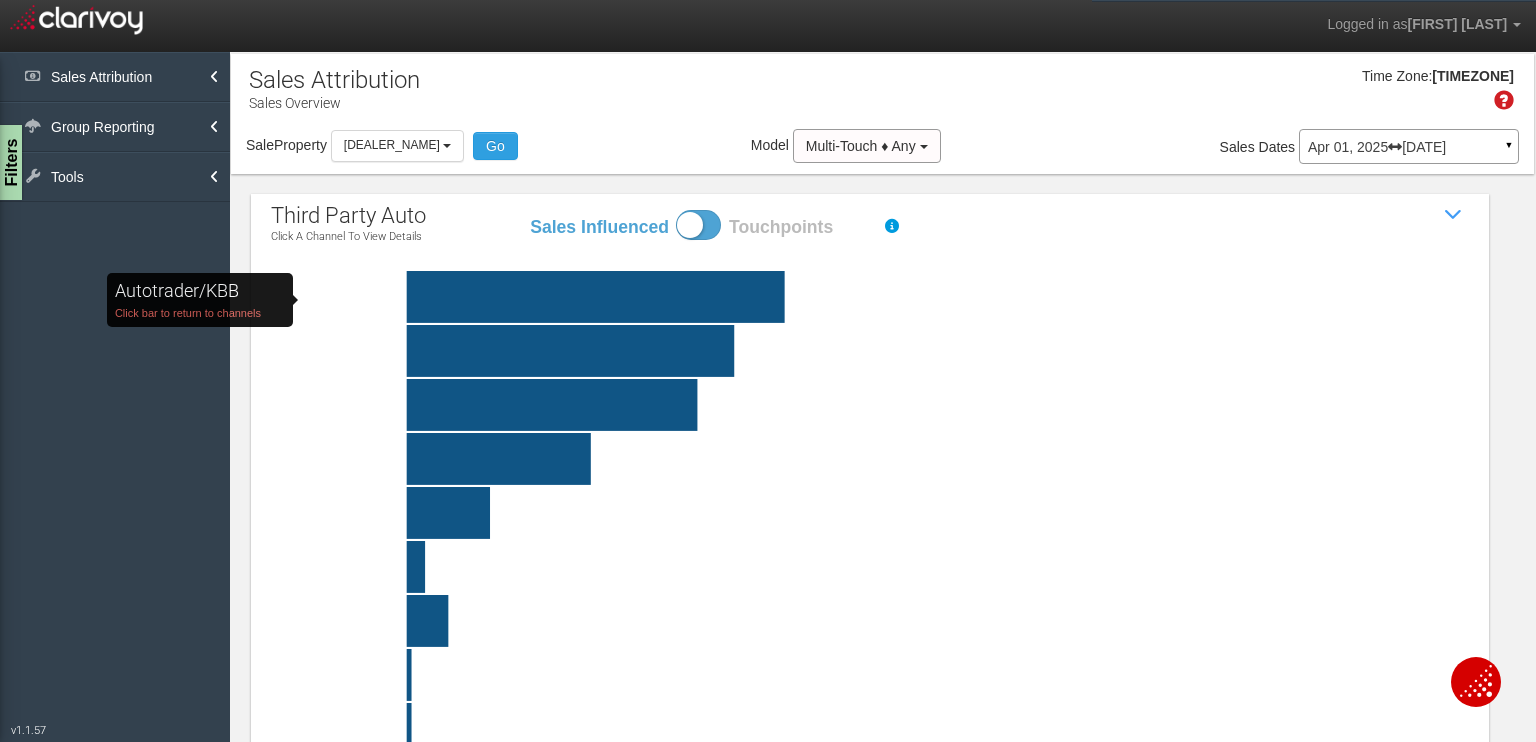 click on "Autotrader/KBB   Click bar to return to channels" 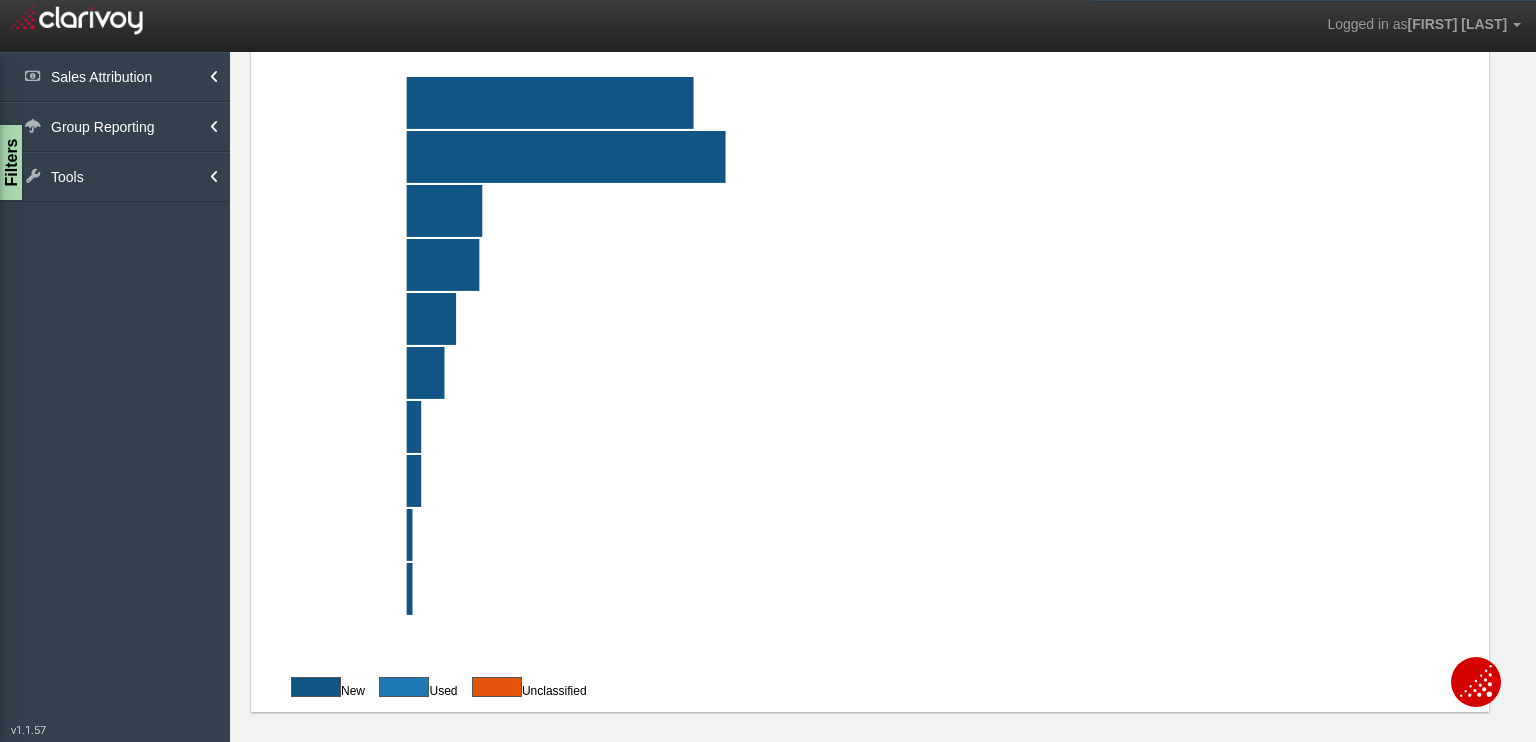 scroll, scrollTop: 0, scrollLeft: 0, axis: both 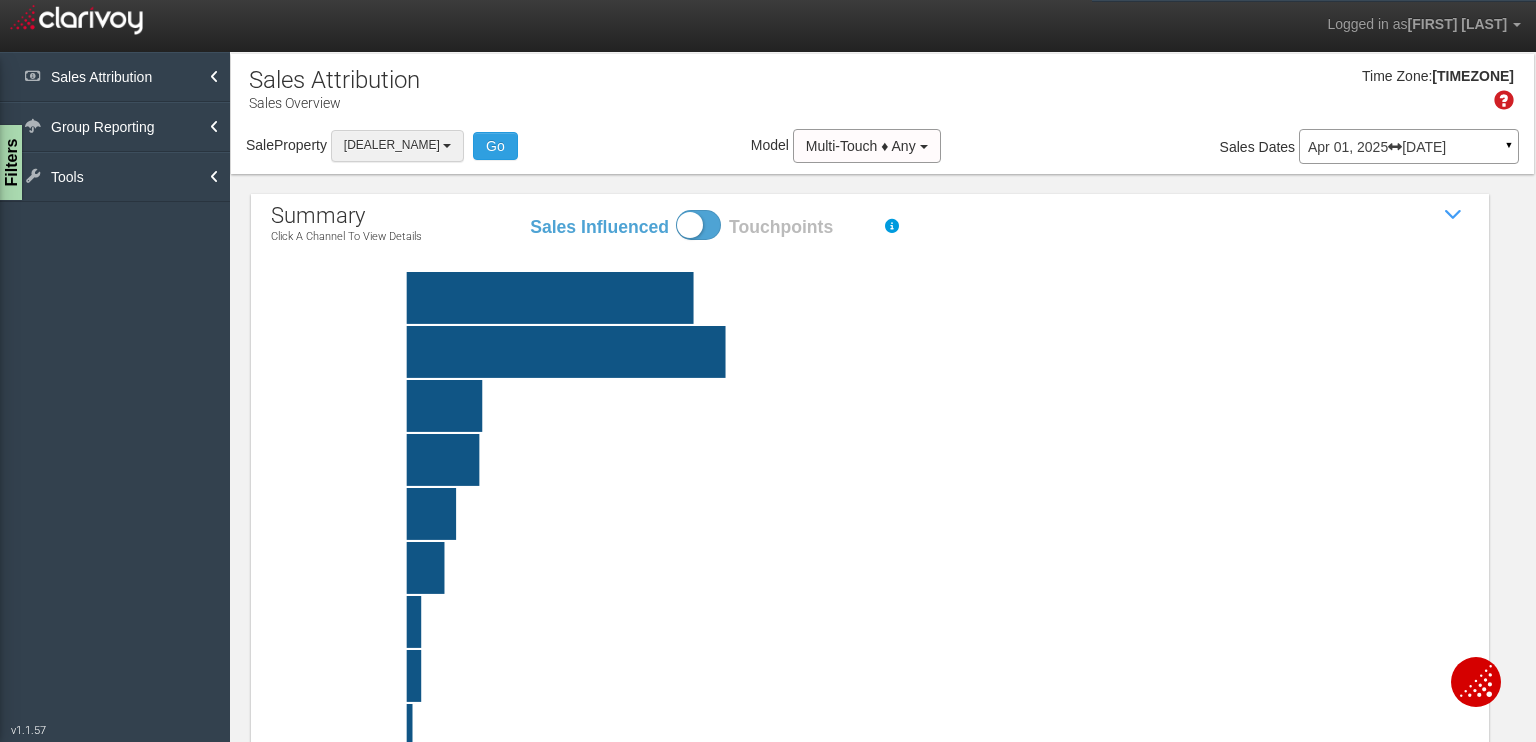 click on "[DEALER_NAME]" at bounding box center (397, 145) 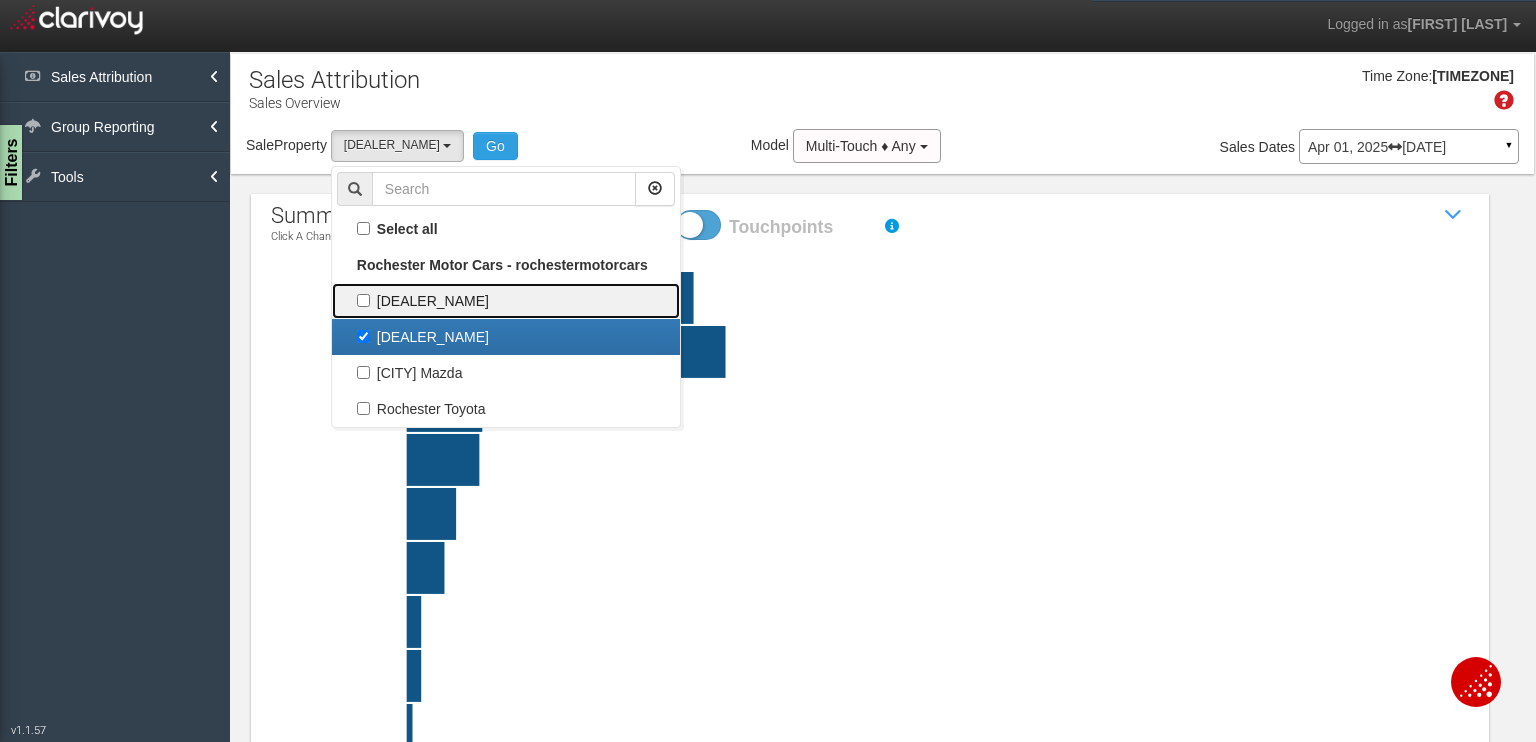click on "[DEALER_NAME]" at bounding box center (506, 301) 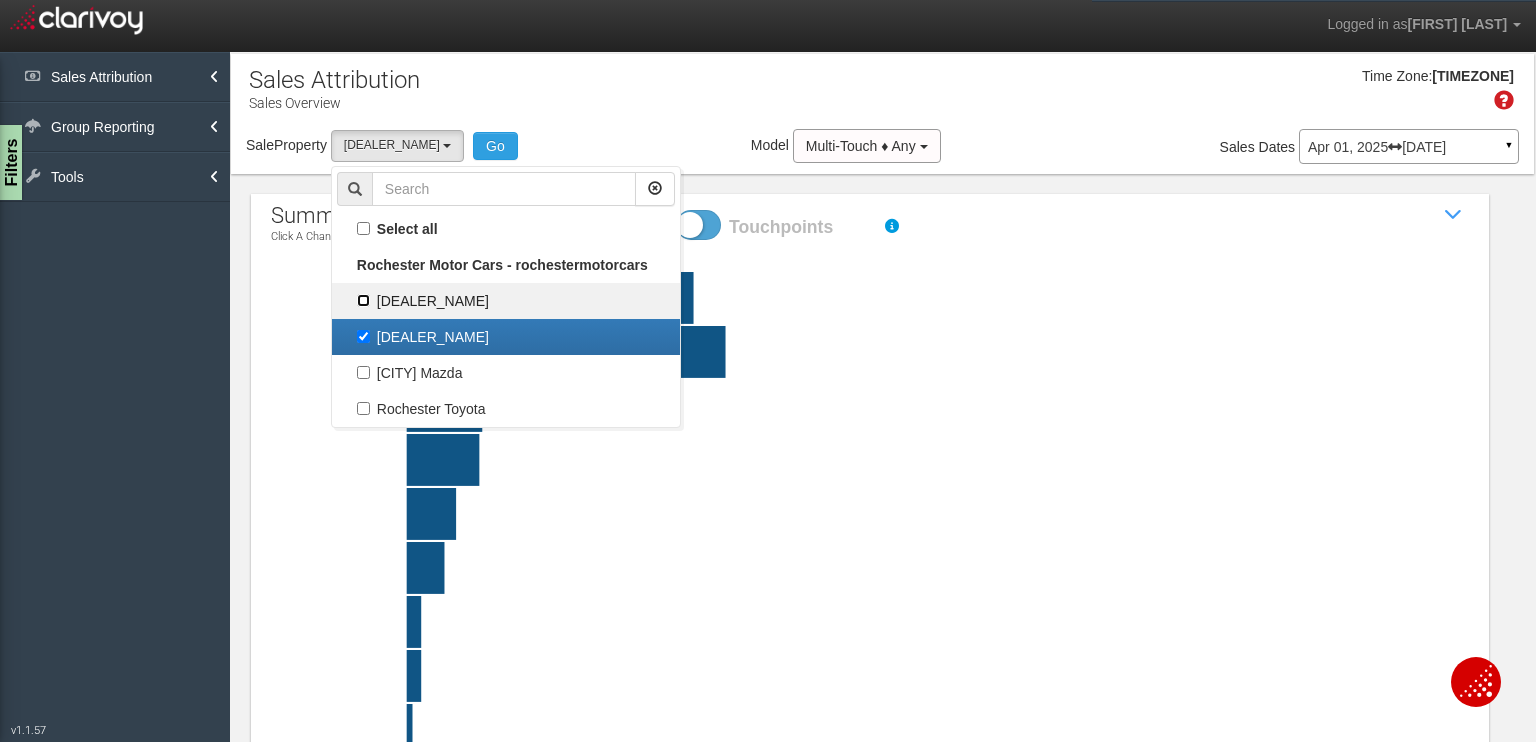 checkbox on "true" 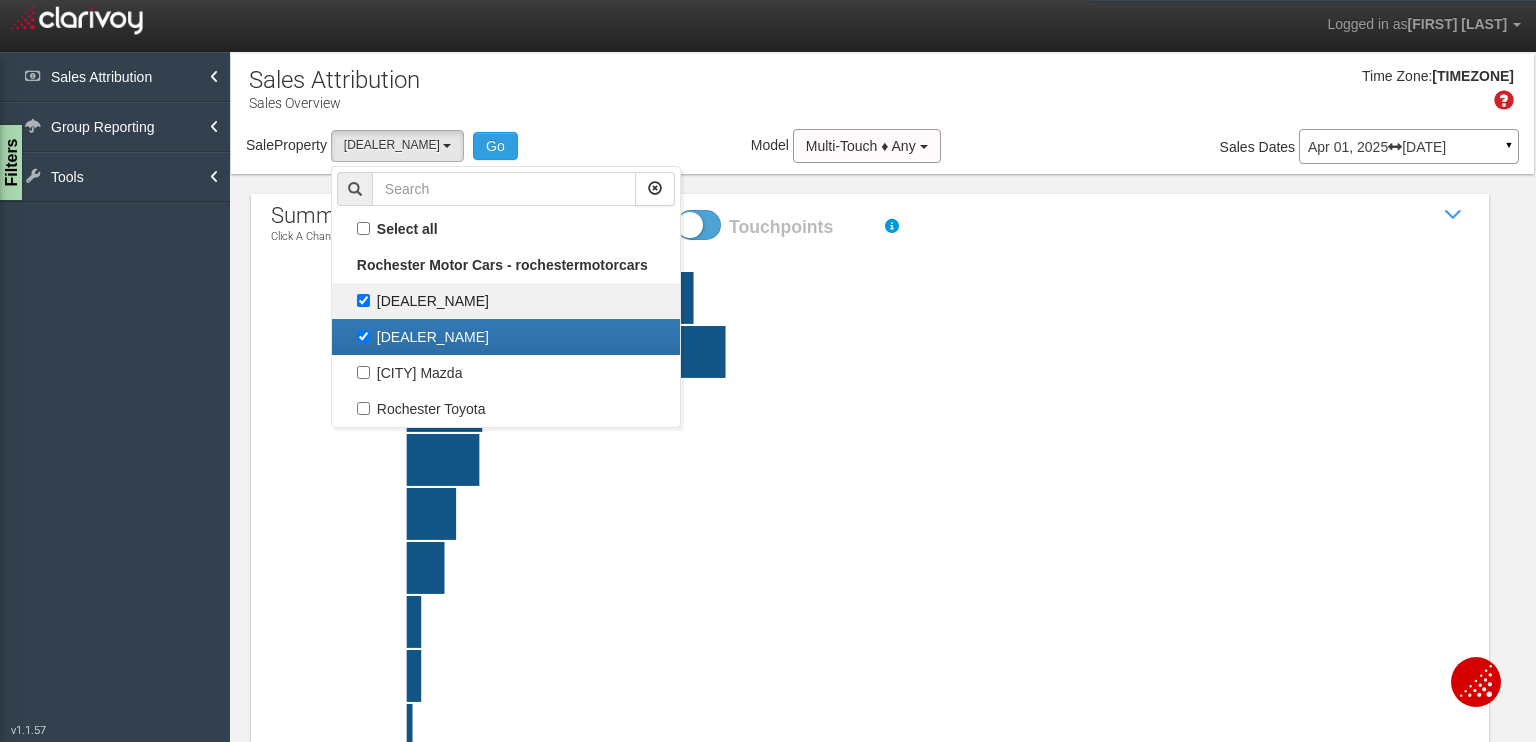 select on "object:312" 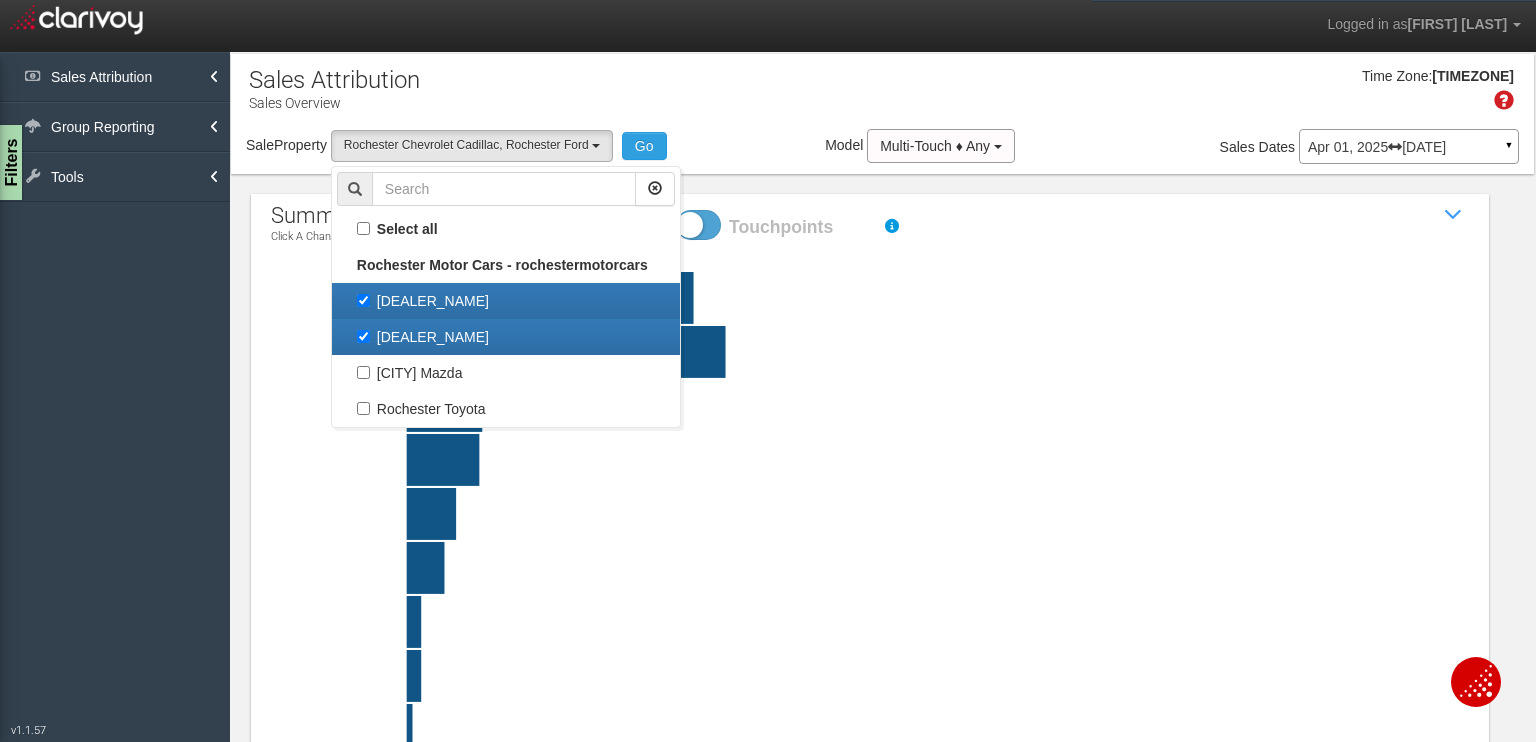 scroll, scrollTop: 36, scrollLeft: 0, axis: vertical 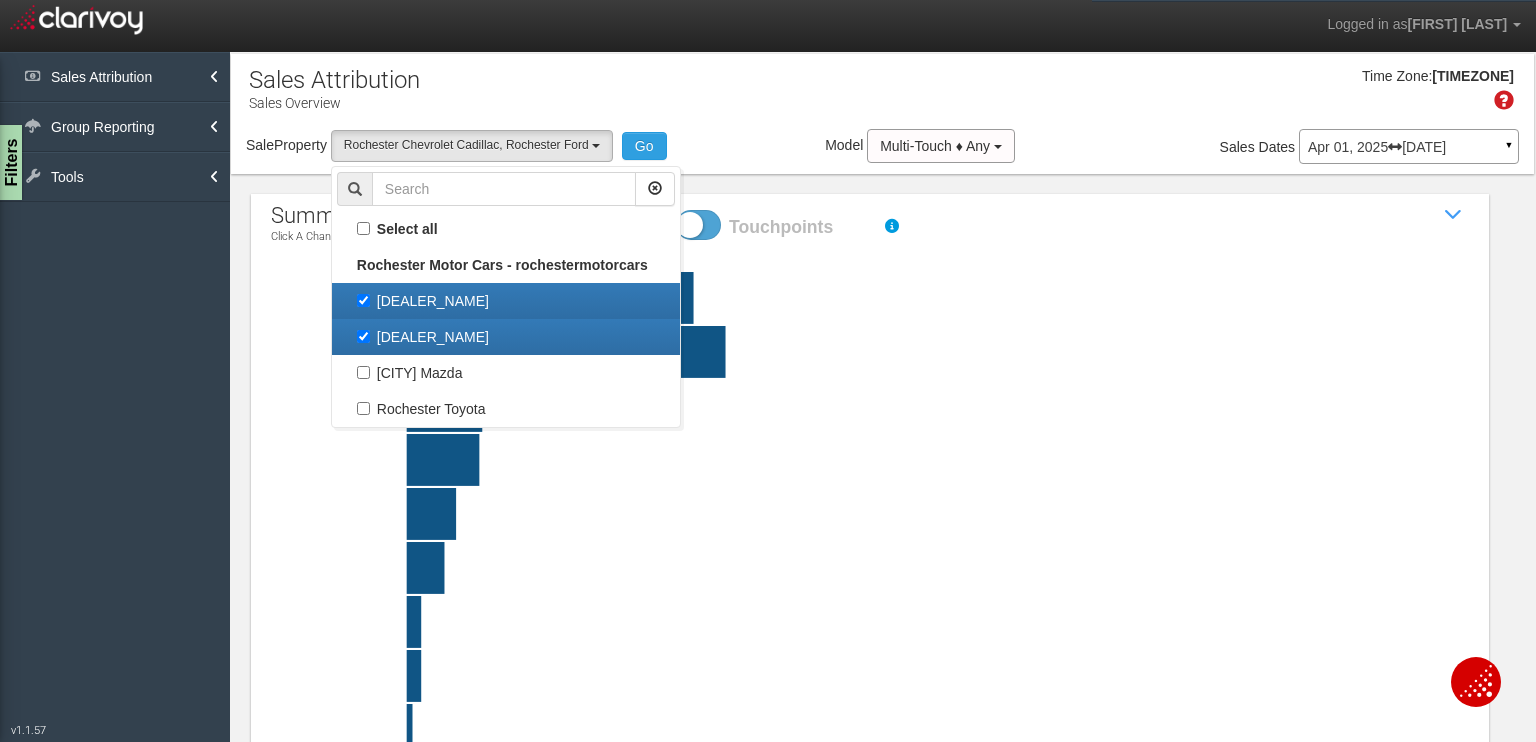 click on "[DEALER_NAME]" at bounding box center [506, 337] 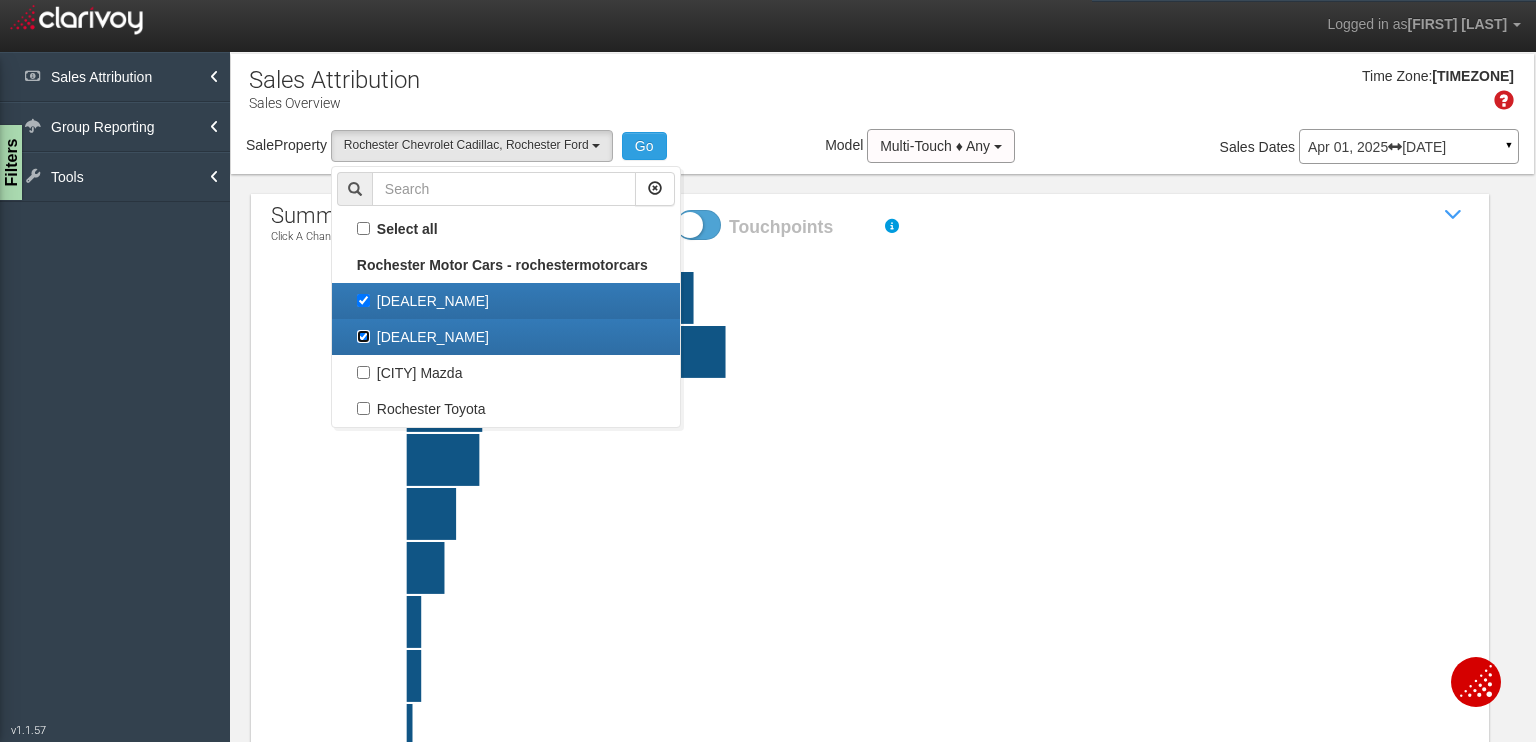 click on "[DEALER_NAME]" at bounding box center [363, 336] 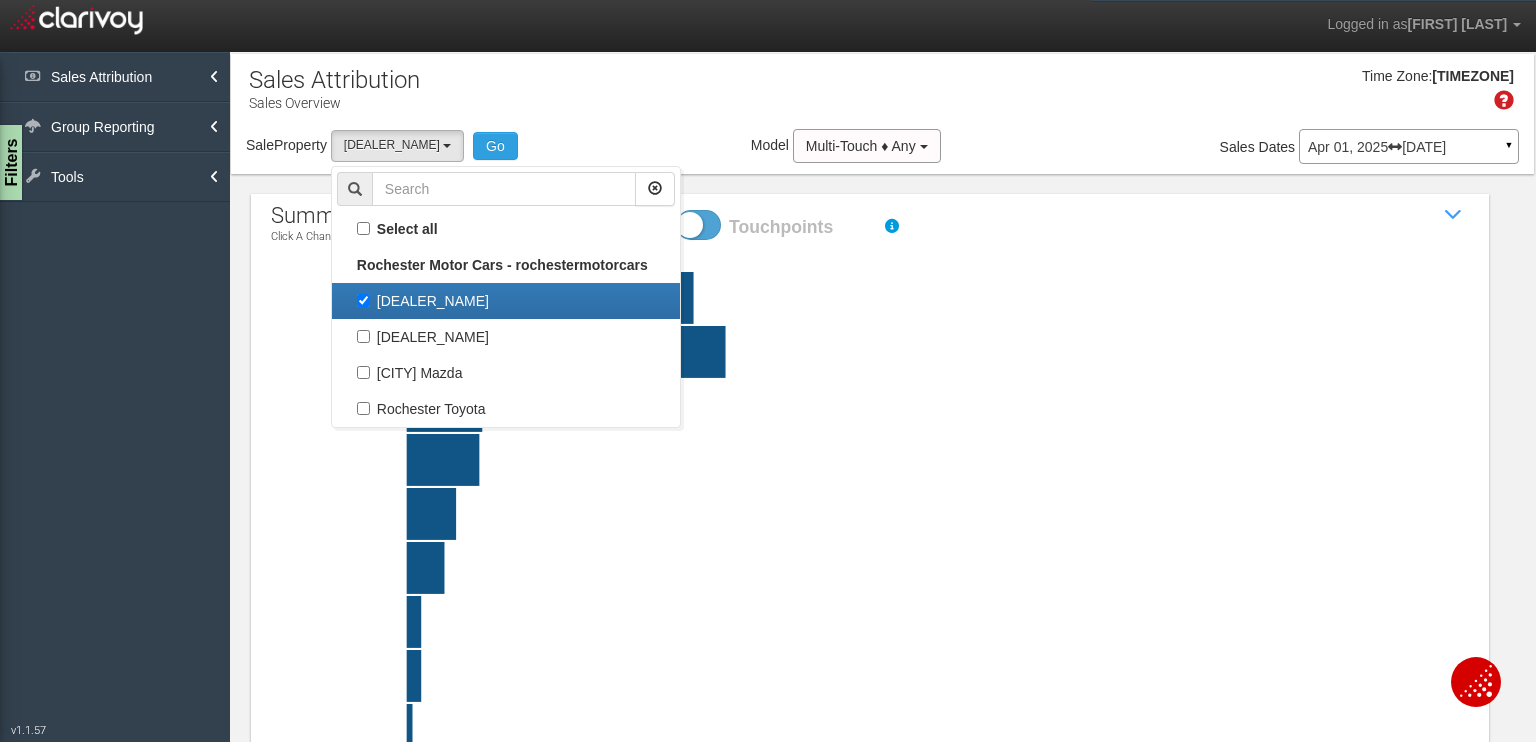 click 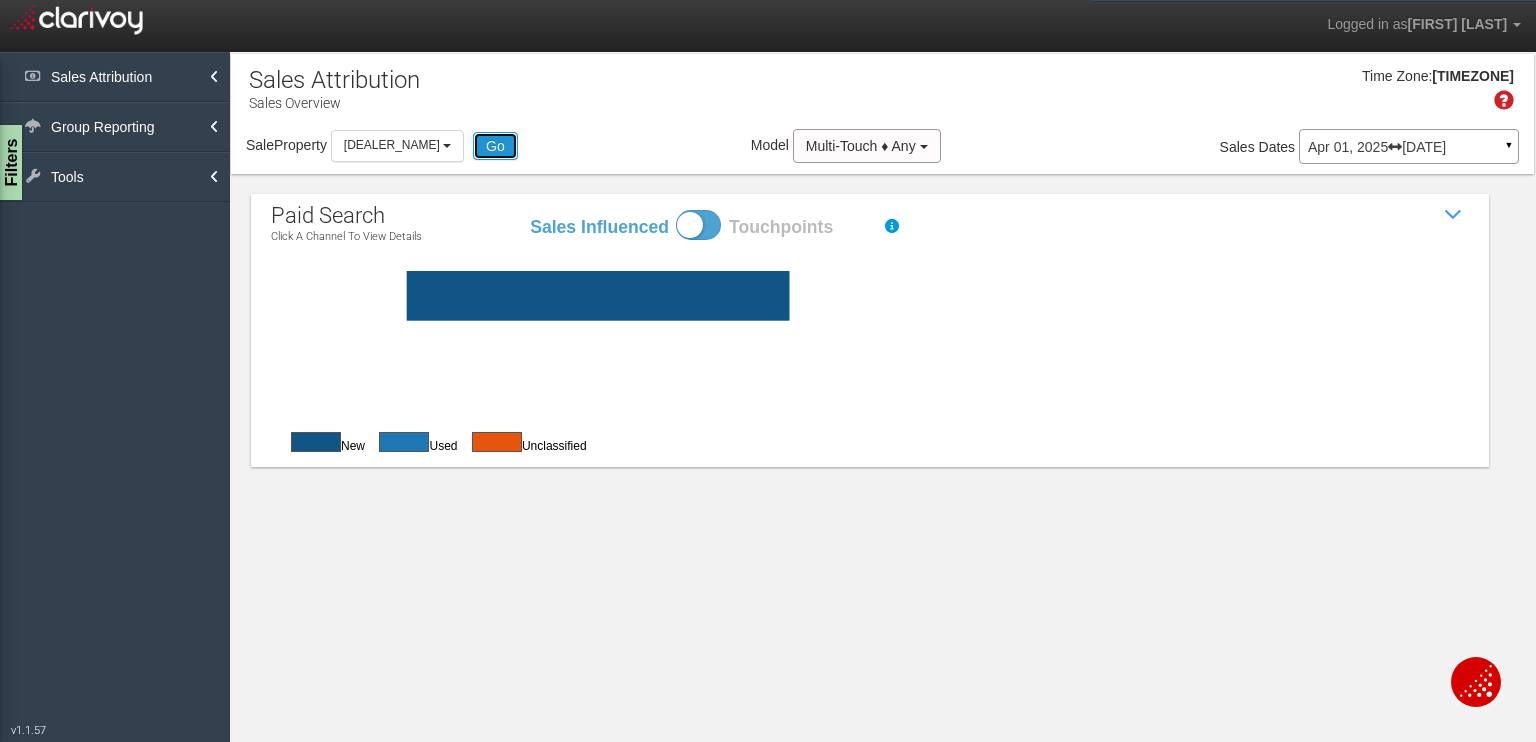 click on "Go" at bounding box center [495, 146] 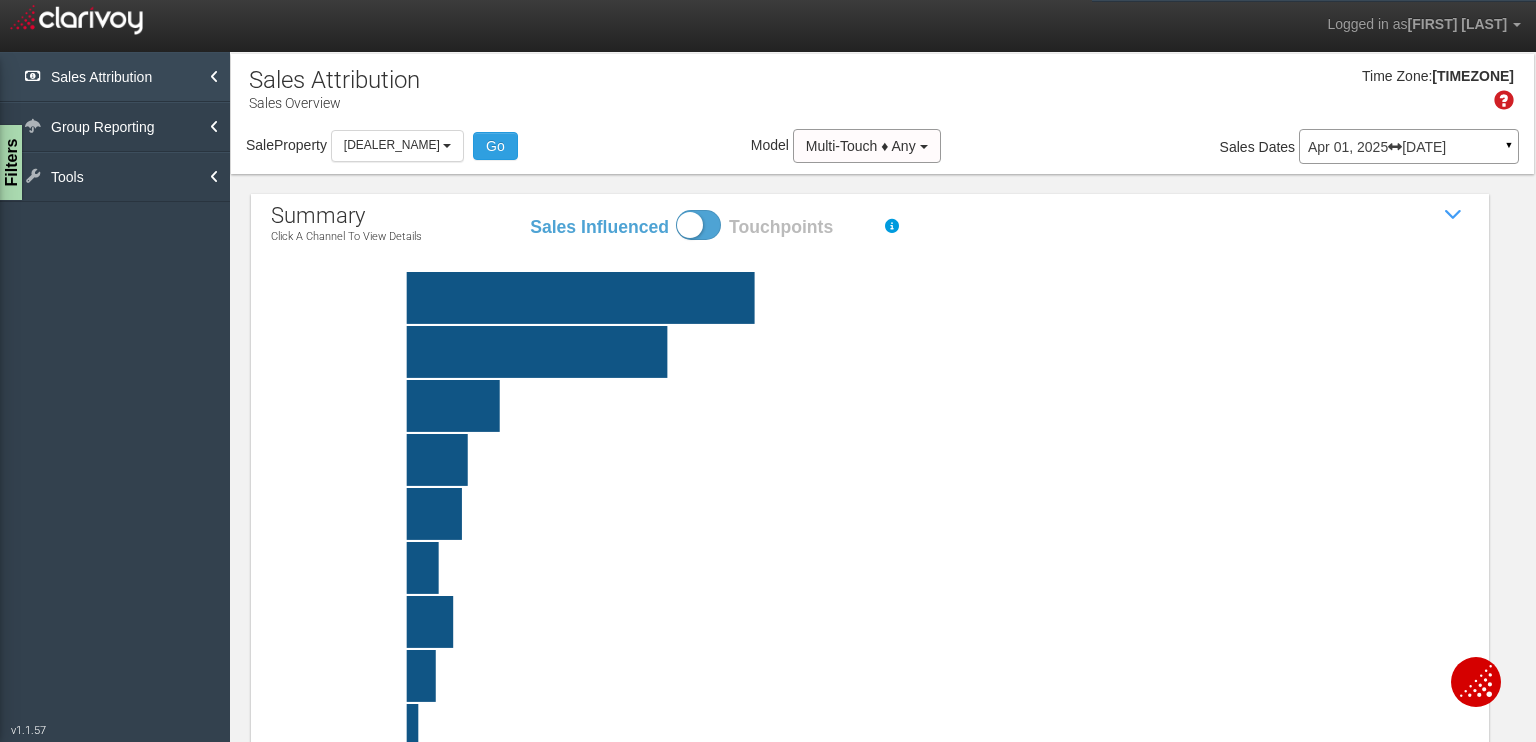 click on "Sales Attribution" at bounding box center (115, 77) 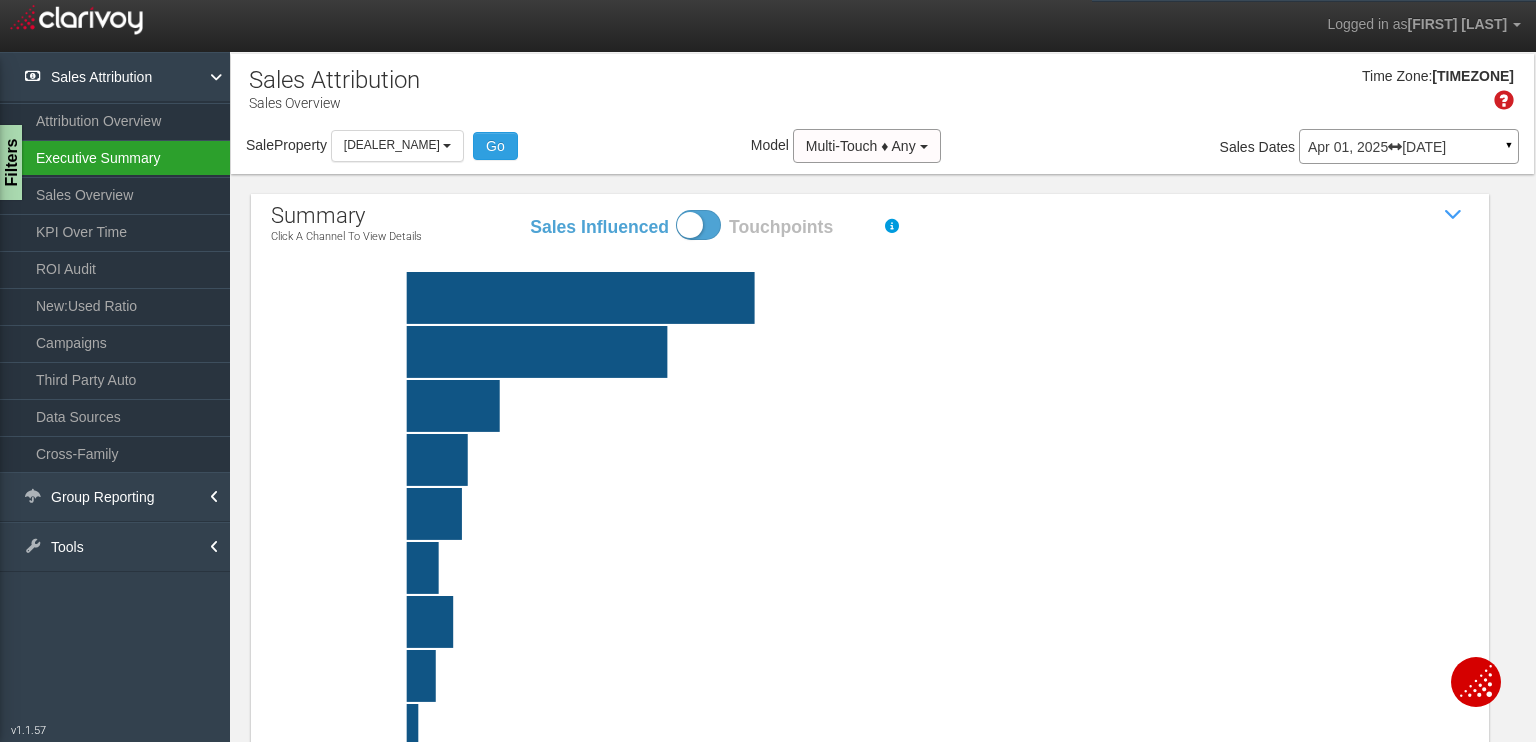click on "Executive Summary" at bounding box center (115, 158) 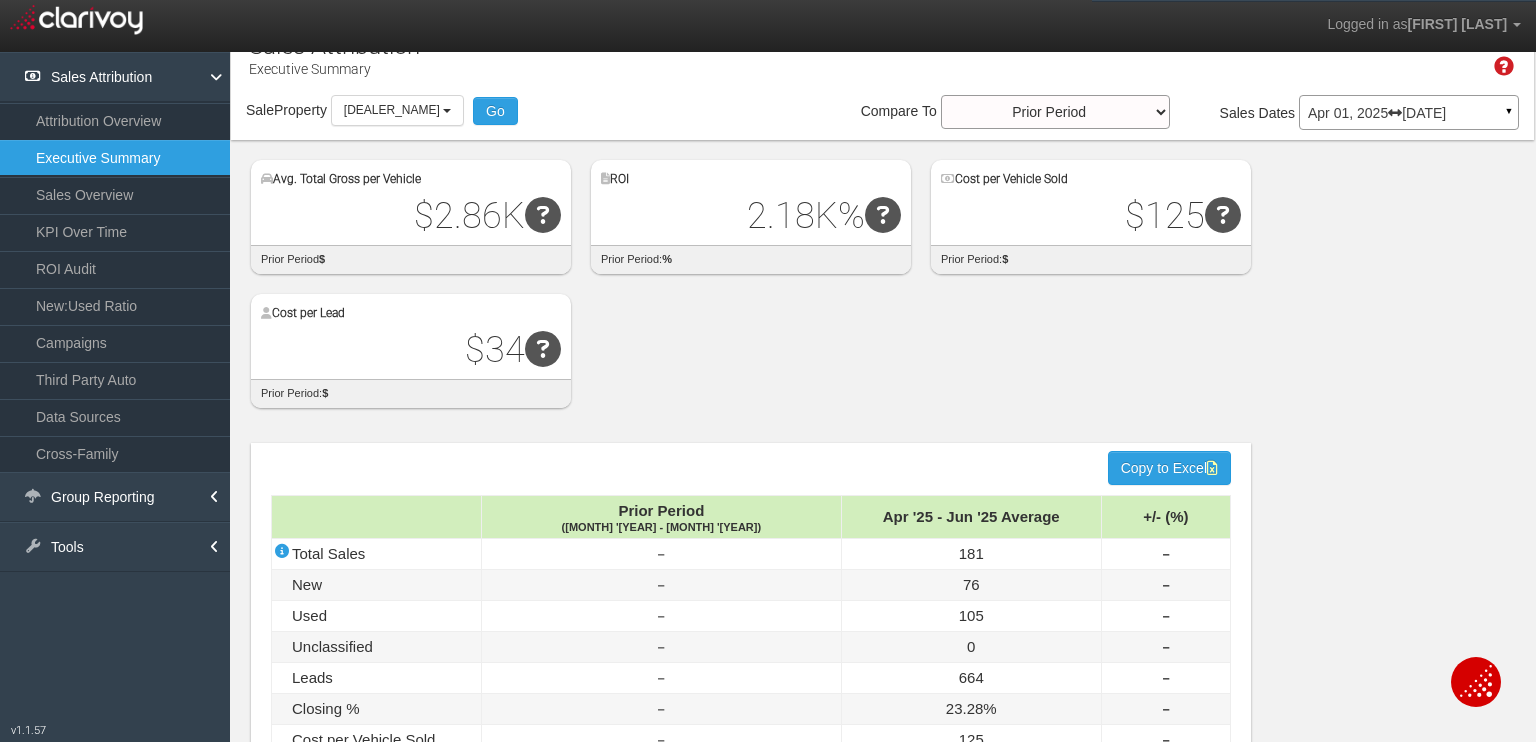 scroll, scrollTop: 0, scrollLeft: 0, axis: both 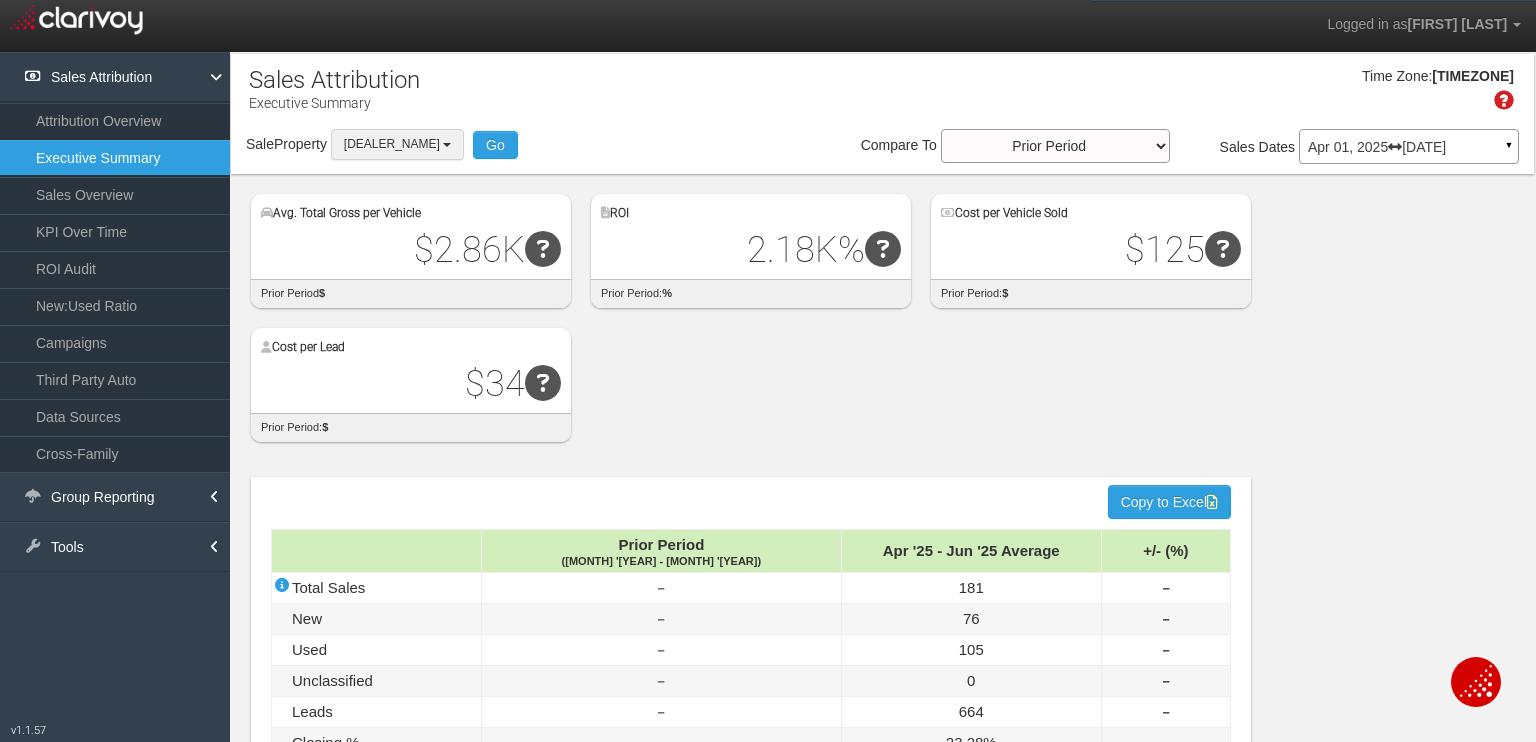 click on "[DEALER_NAME]" at bounding box center (397, 144) 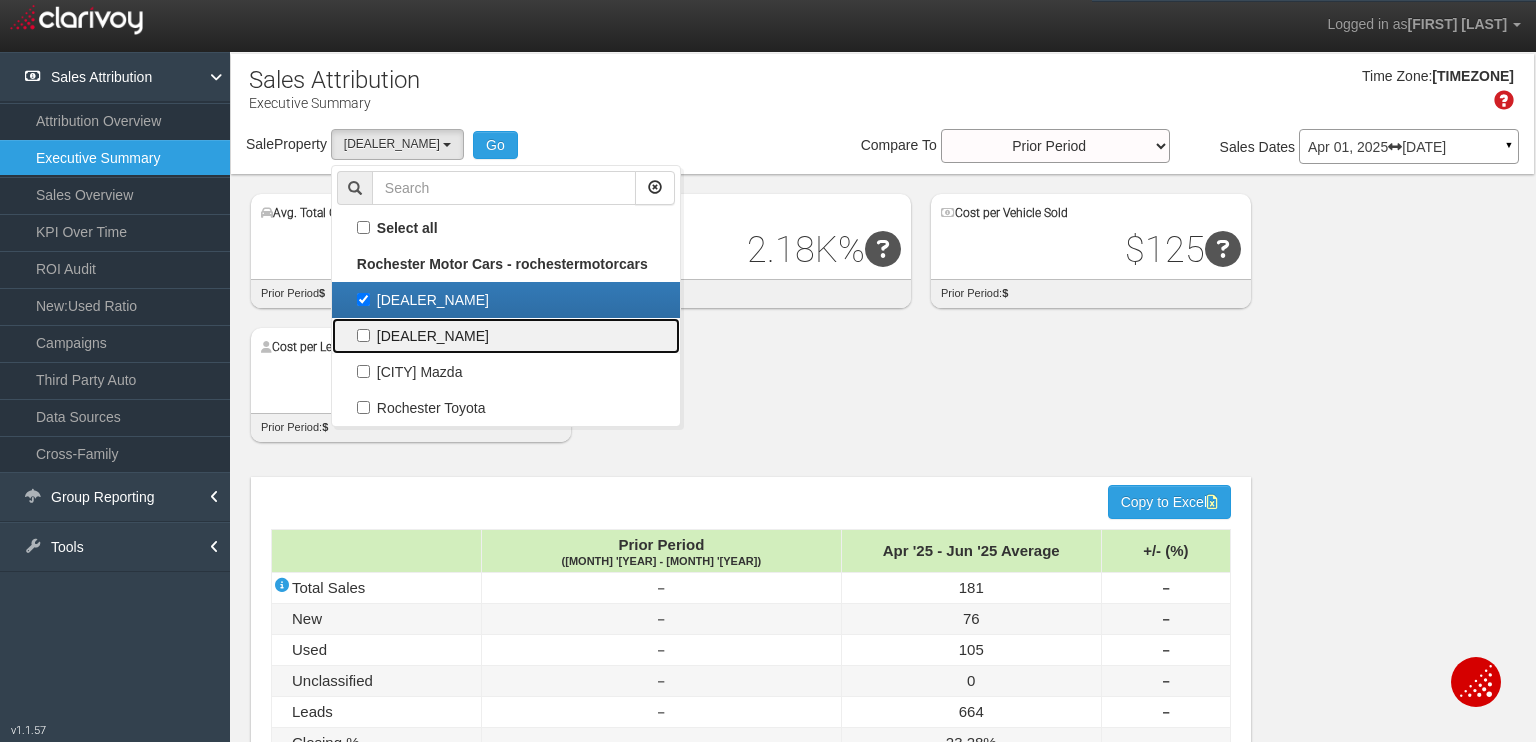 click on "[DEALER_NAME]" at bounding box center (506, 336) 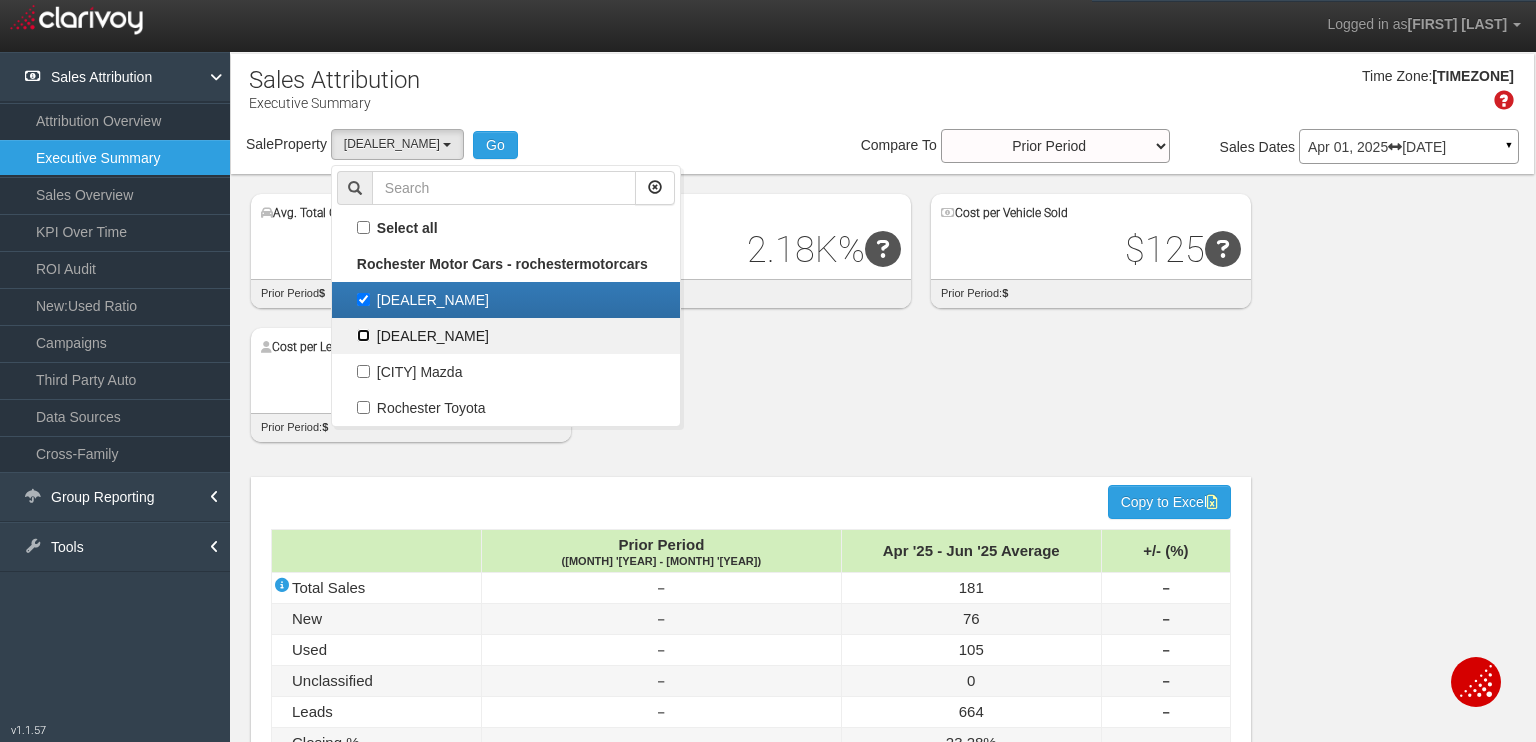 click on "[DEALER_NAME]" at bounding box center [363, 335] 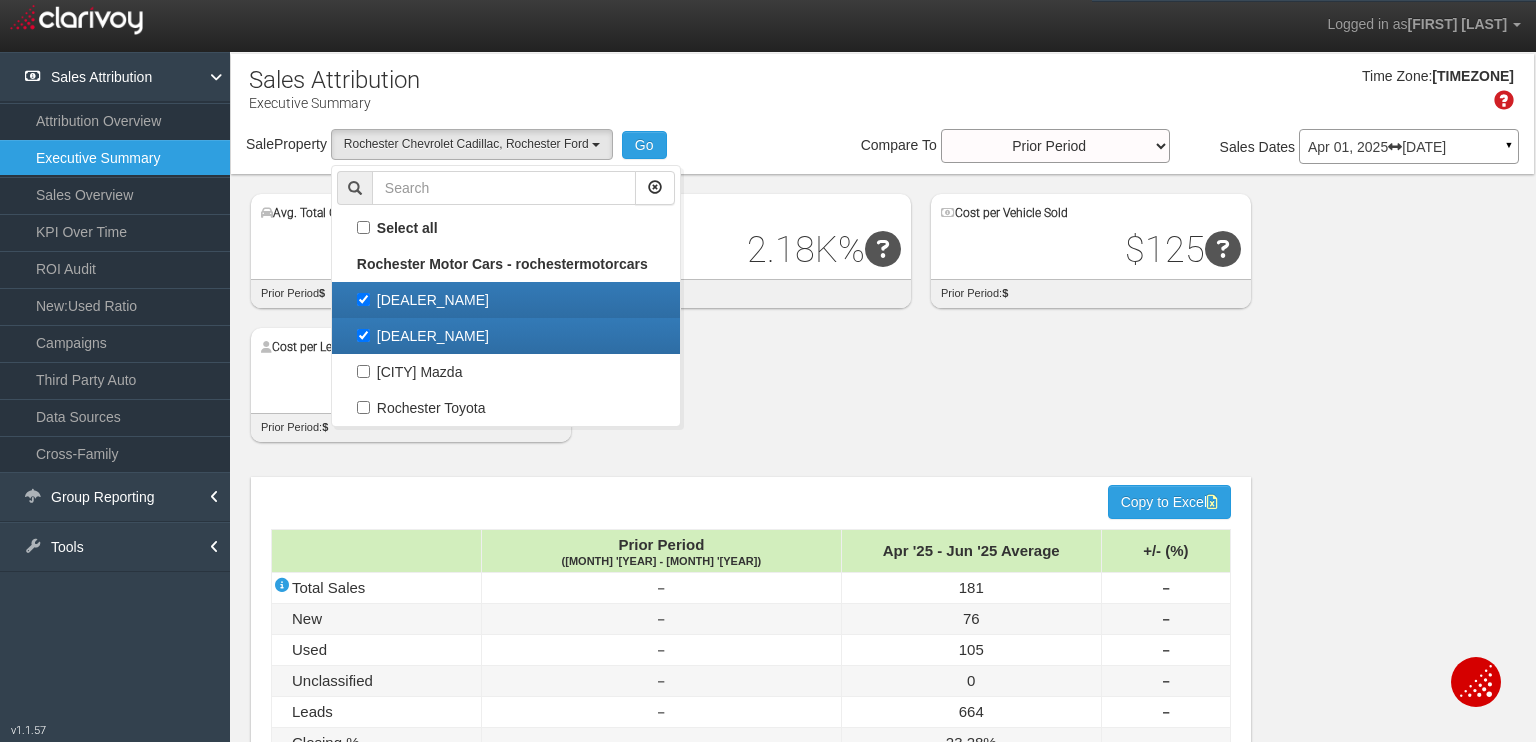 scroll, scrollTop: 17, scrollLeft: 0, axis: vertical 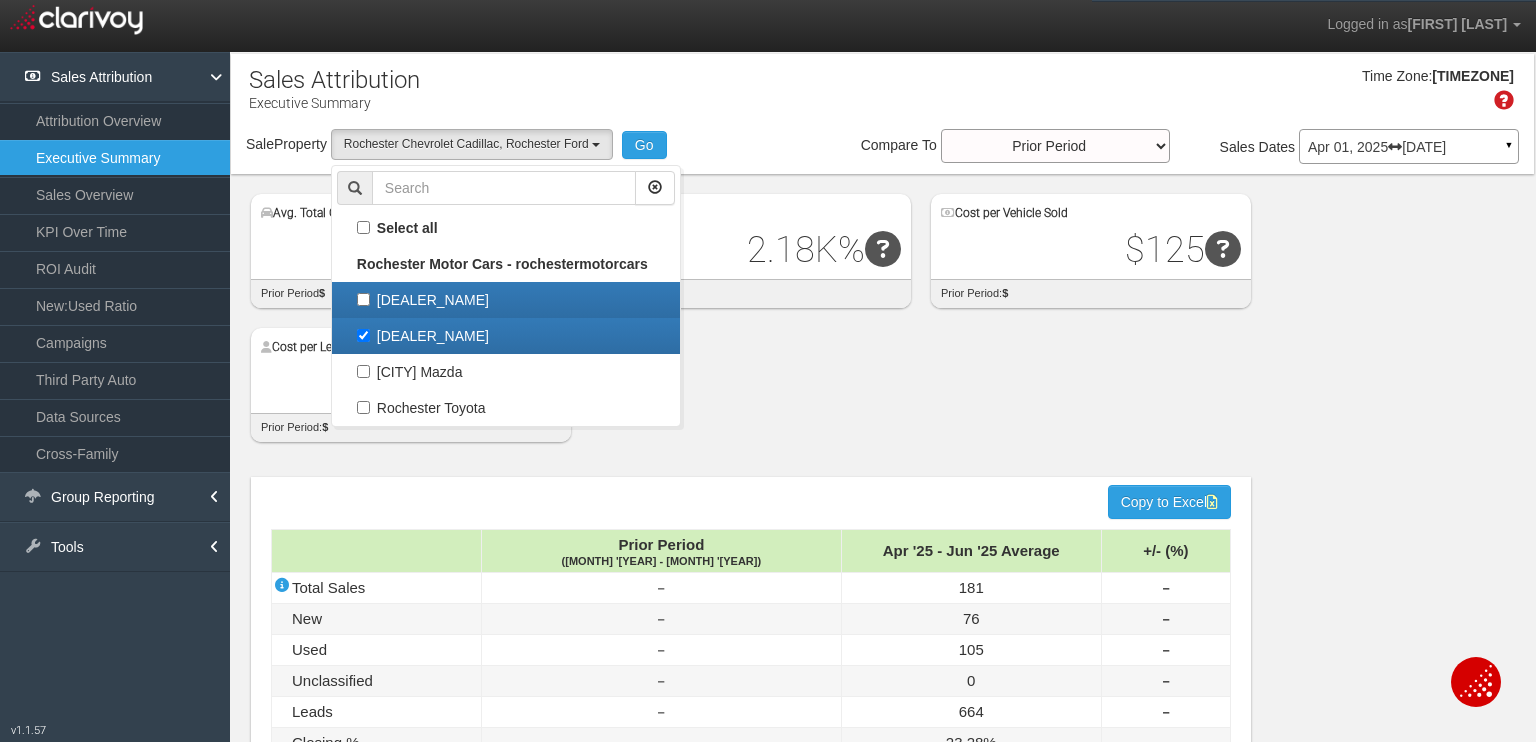 select on "object:425" 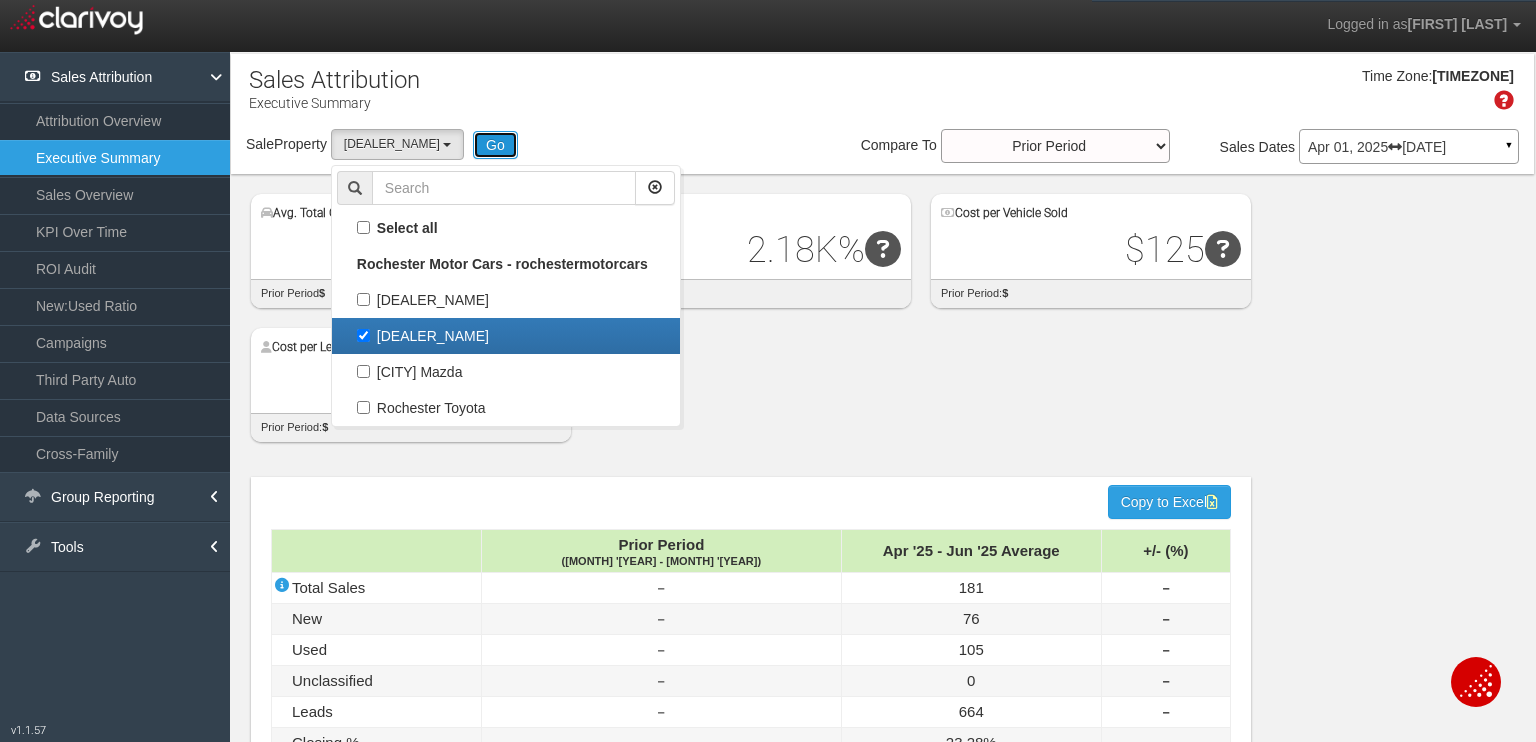 click on "Go" at bounding box center (495, 145) 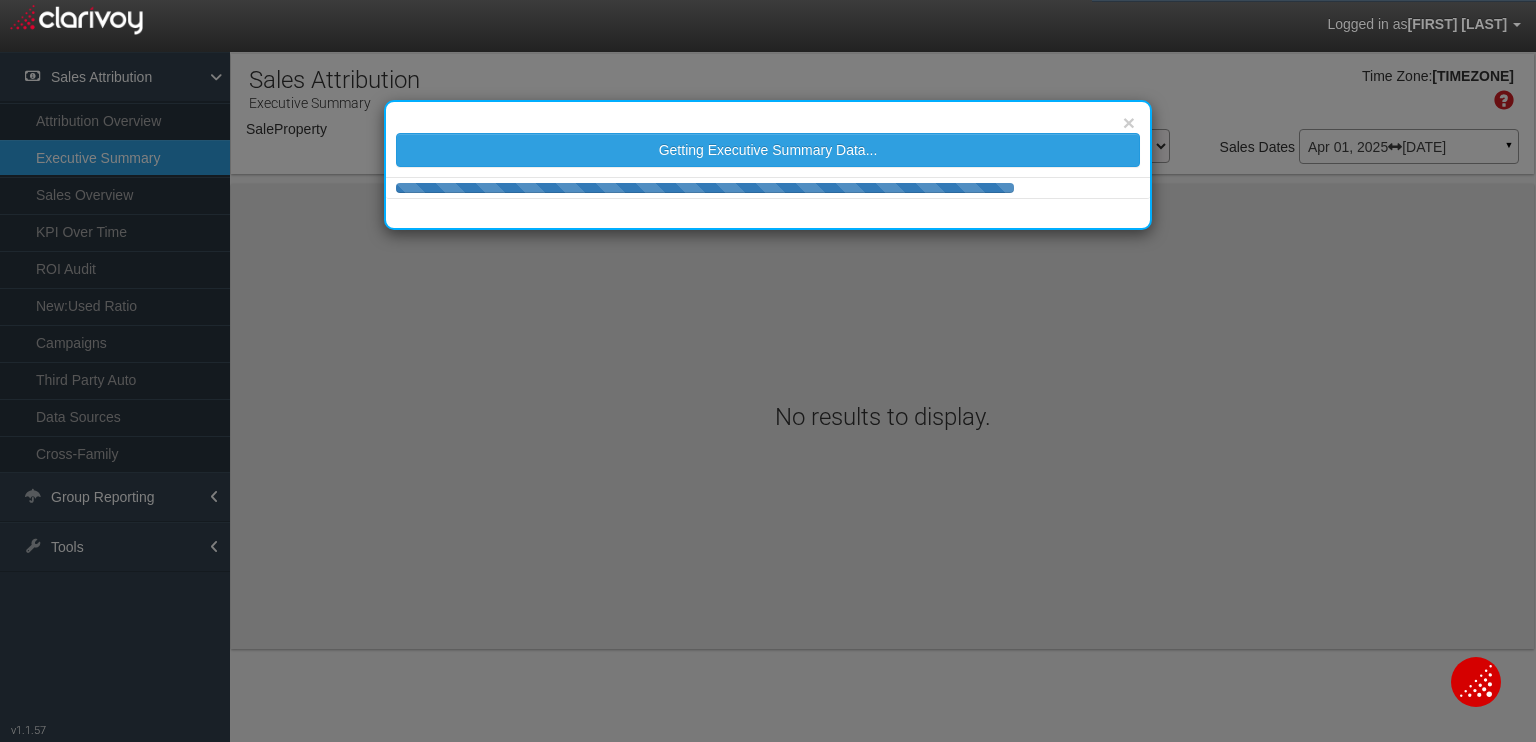 select on "object:496" 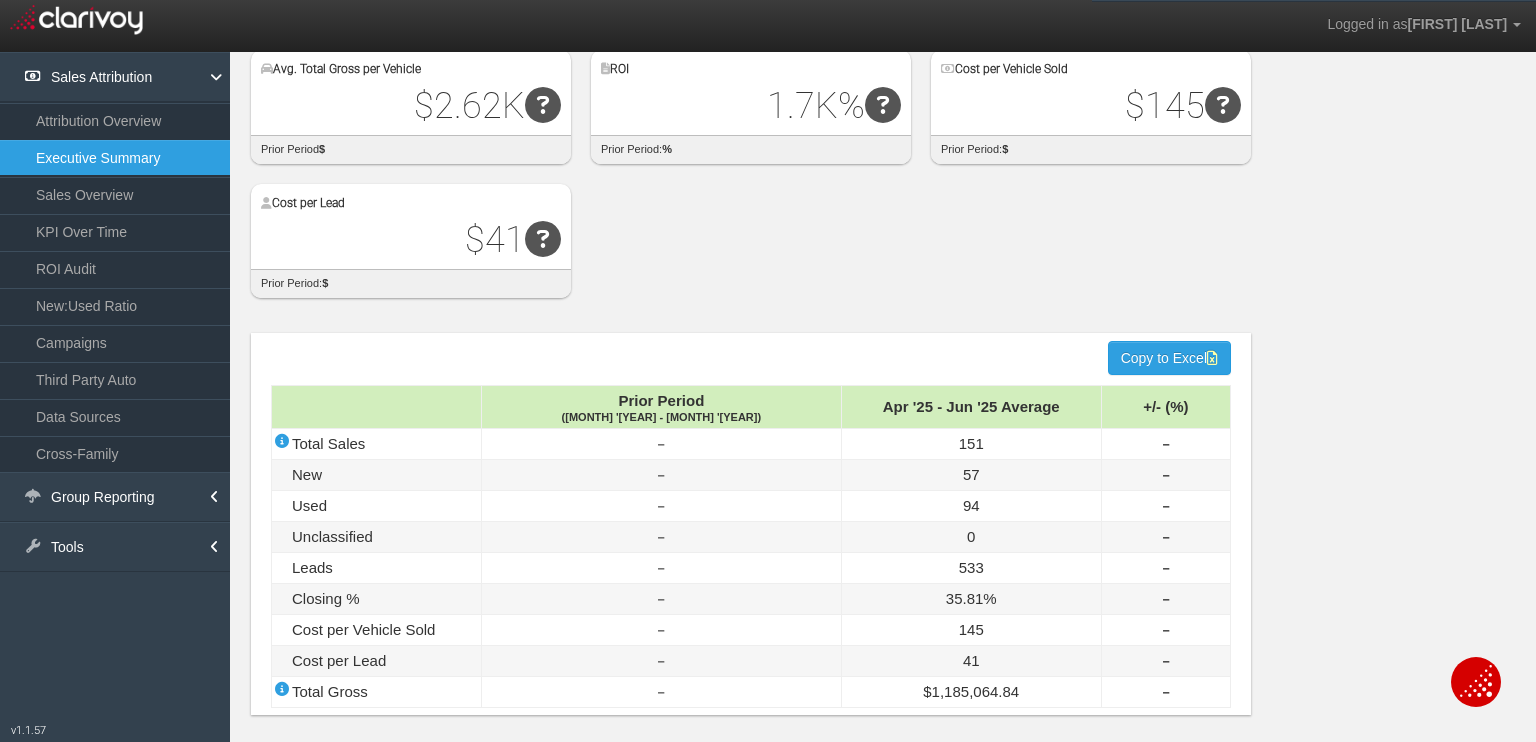 scroll, scrollTop: 150, scrollLeft: 0, axis: vertical 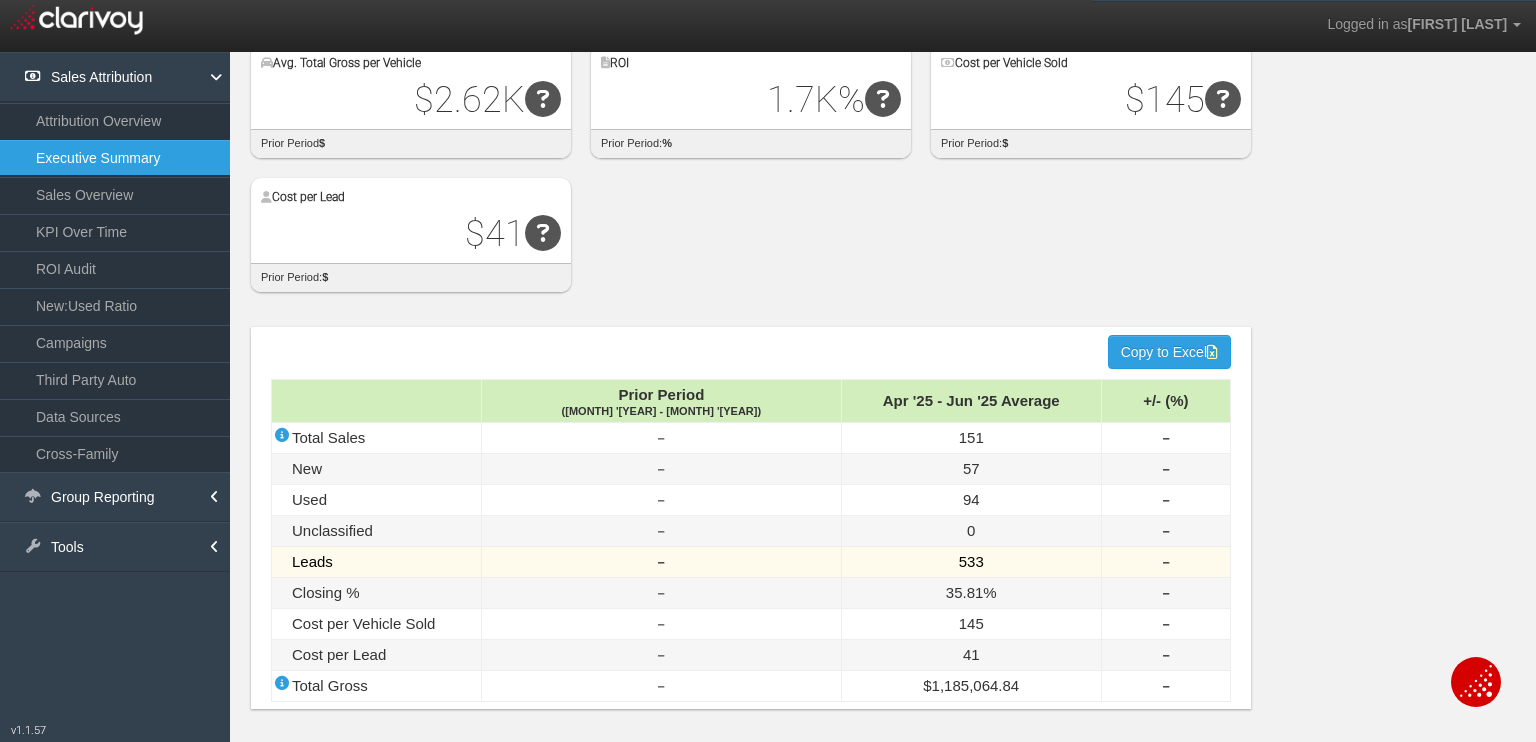 click on "Leads" at bounding box center [377, 562] 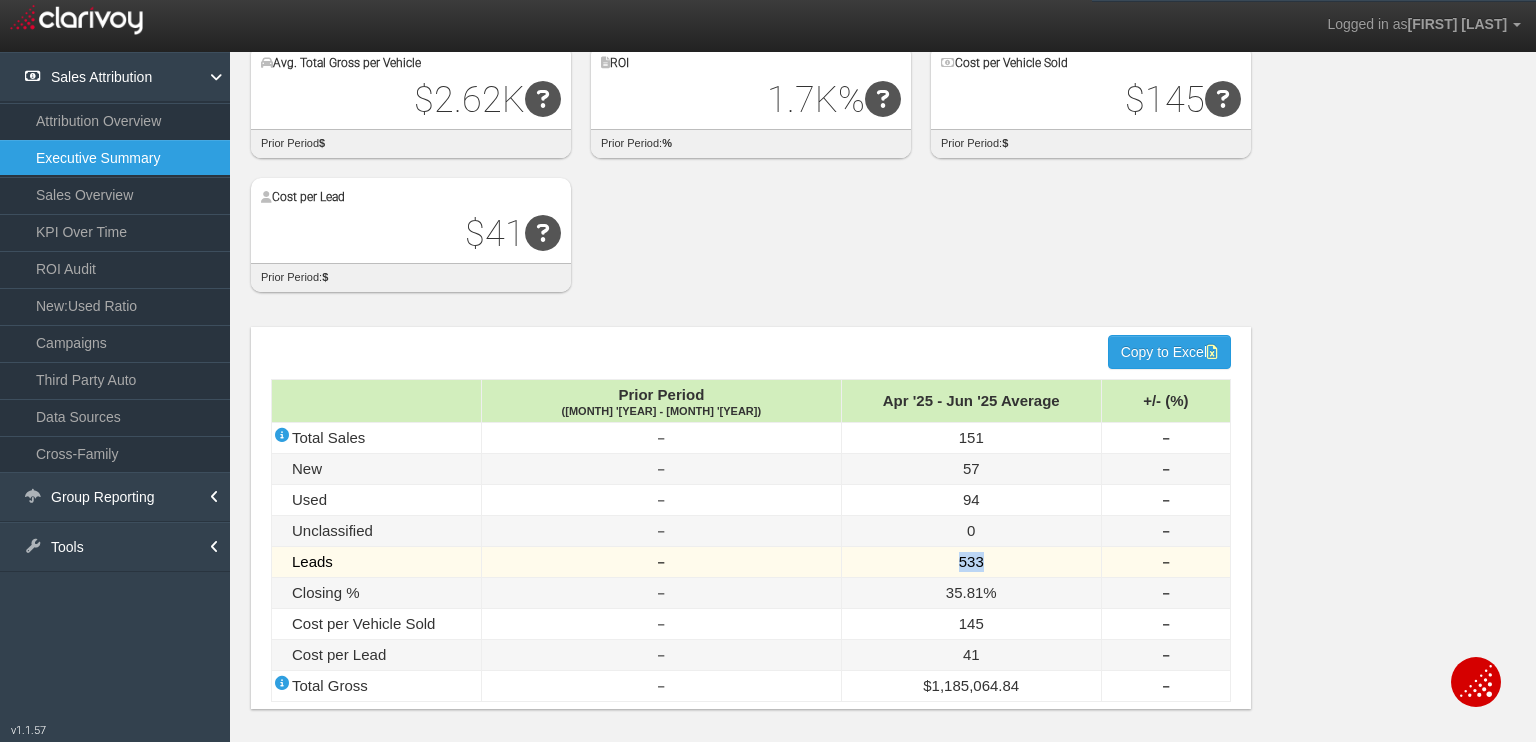 click on "533" at bounding box center [971, 562] 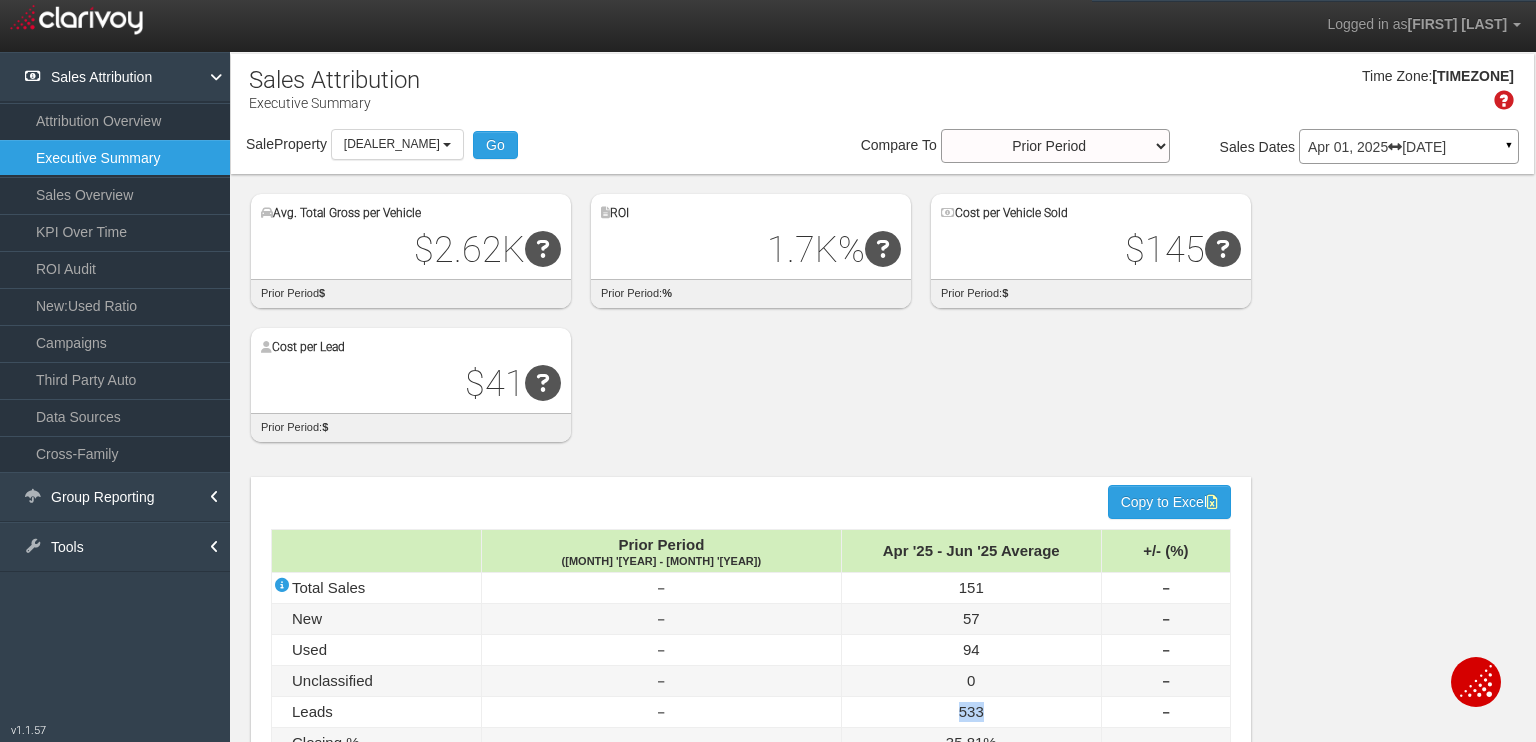 scroll, scrollTop: 0, scrollLeft: 0, axis: both 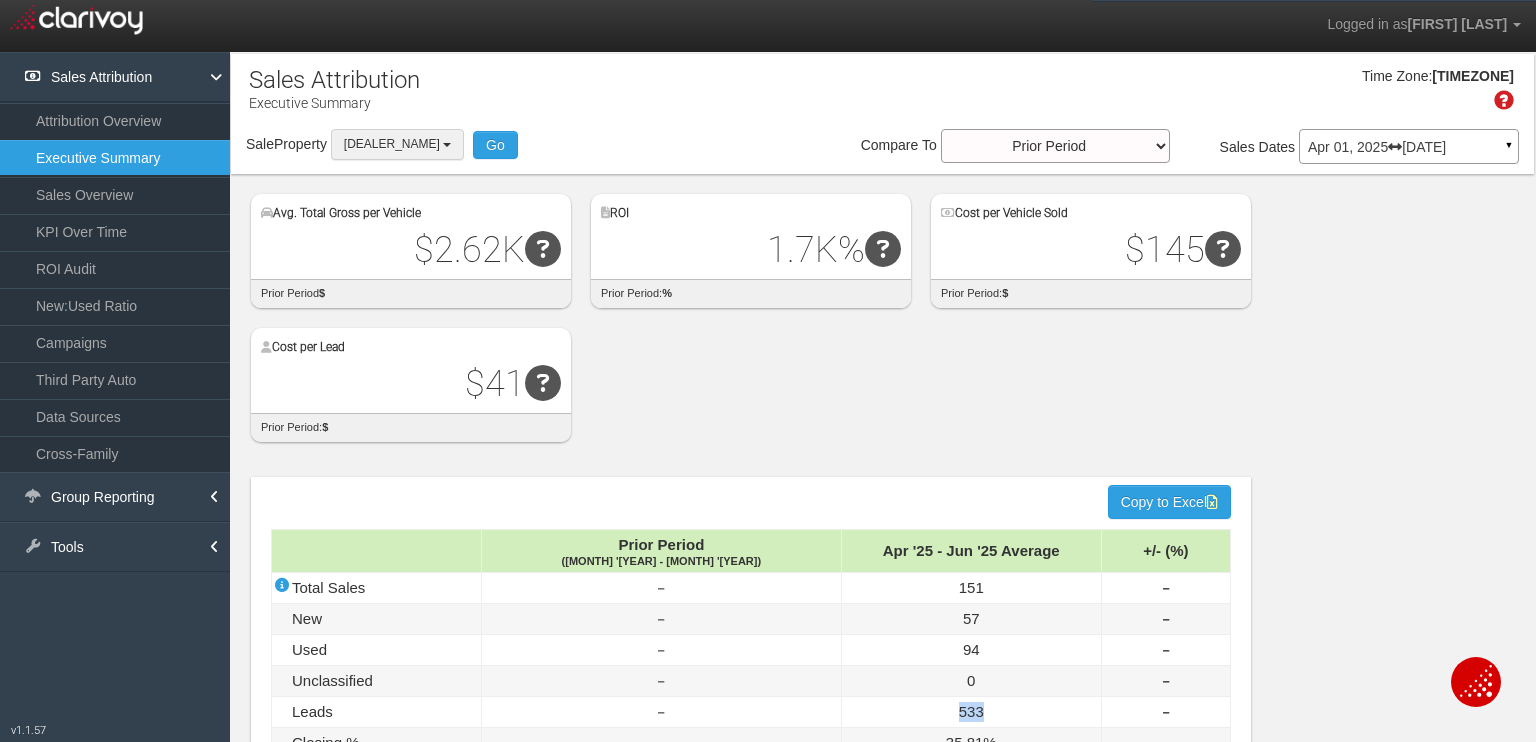 click on "[DEALER_NAME]" at bounding box center [397, 144] 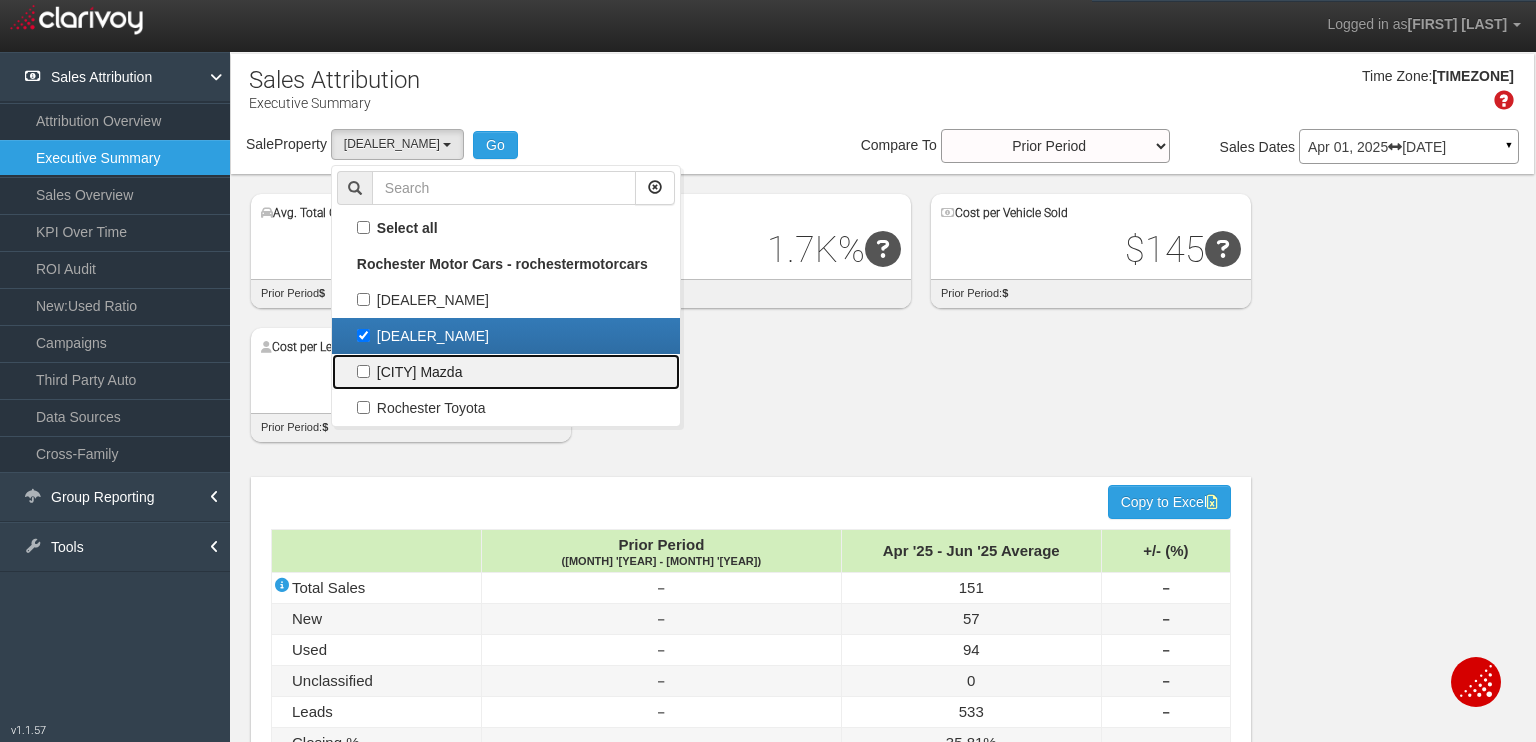 click on "[CITY] Mazda" at bounding box center (506, 372) 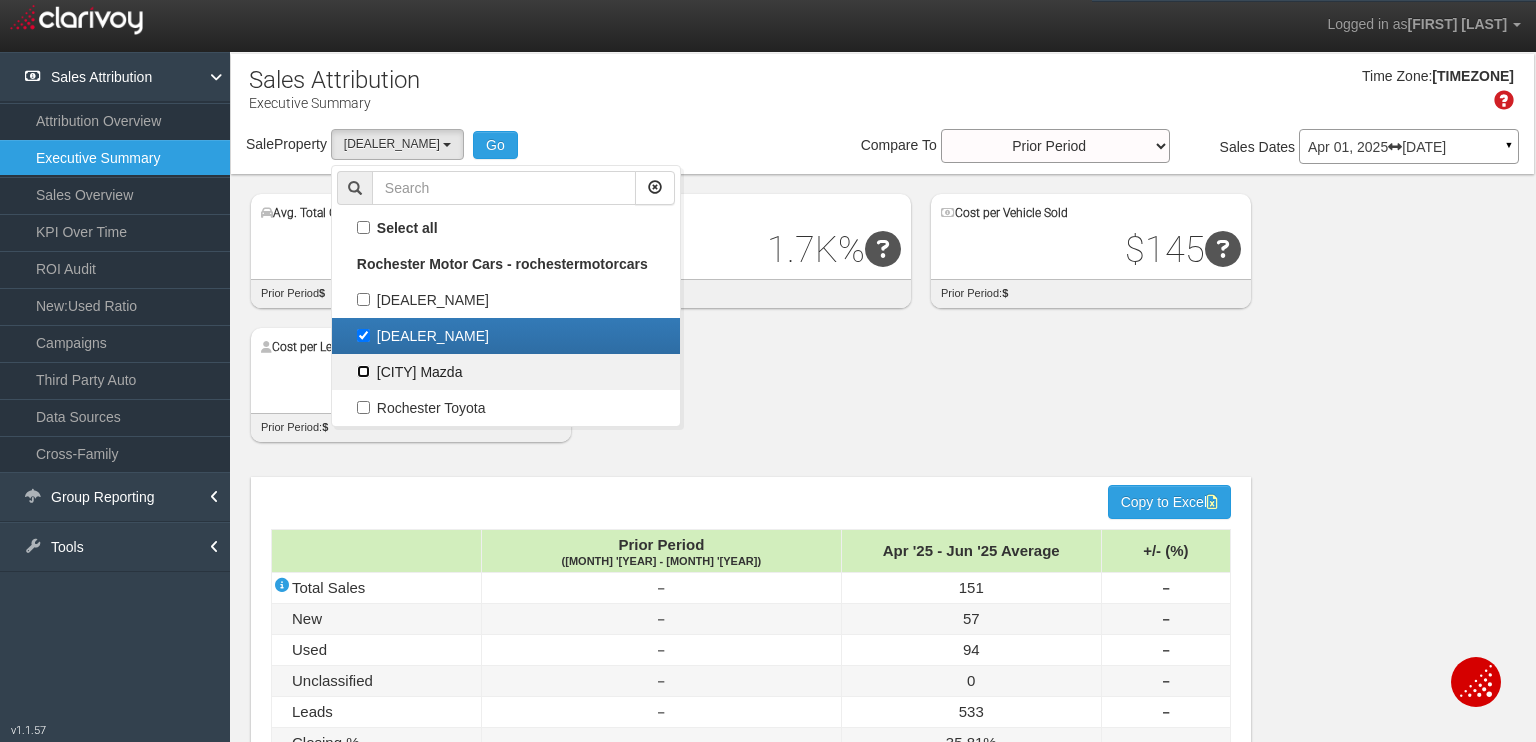 click on "[CITY] Mazda" at bounding box center [363, 371] 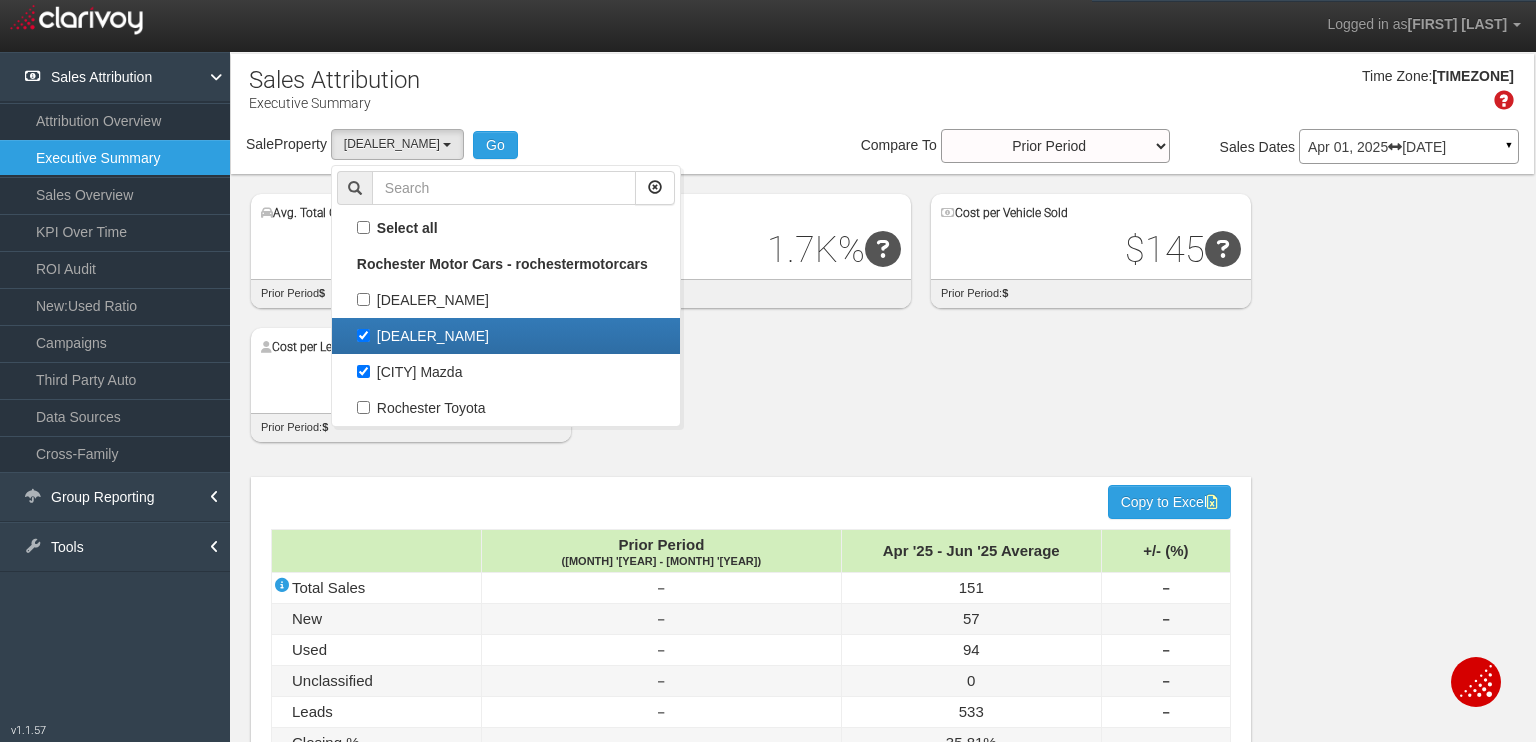scroll, scrollTop: 36, scrollLeft: 0, axis: vertical 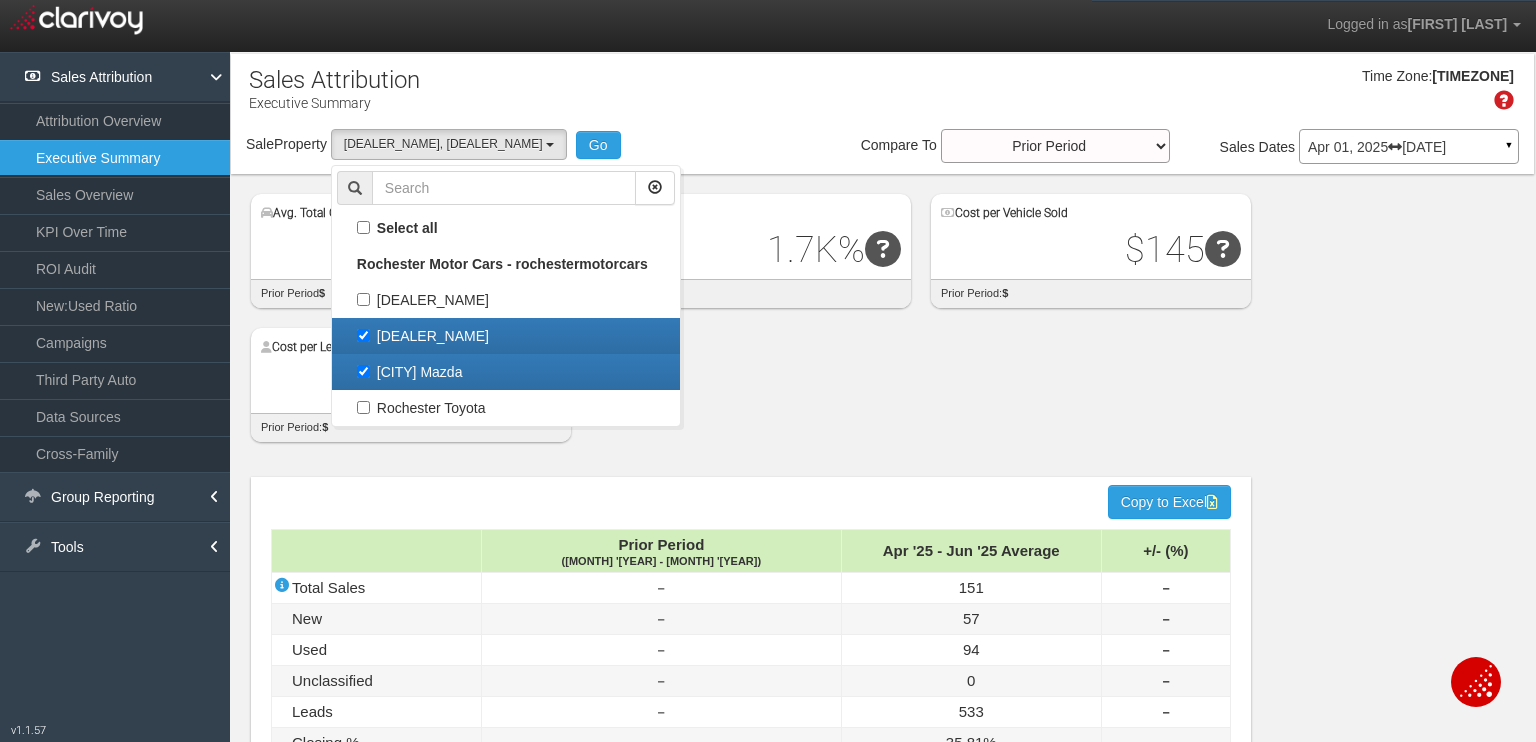click on "[DEALER_NAME]" at bounding box center [506, 336] 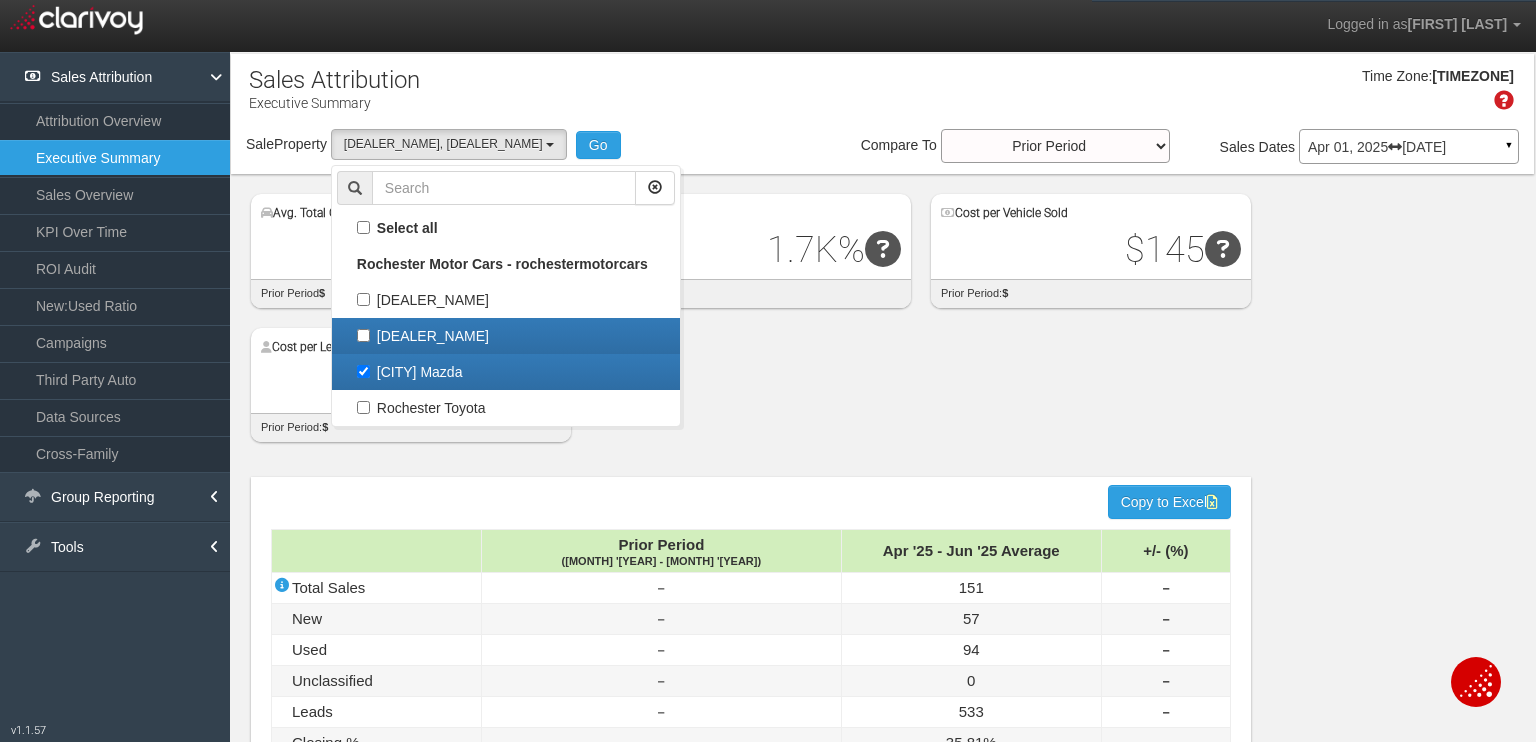 select on "object:497" 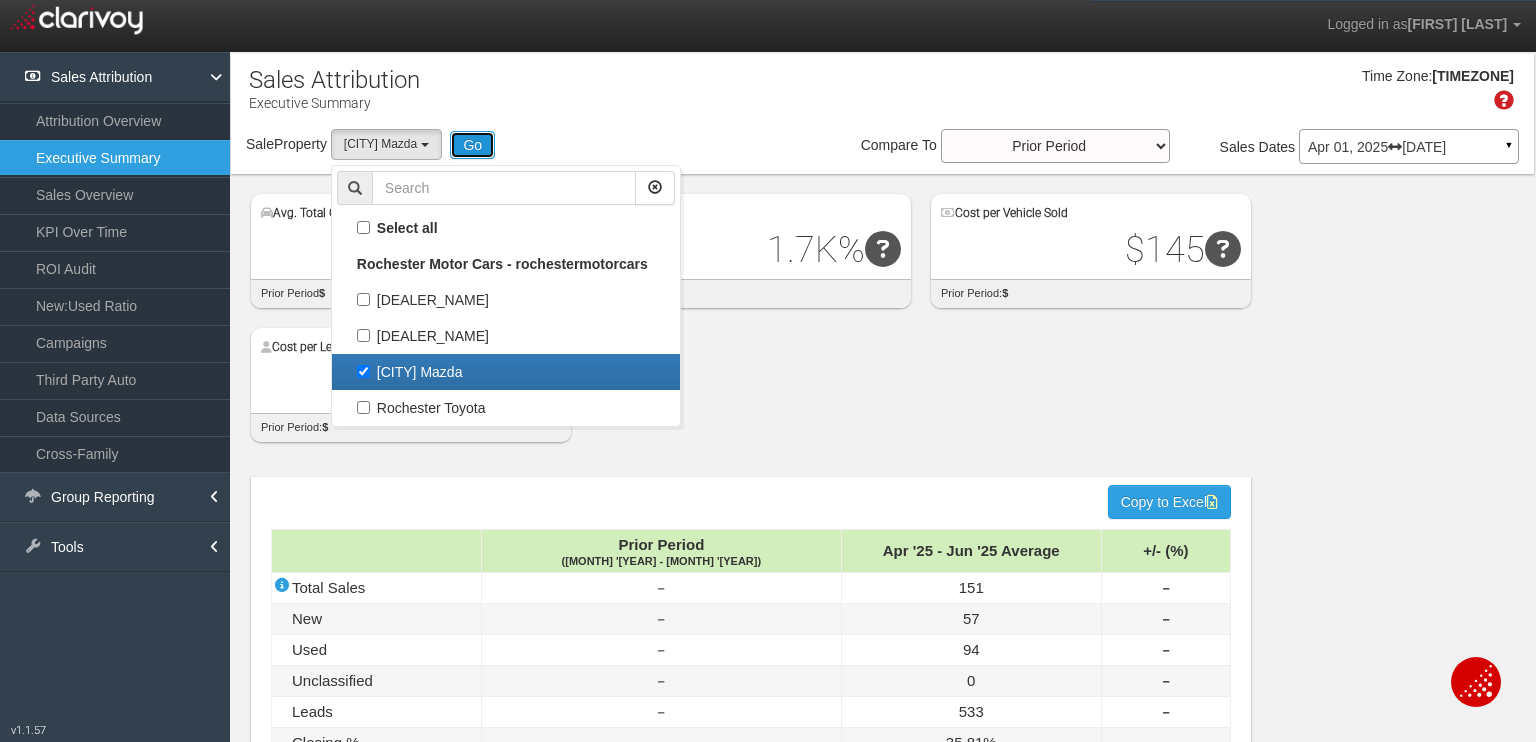 click on "Go" at bounding box center (472, 145) 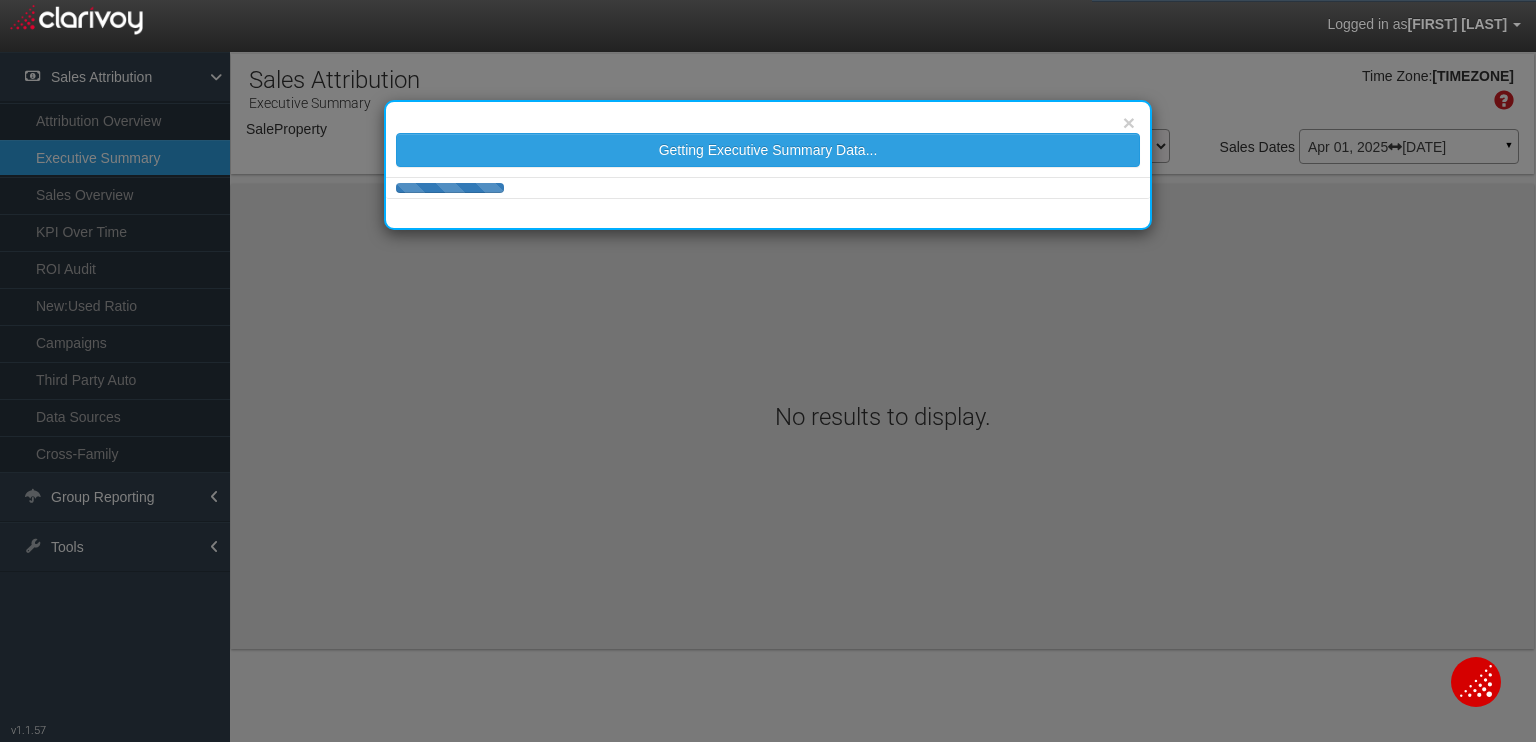 select on "object:568" 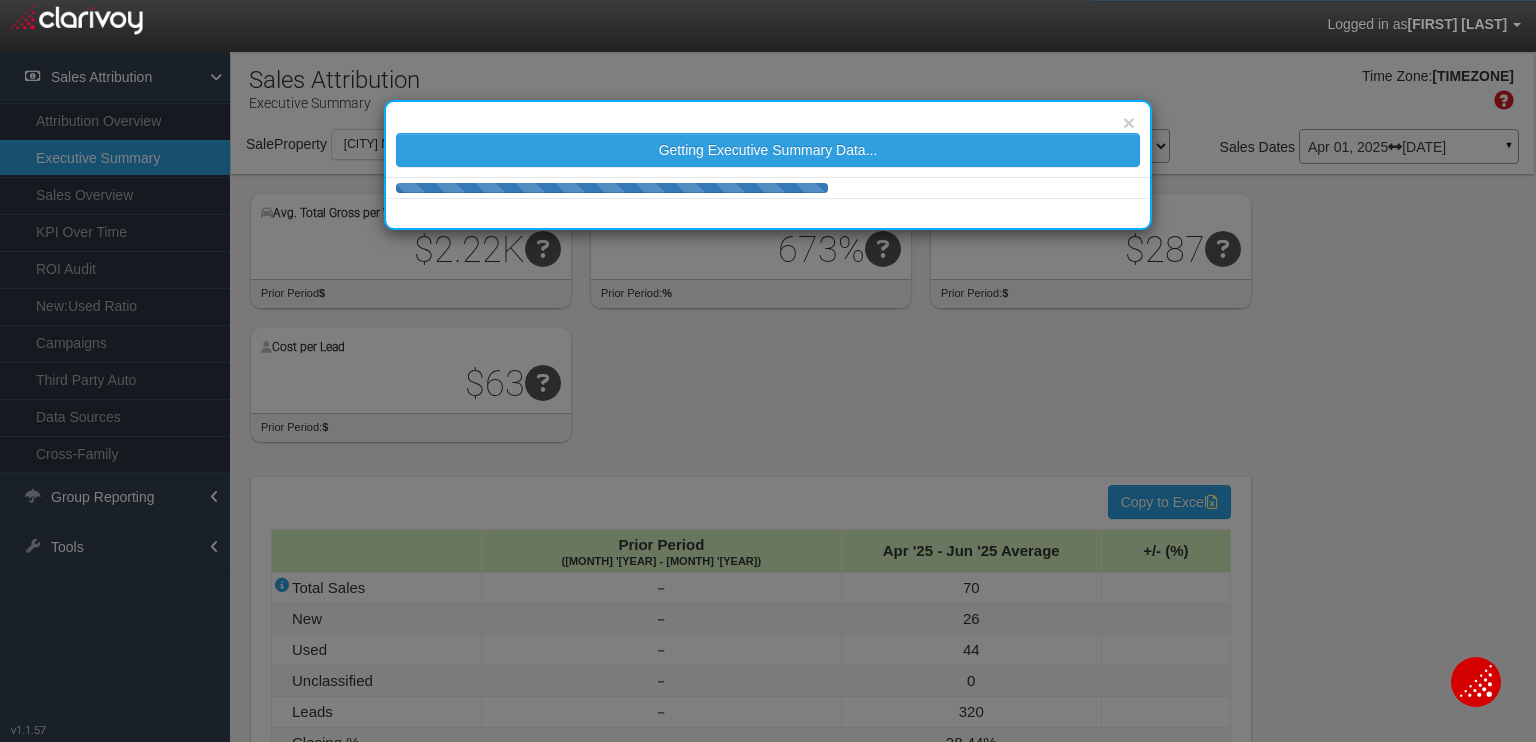 scroll, scrollTop: 0, scrollLeft: 0, axis: both 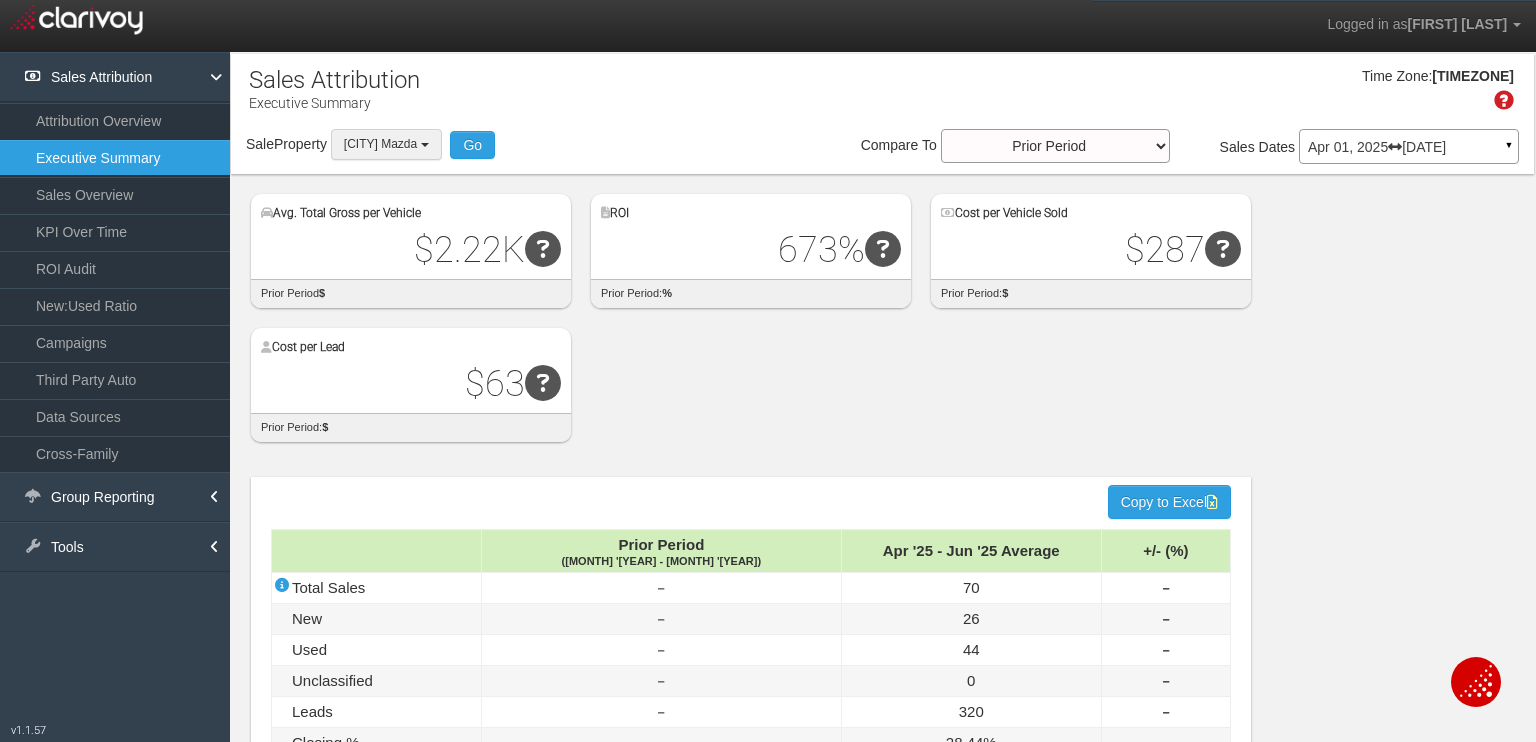 click at bounding box center (425, 145) 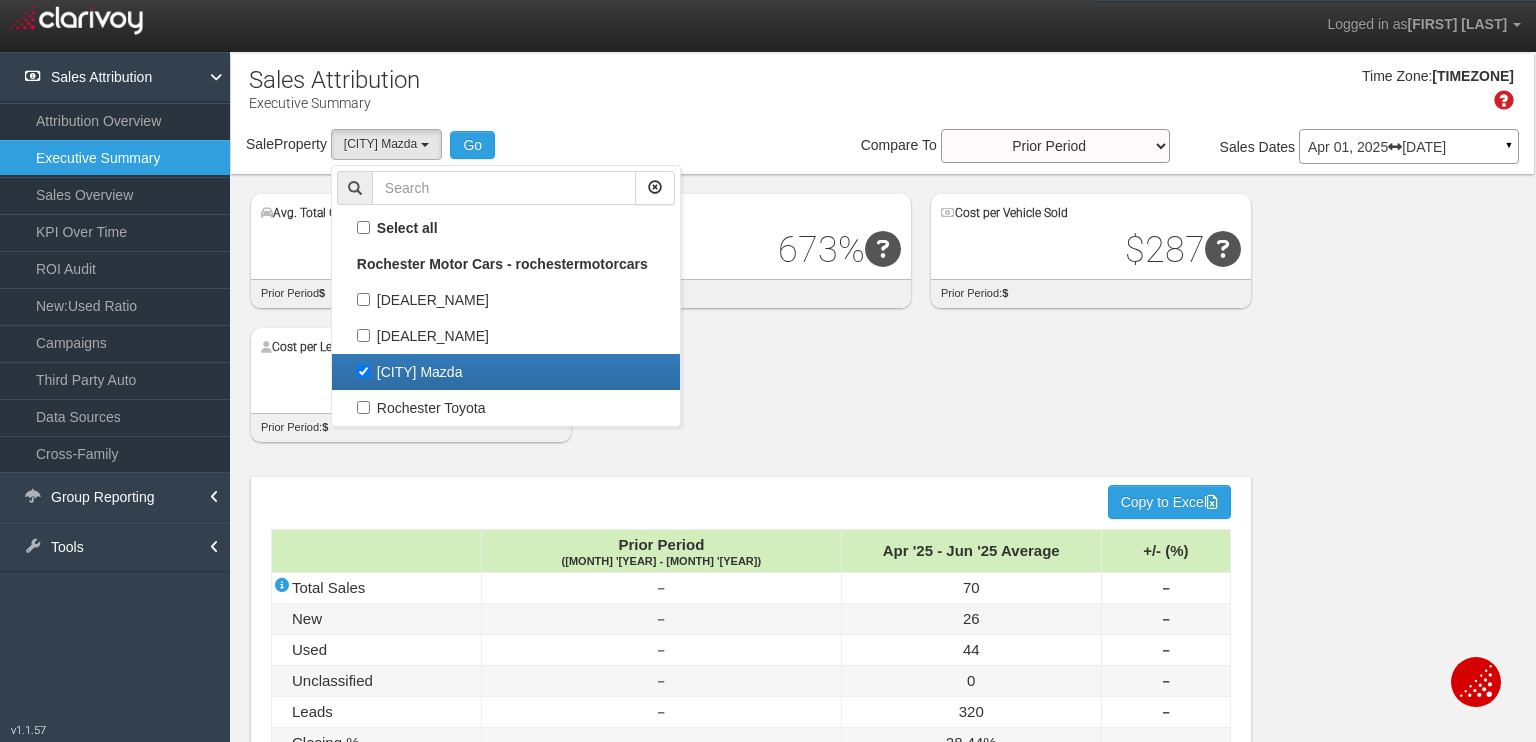 click on "[CITY] Mazda" at bounding box center (506, 372) 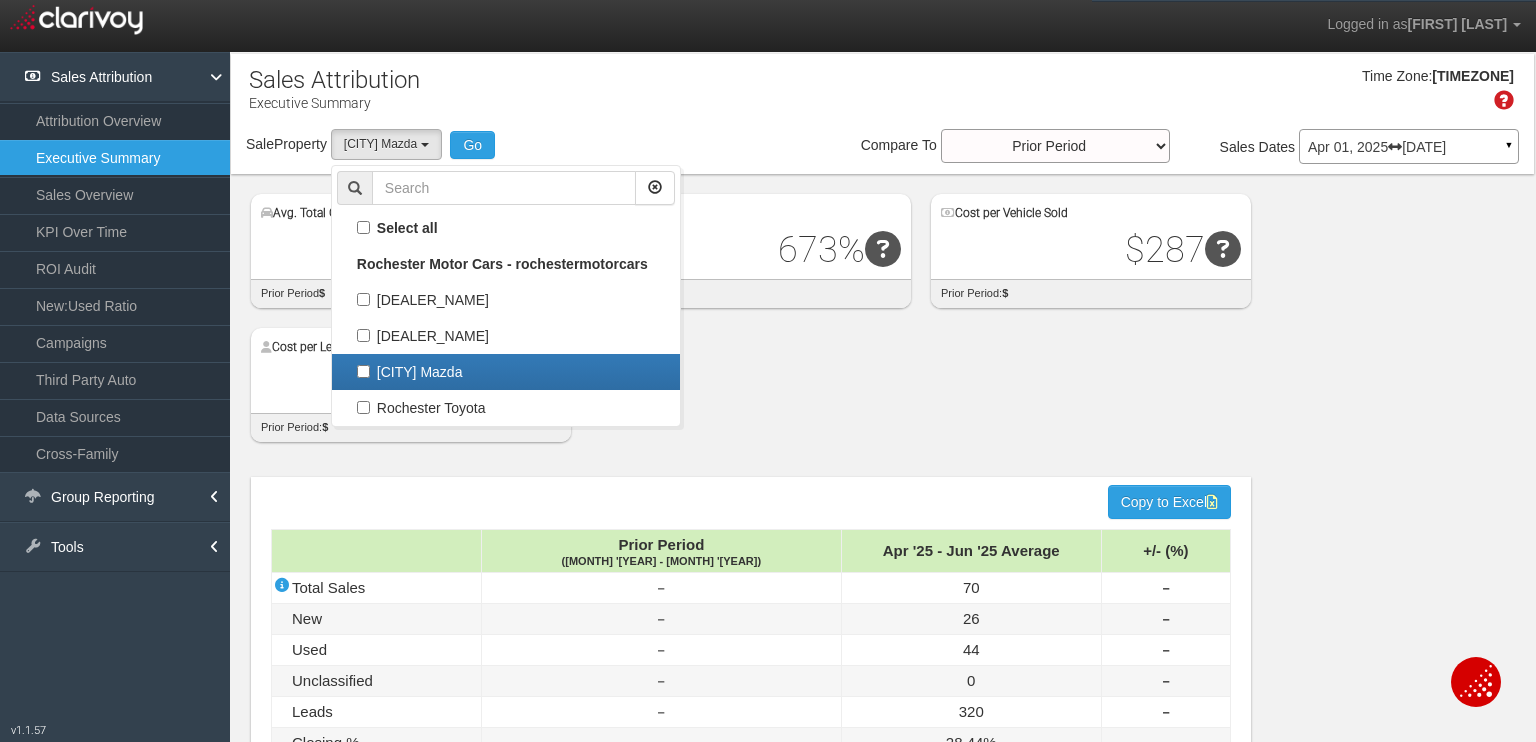 select 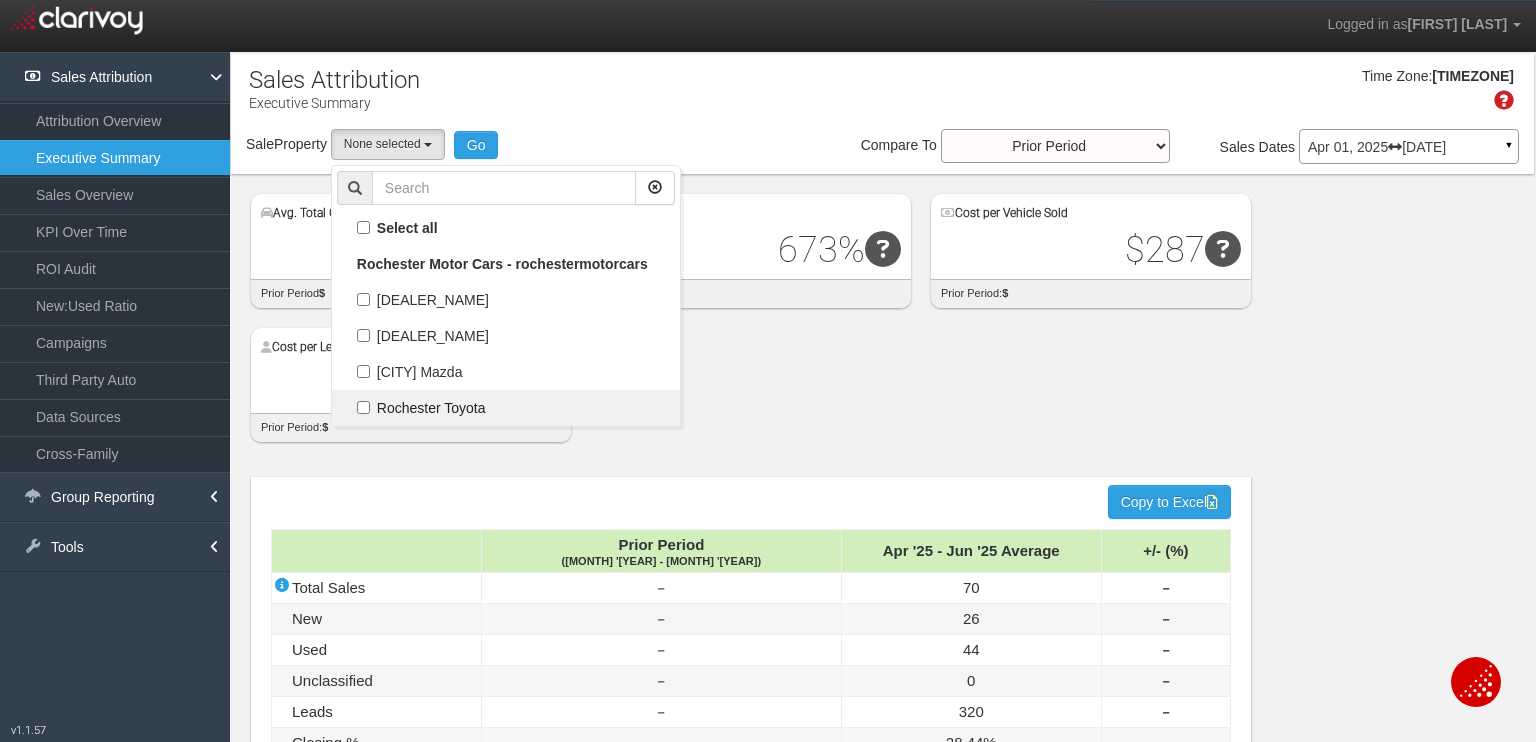 scroll, scrollTop: 53, scrollLeft: 0, axis: vertical 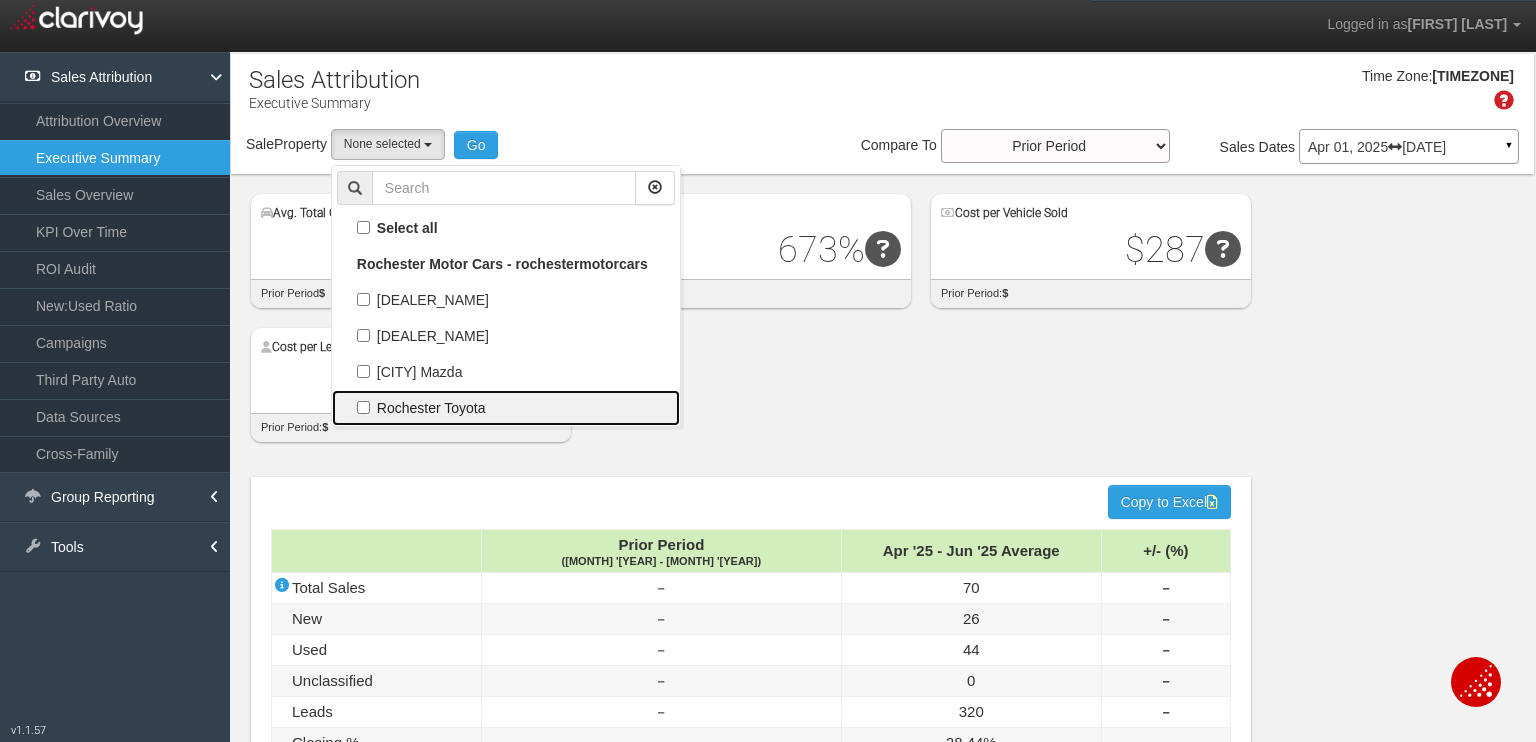 click on "Rochester Toyota" at bounding box center (506, 408) 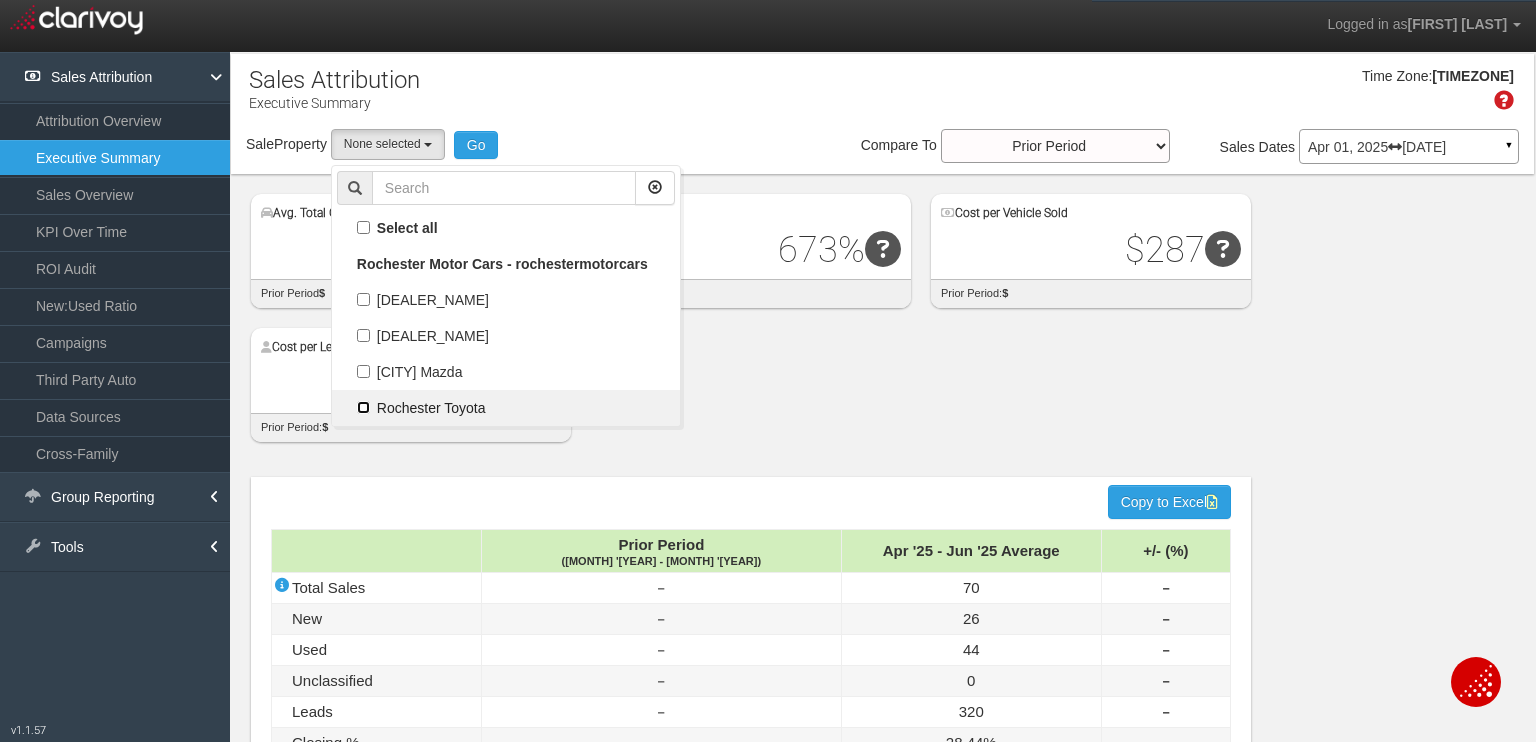 click on "Rochester Toyota" at bounding box center [363, 407] 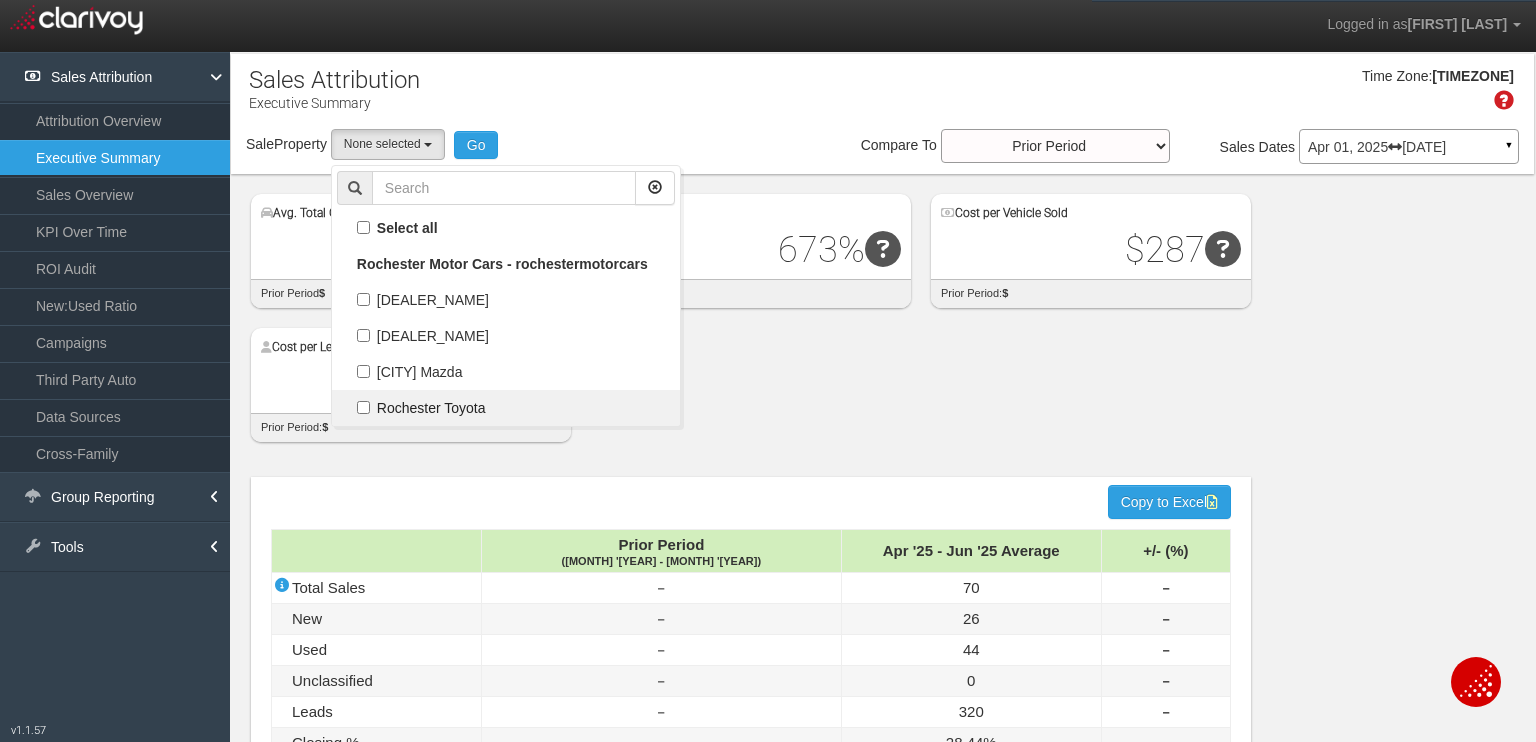 checkbox on "true" 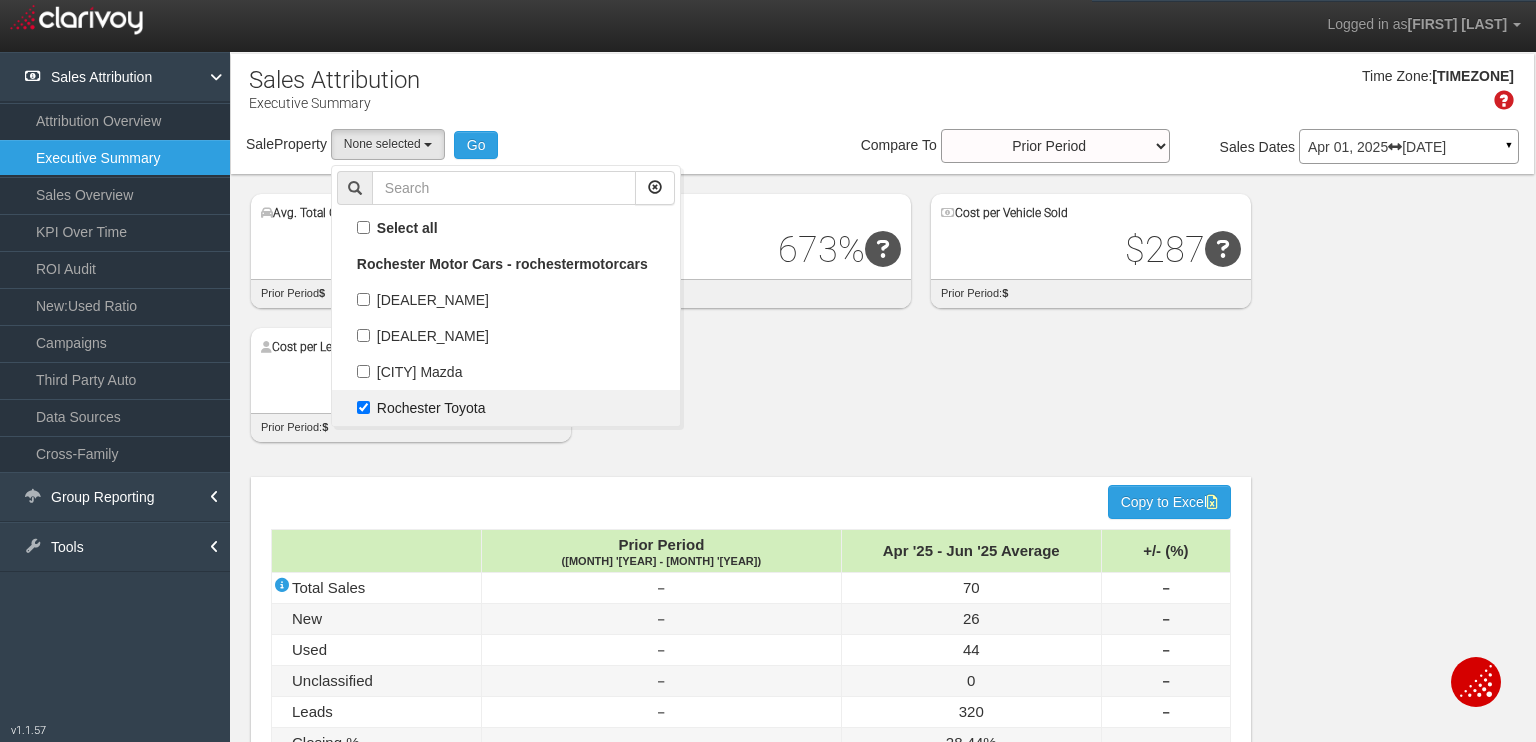 select on "object:569" 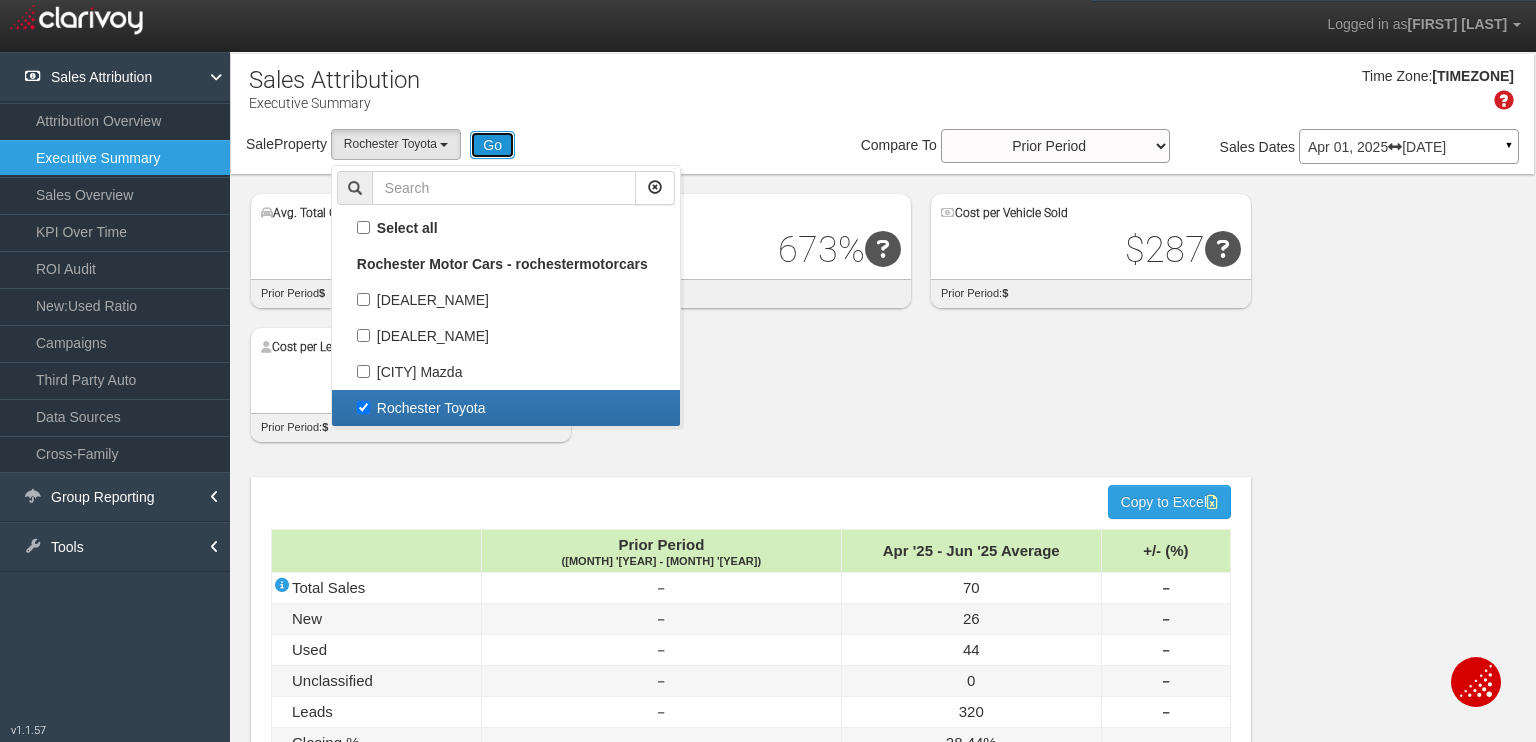 click on "Go" at bounding box center [492, 145] 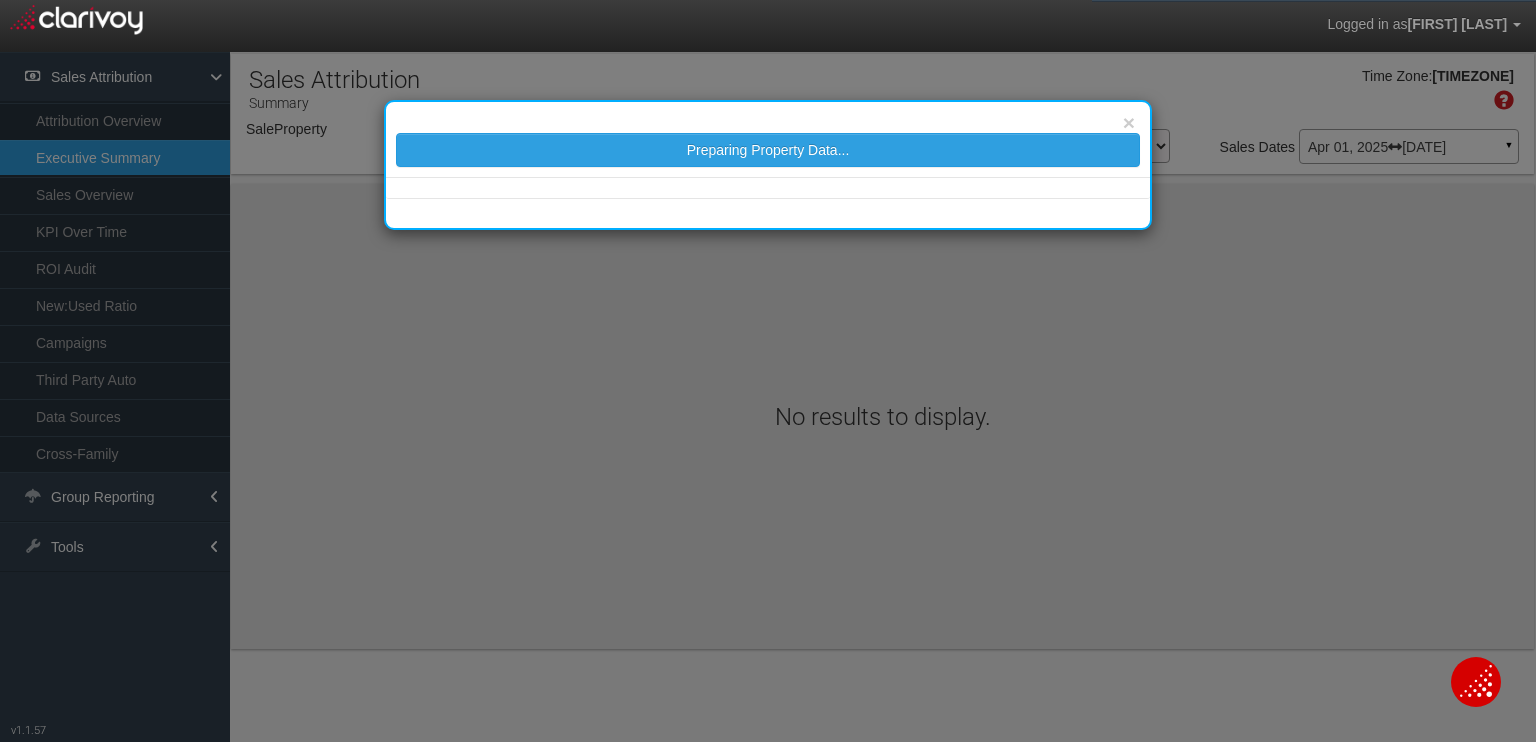 select on "object:640" 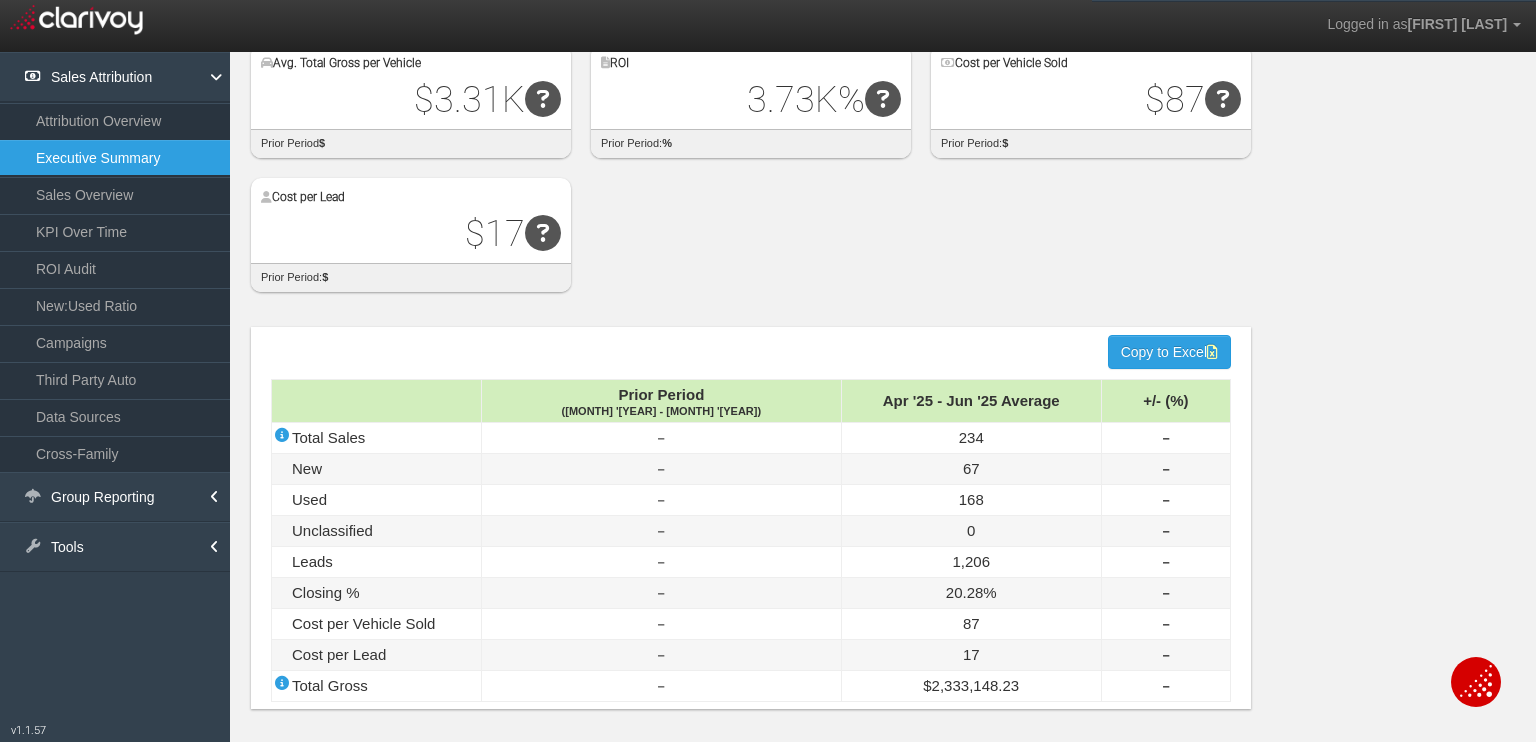 scroll, scrollTop: 0, scrollLeft: 0, axis: both 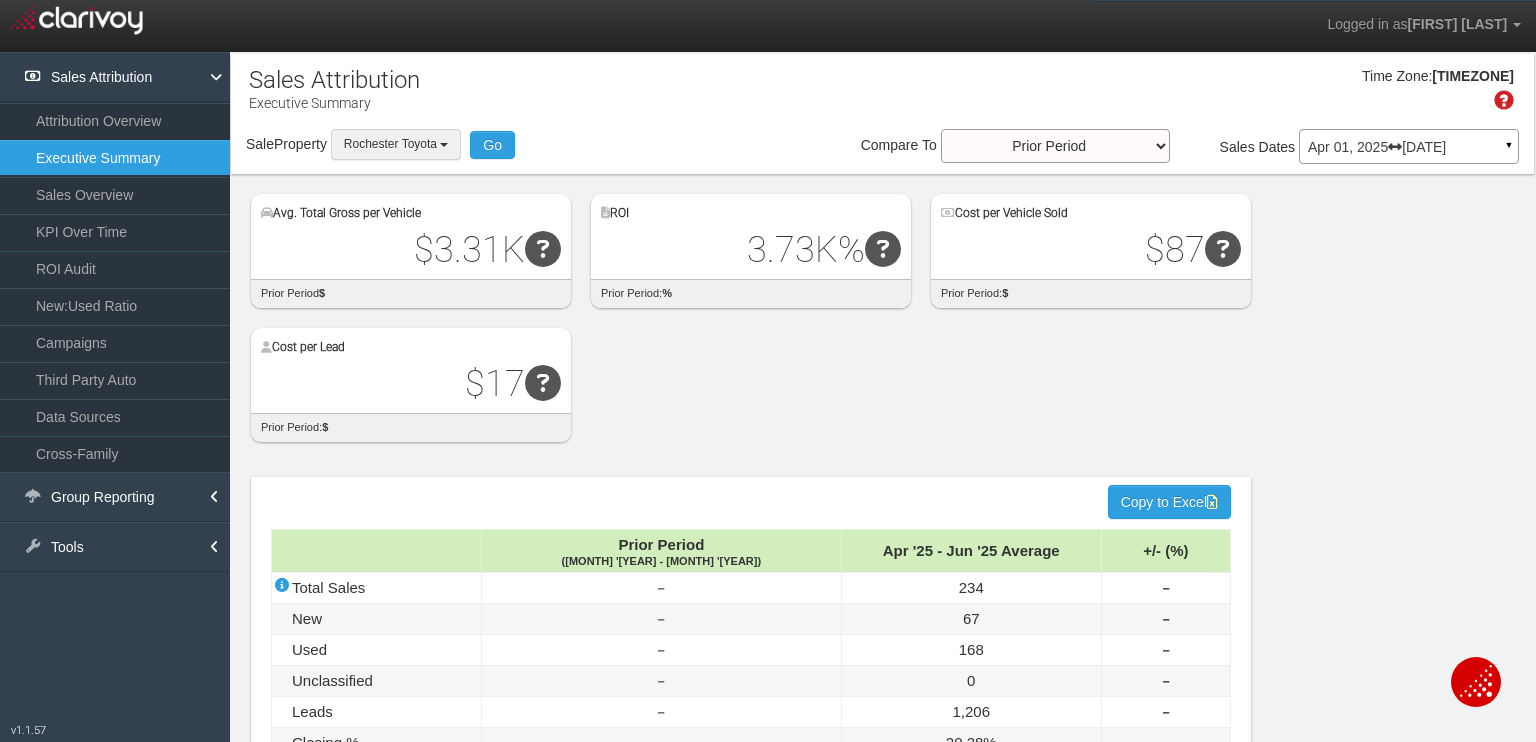 click at bounding box center [444, 145] 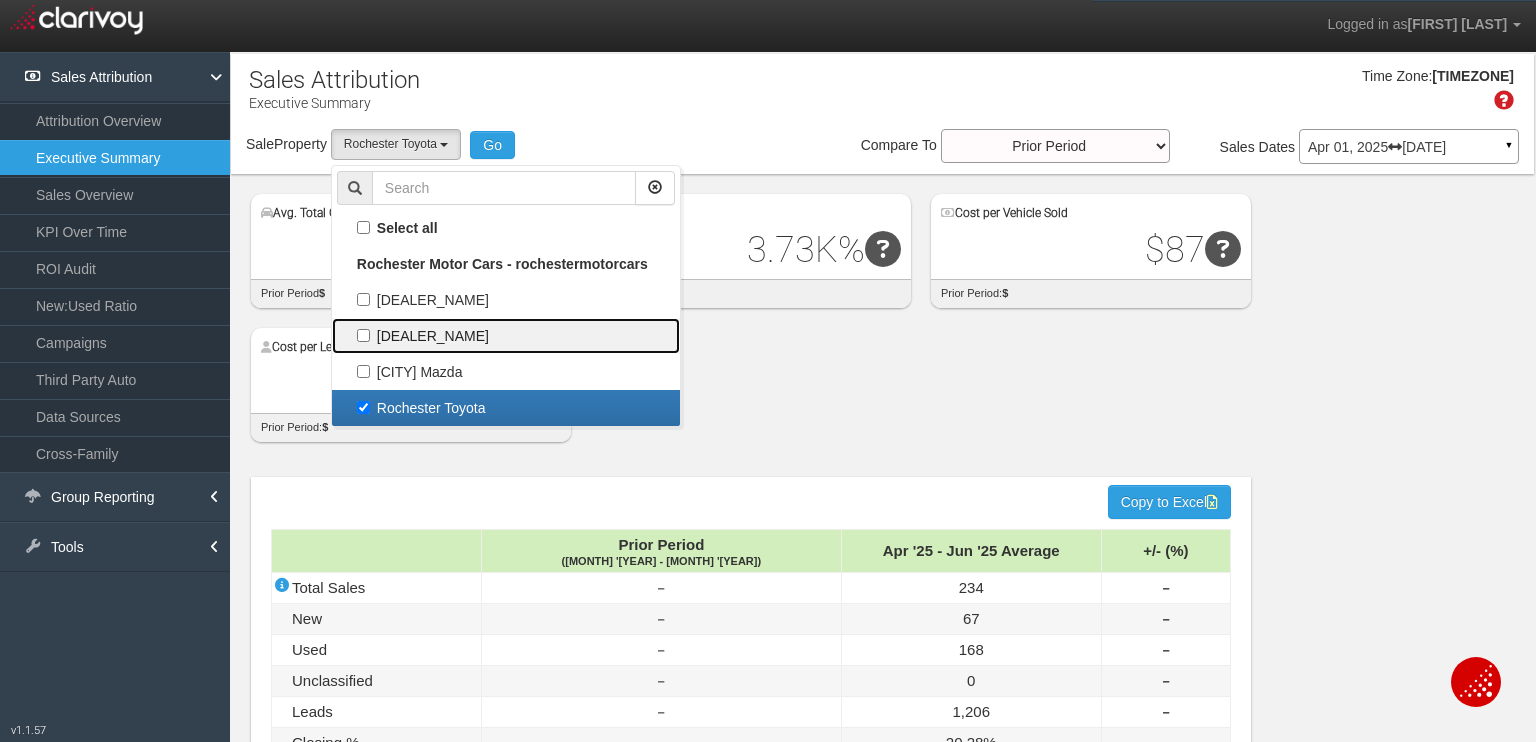 click on "[DEALER_NAME]" at bounding box center [506, 336] 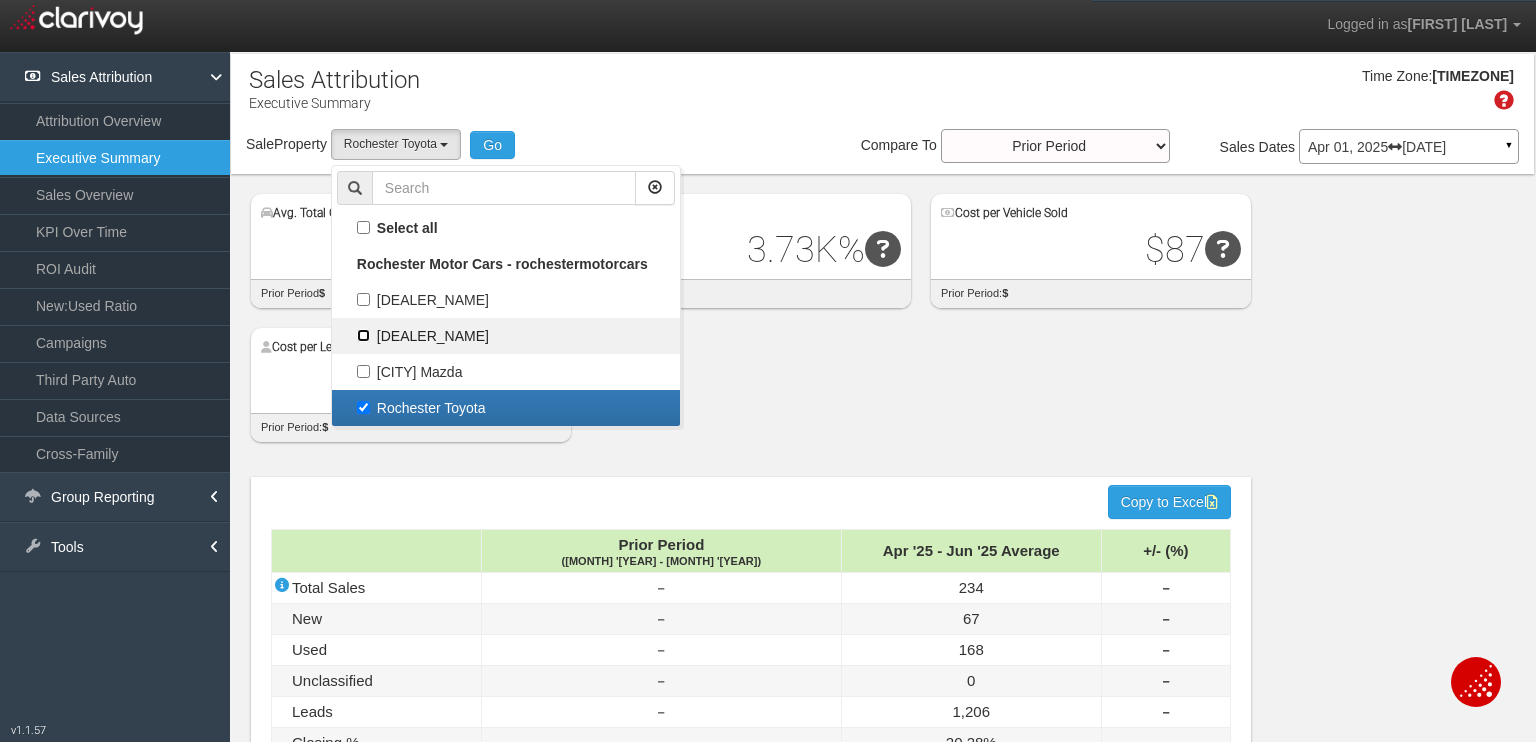 click on "[DEALER_NAME]" at bounding box center [363, 335] 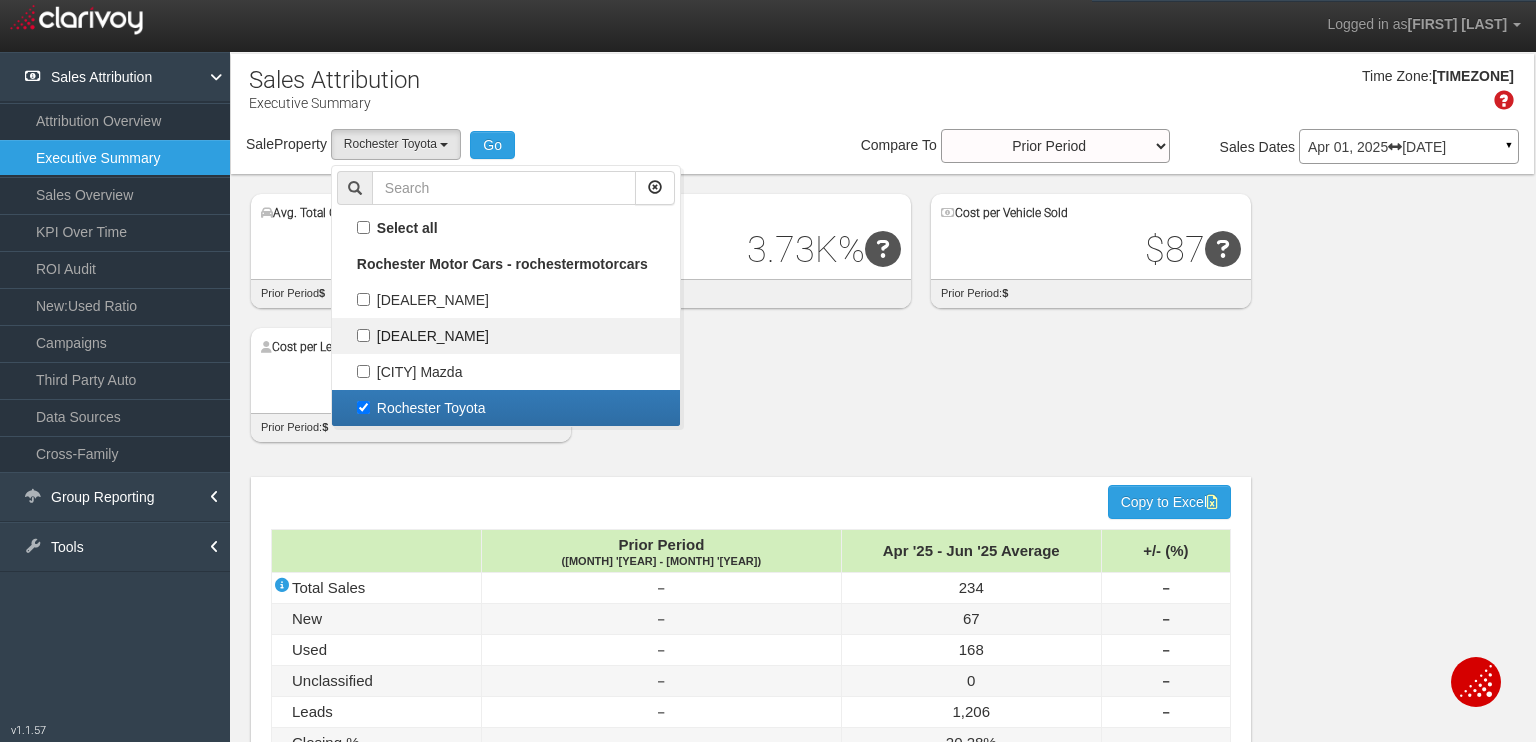 checkbox on "true" 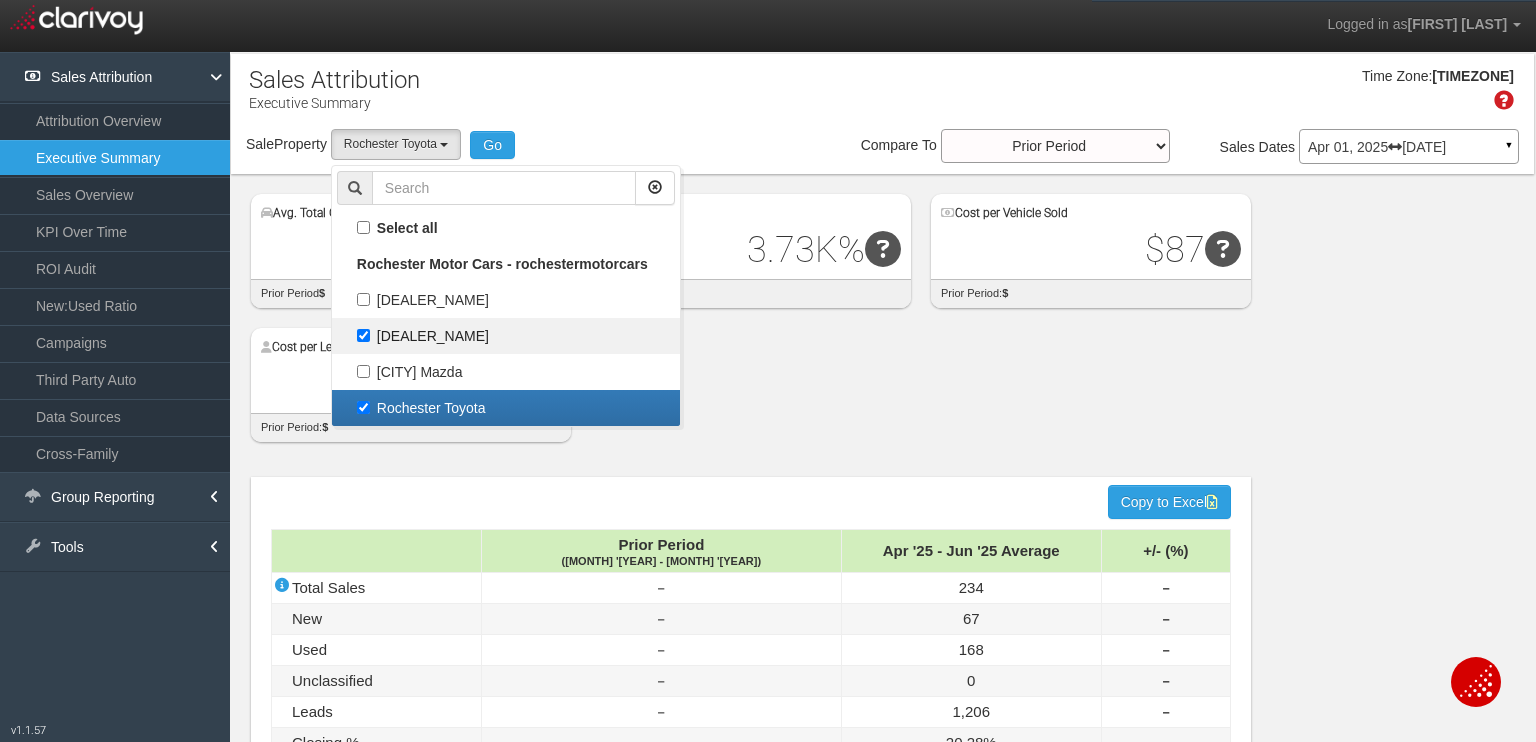 select on "object:638" 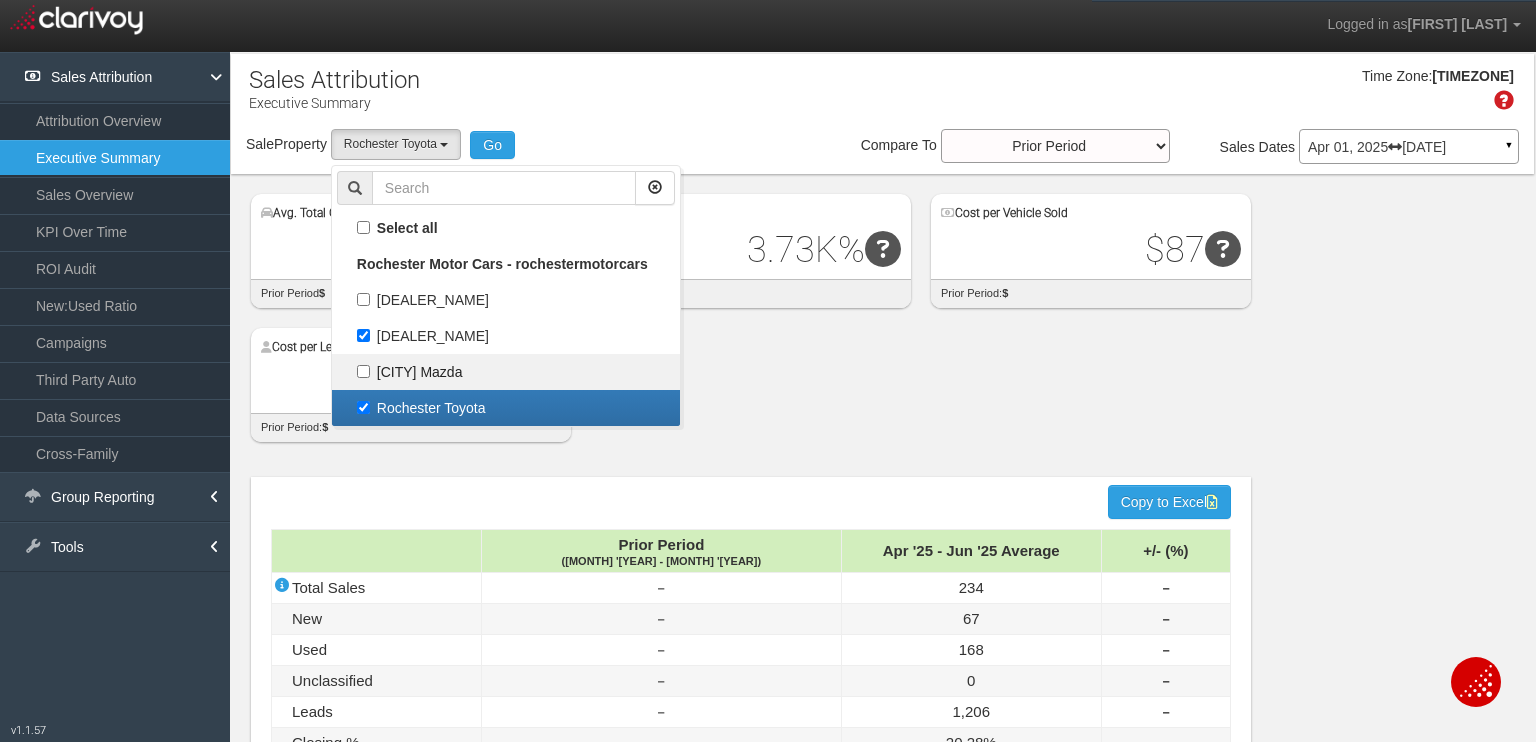 scroll, scrollTop: 71, scrollLeft: 0, axis: vertical 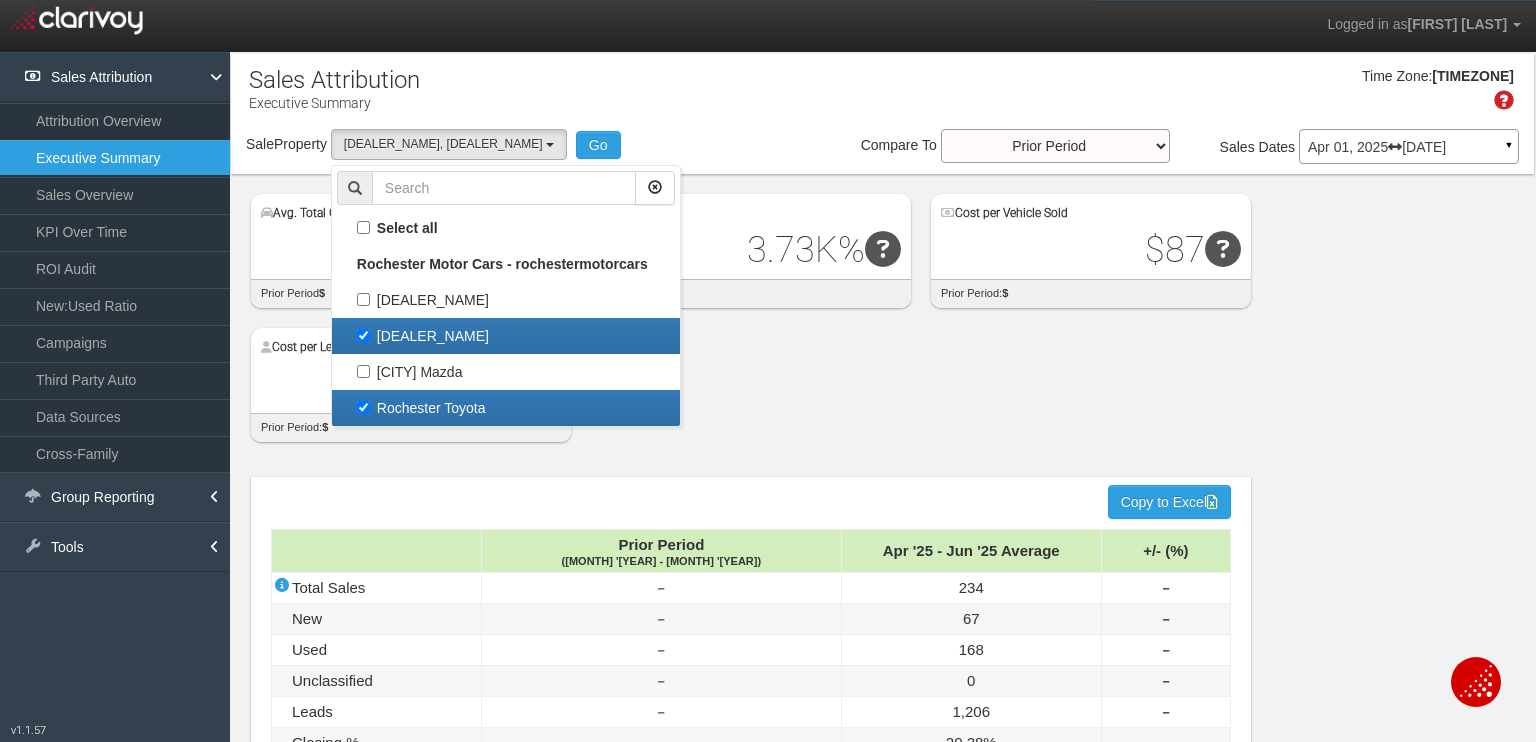 click on "Rochester Toyota" at bounding box center (506, 408) 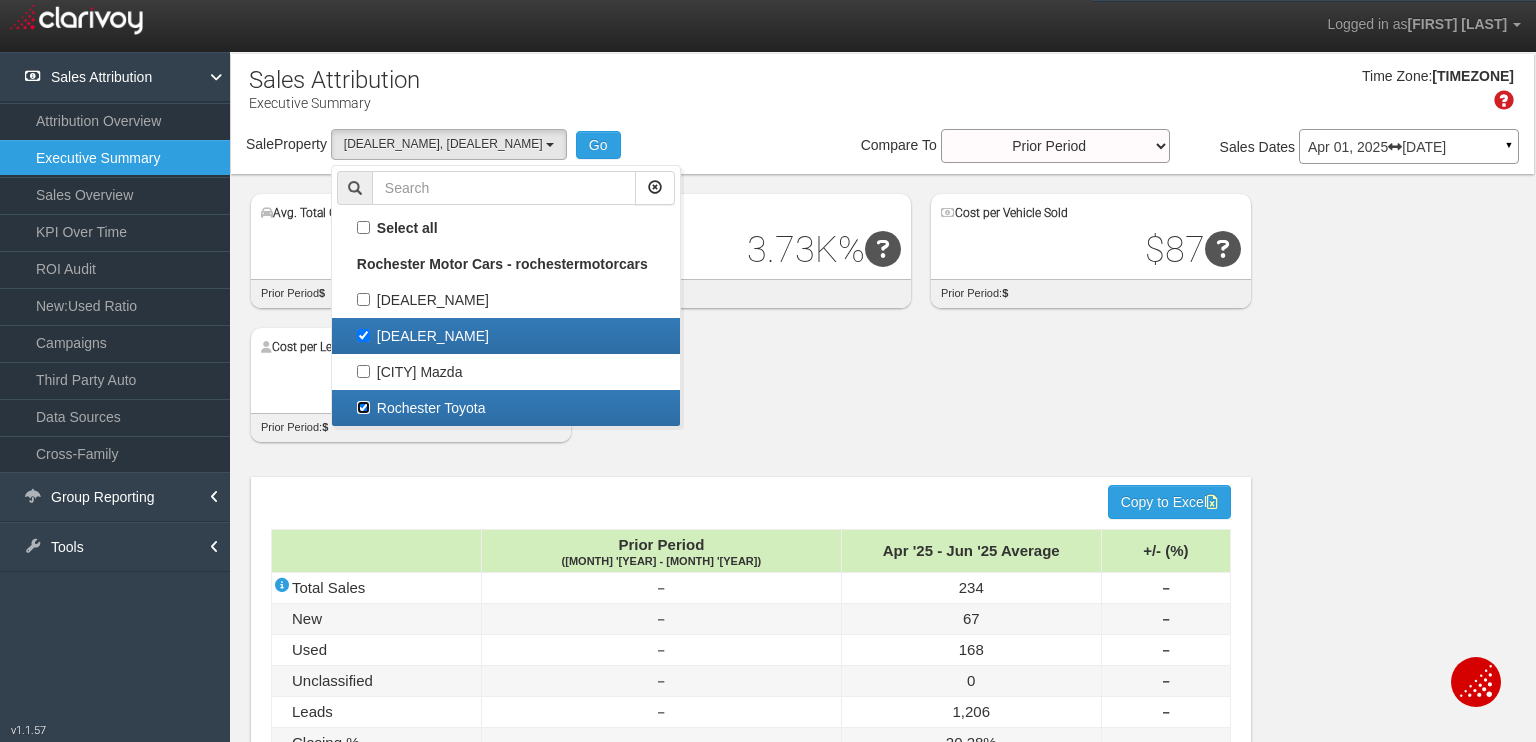 click on "Rochester Toyota" at bounding box center [363, 407] 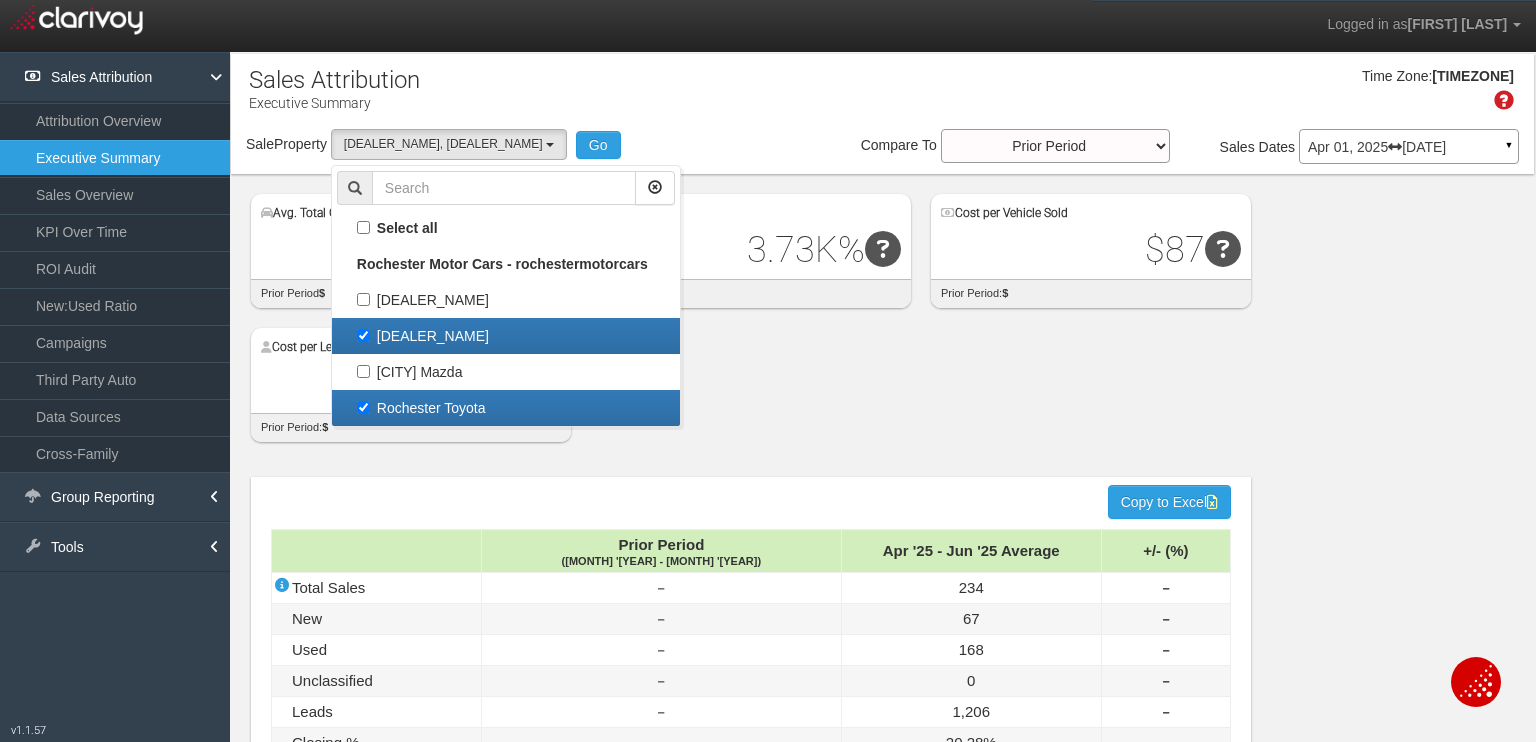 checkbox on "false" 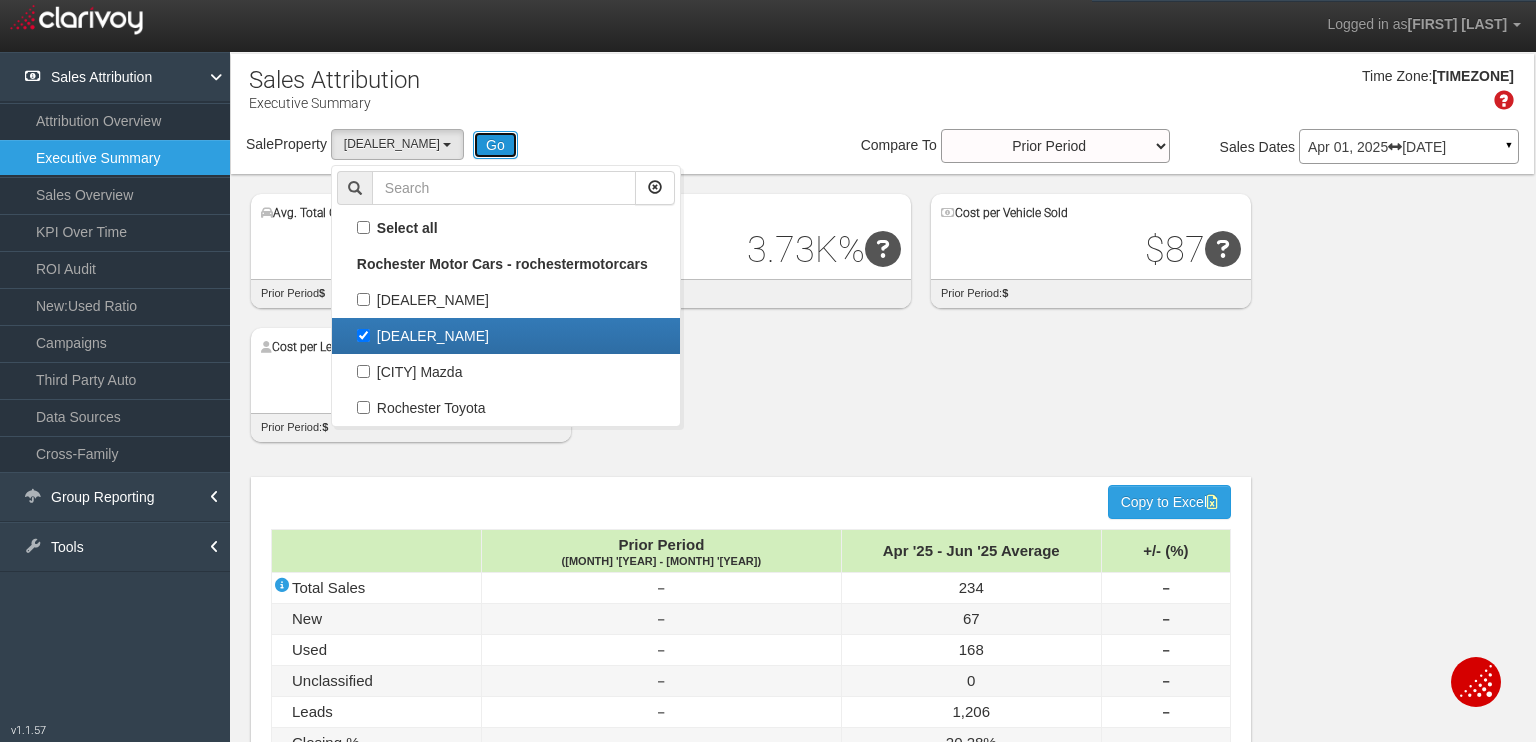 click on "Go" at bounding box center [495, 145] 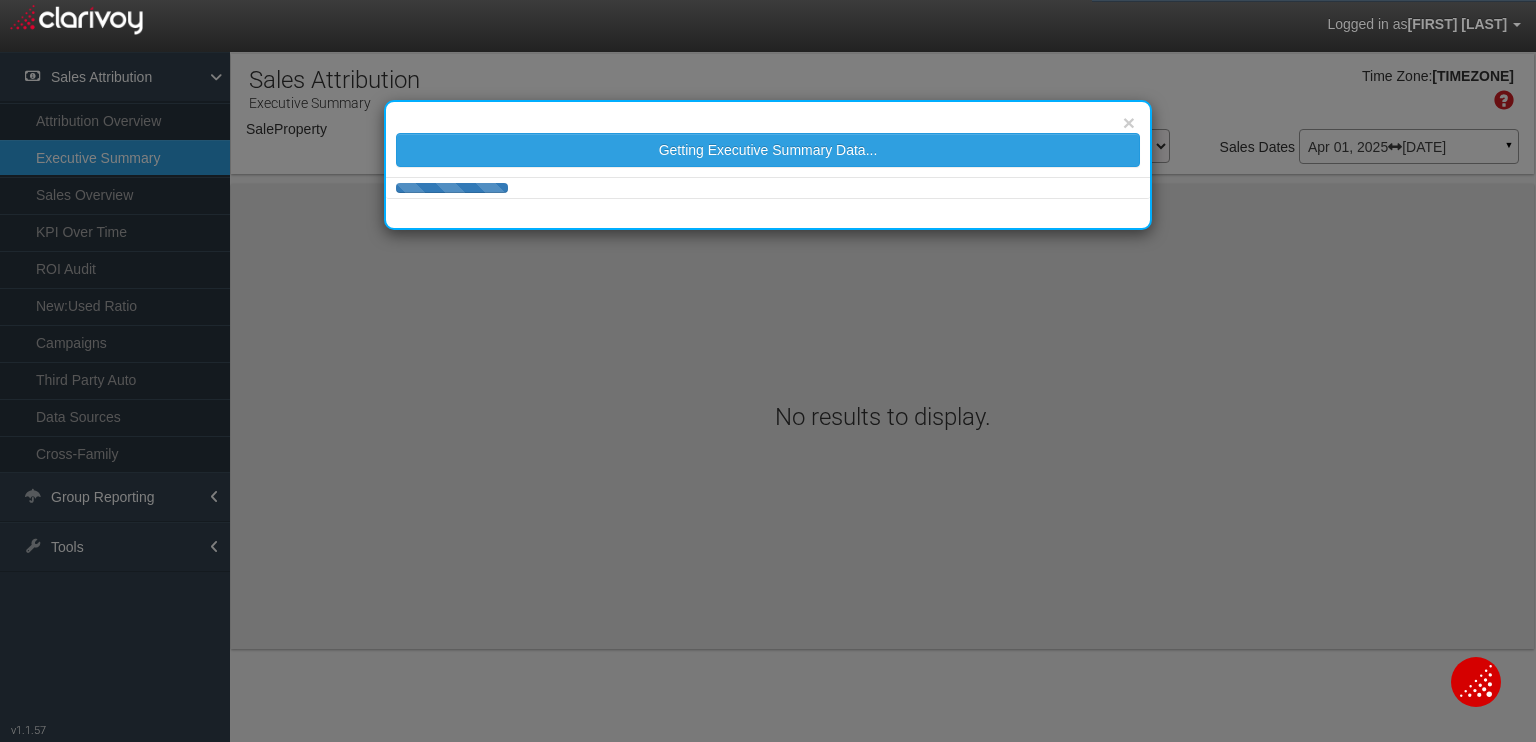select on "object:709" 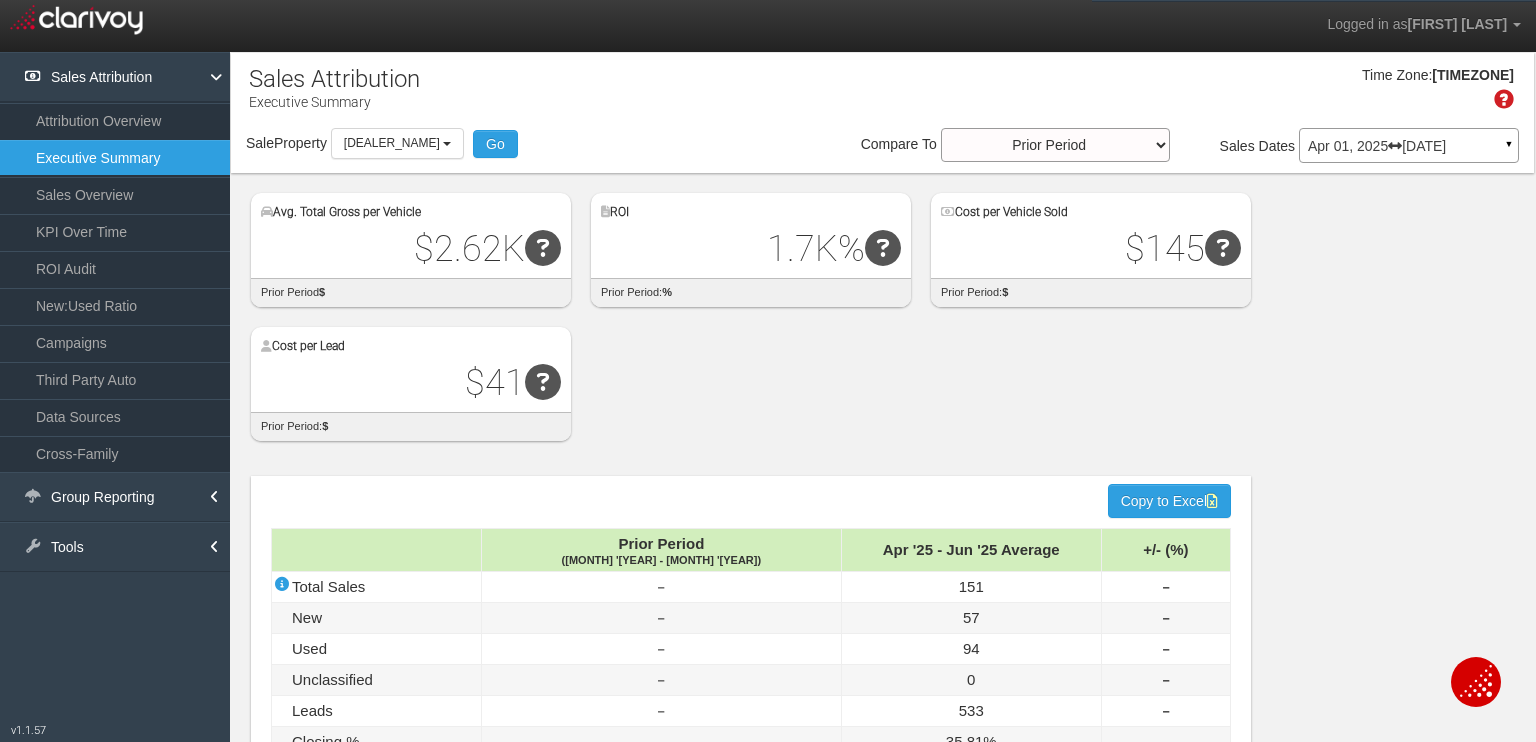 scroll, scrollTop: 0, scrollLeft: 0, axis: both 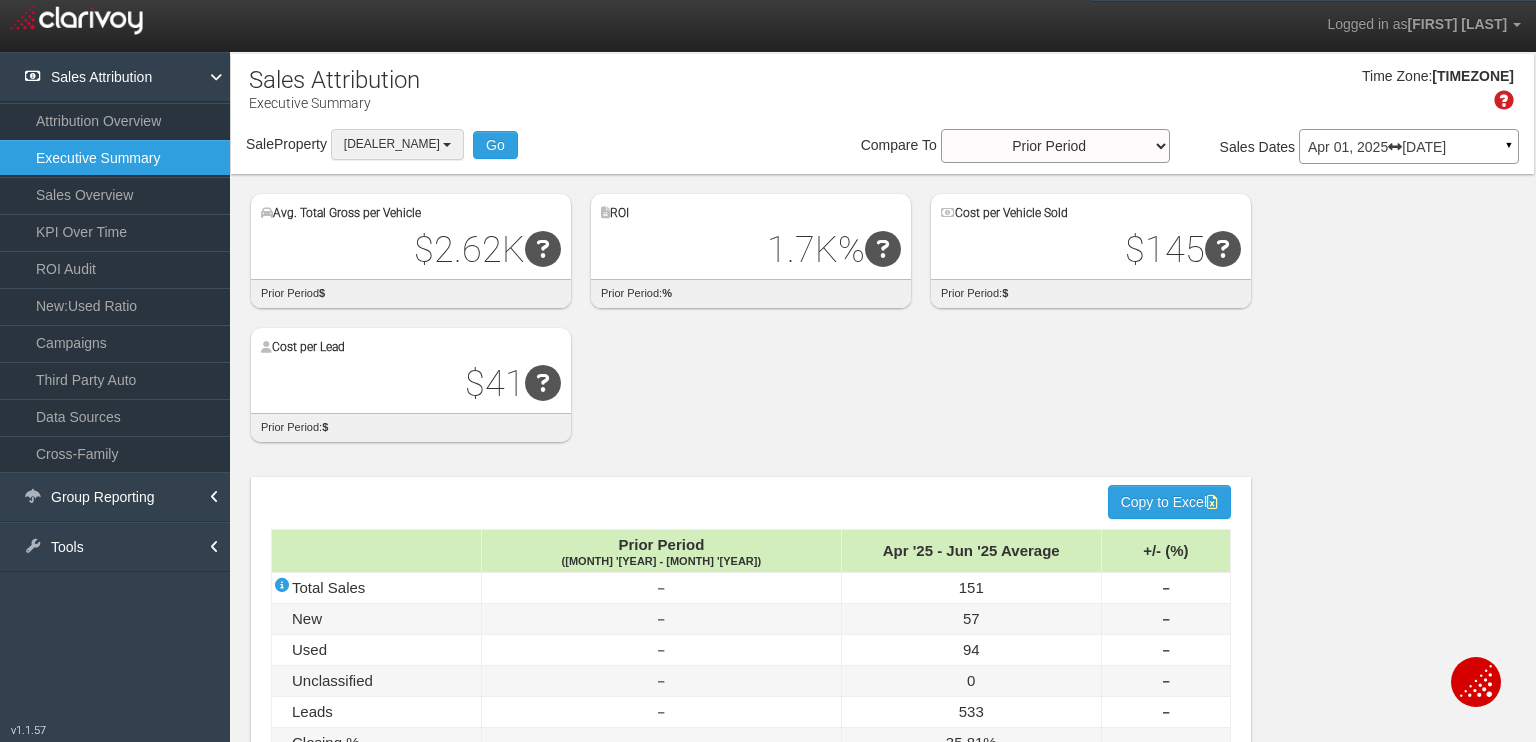 click on "[DEALER_NAME]" at bounding box center (397, 144) 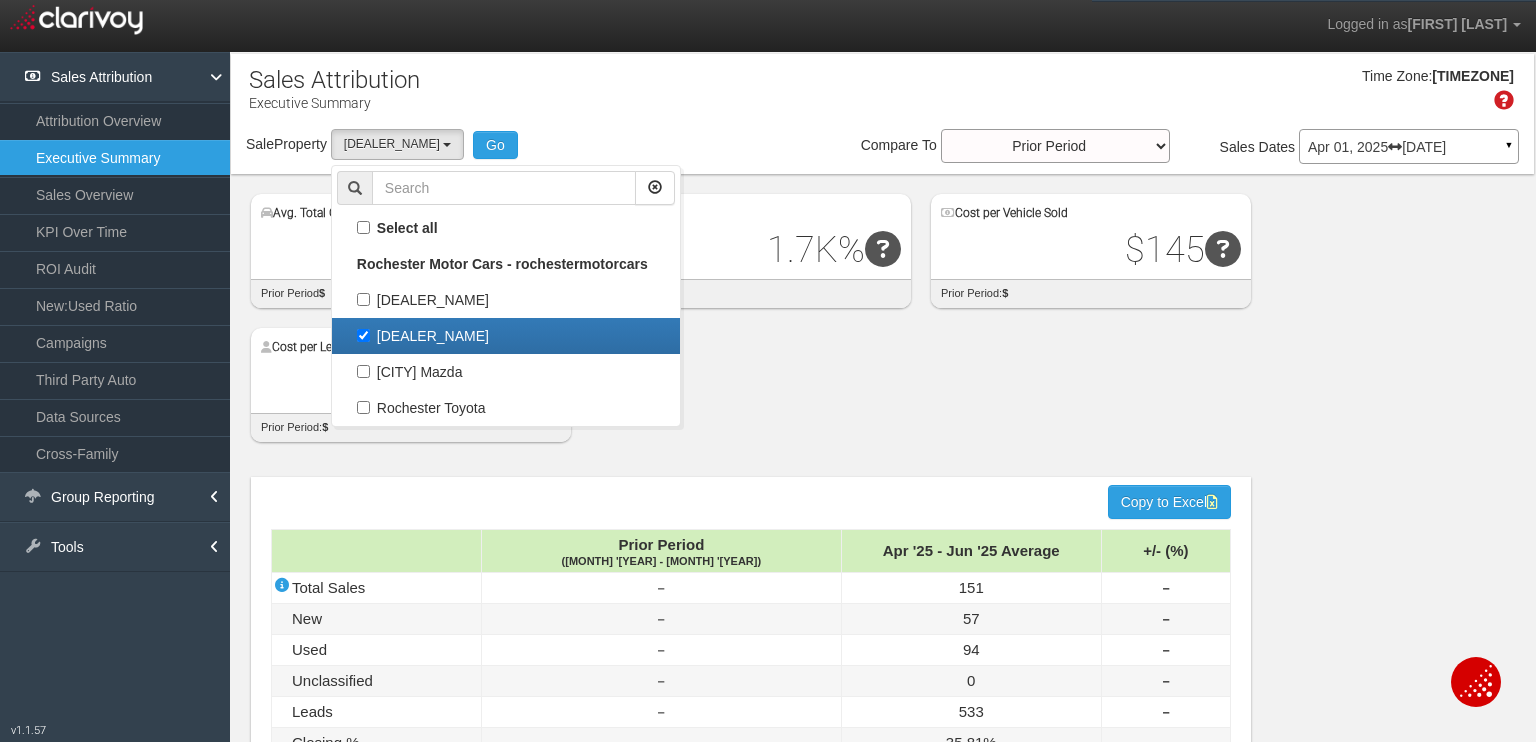 click on "Prior Period ( [MONTH] '[YEAR] - [MONTH] '[YEAR]) Apr '25 - Jun '25 Average +/- (%)
Total Sales ‒ 151 ‒
New ‒ 57 ‒
Used ‒ 94 ‒
Unclassified ‒ 0 ‒
Leads ‒ 533                                            ‒
Closing % ‒ 35.81% ‒
Cost per Vehicle Sold ‒ 145 ‒
Cost per Lead ‒ 41 ‒
Total Gross
‒ $1,185,064.84 ‒" at bounding box center [882, 673] 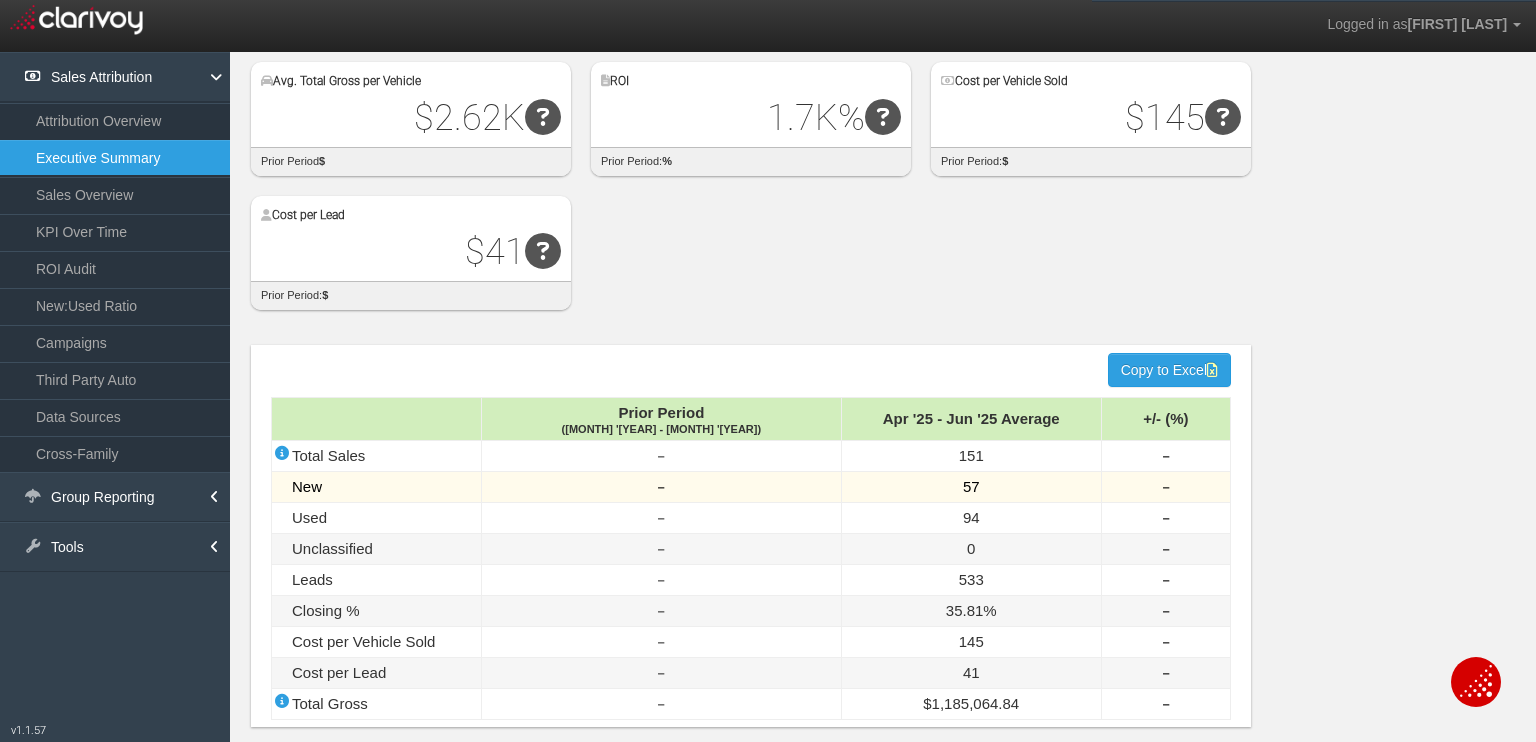 scroll, scrollTop: 150, scrollLeft: 0, axis: vertical 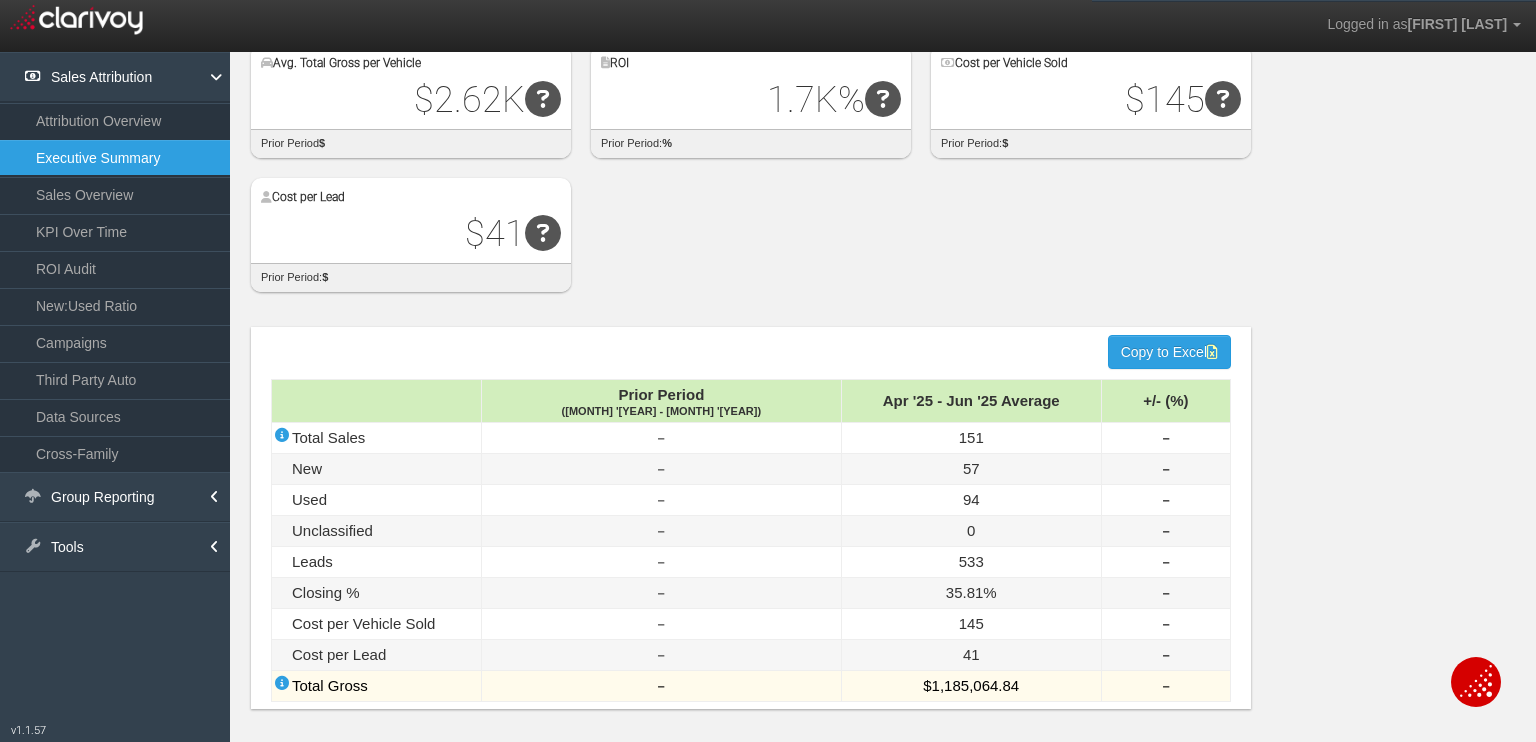 click on "Total Gross" at bounding box center [377, 686] 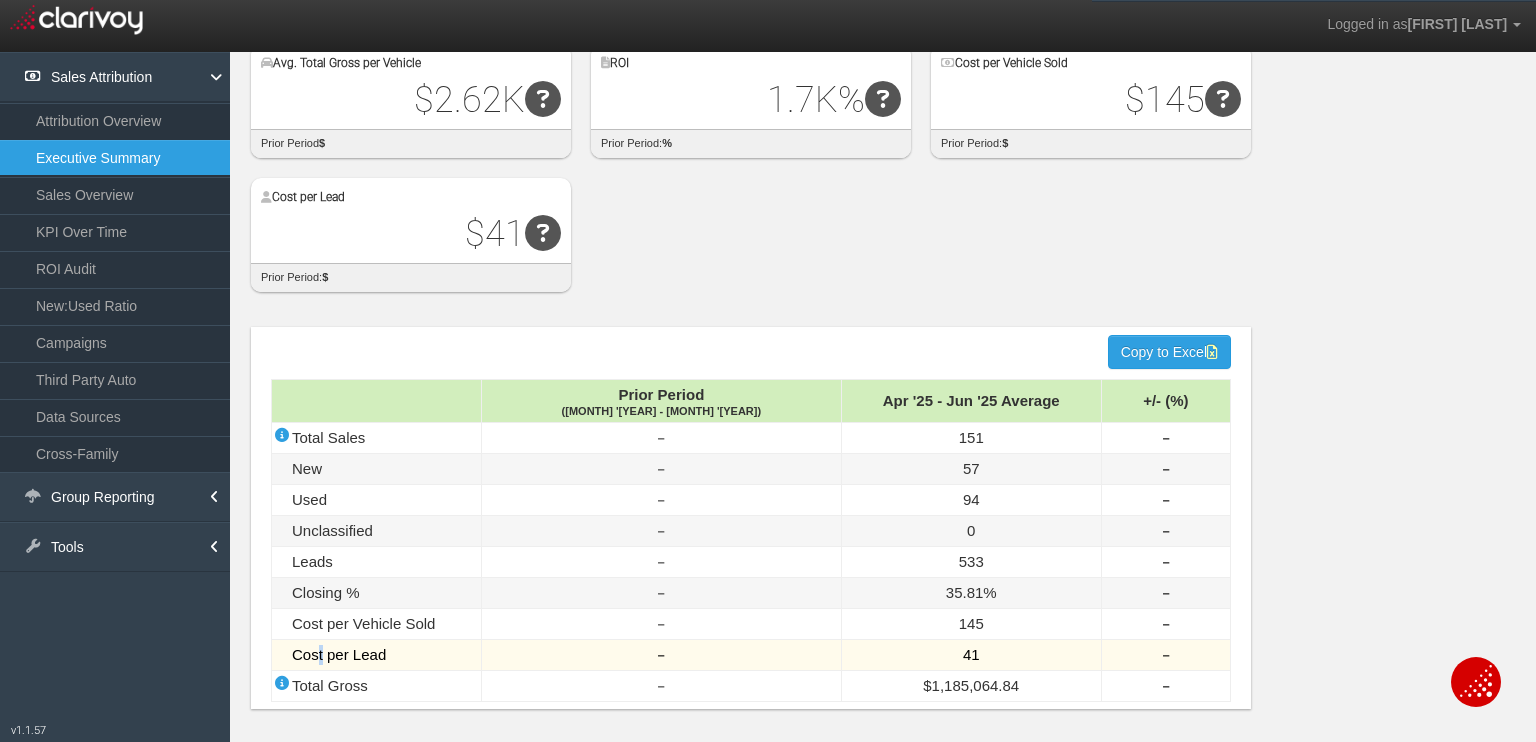 click on "Cost per Lead" at bounding box center (377, 655) 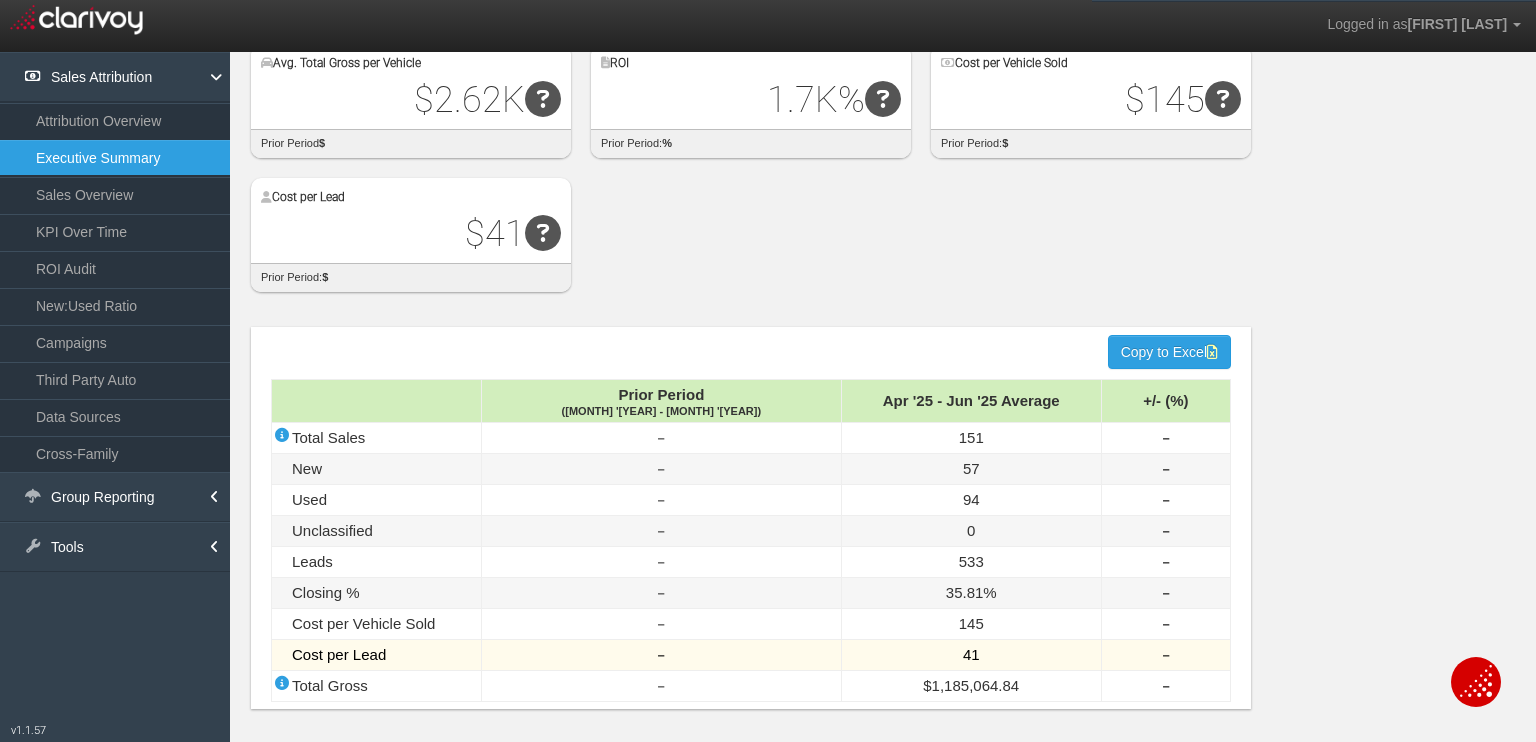 drag, startPoint x: 320, startPoint y: 646, endPoint x: 328, endPoint y: 637, distance: 12.0415945 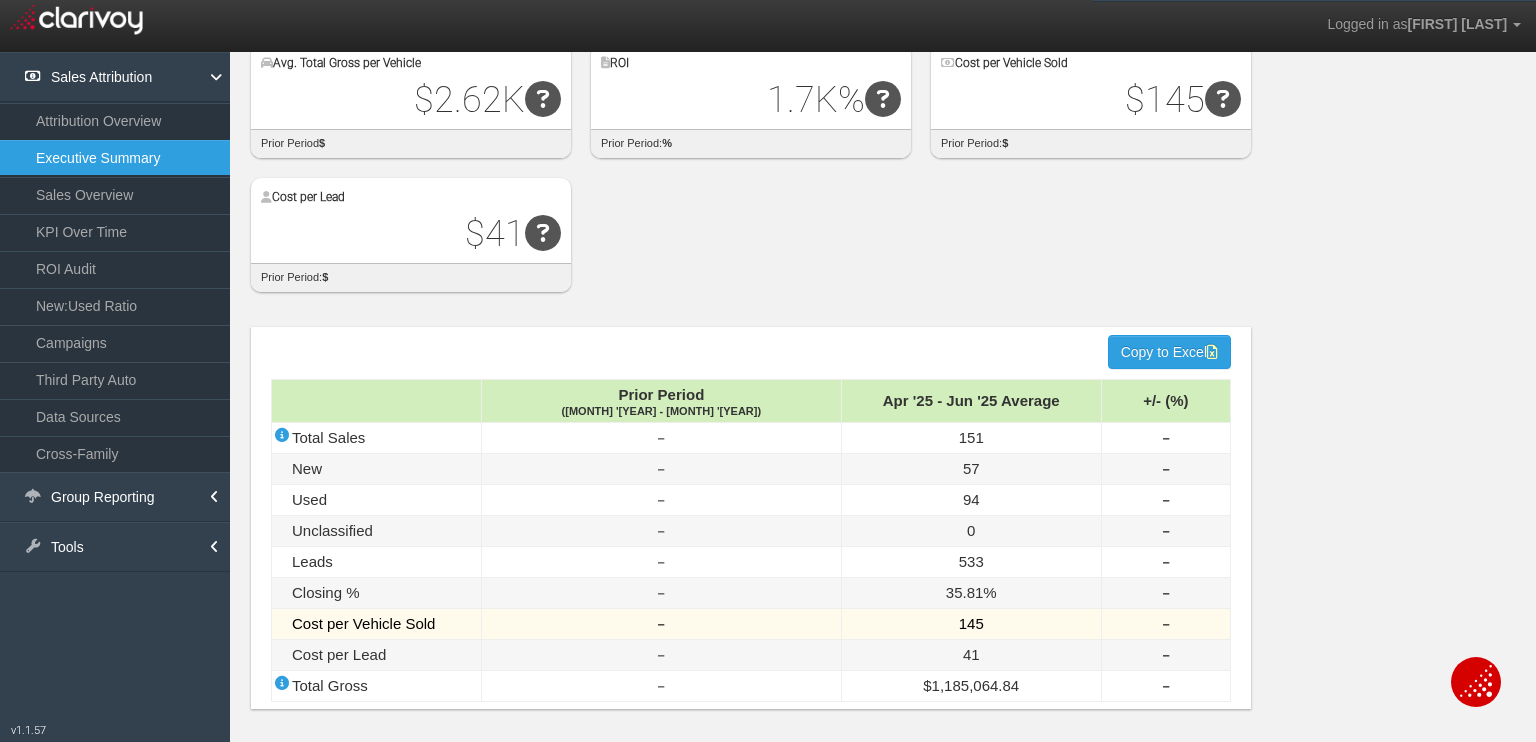click on "Cost per Vehicle Sold" at bounding box center [377, 624] 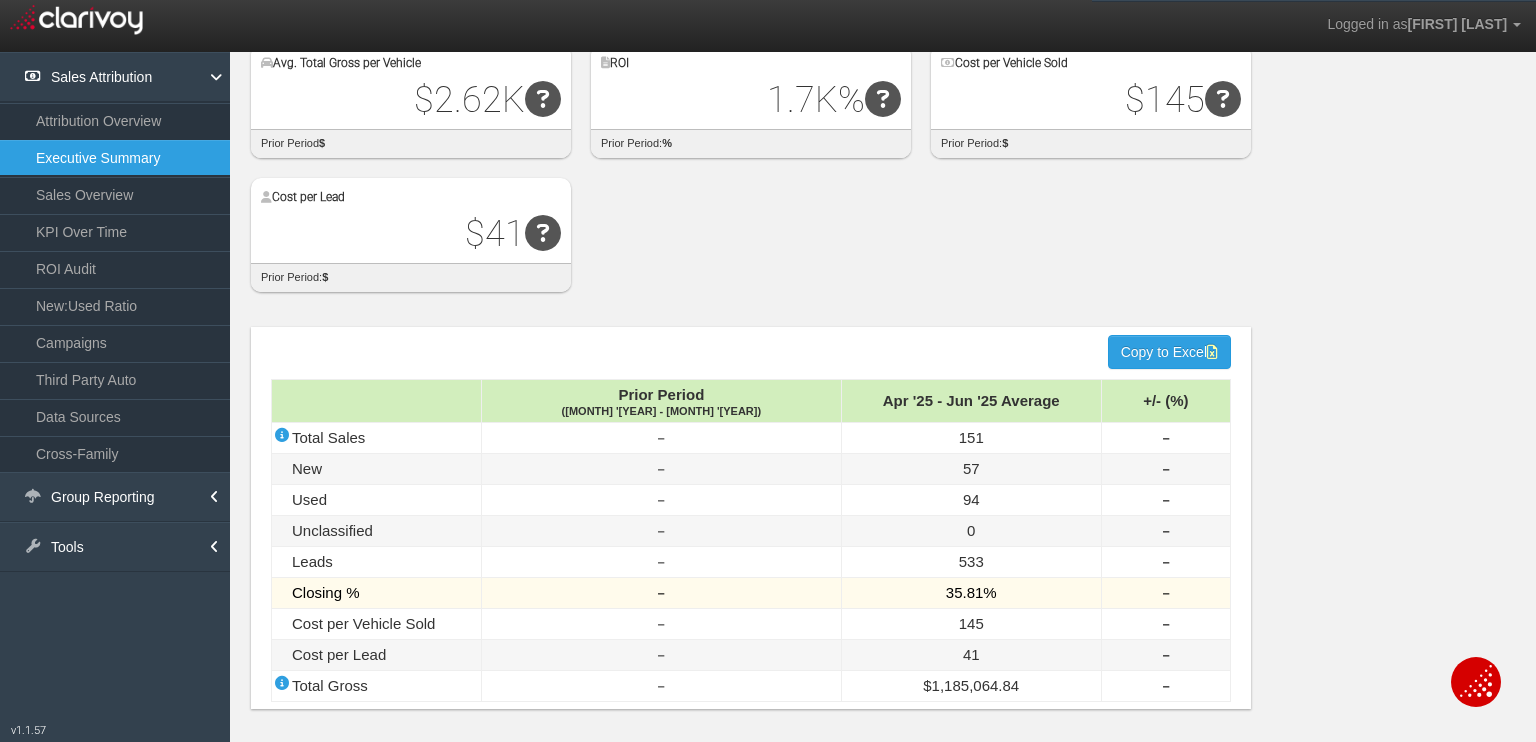 click on "Closing %" at bounding box center [377, 593] 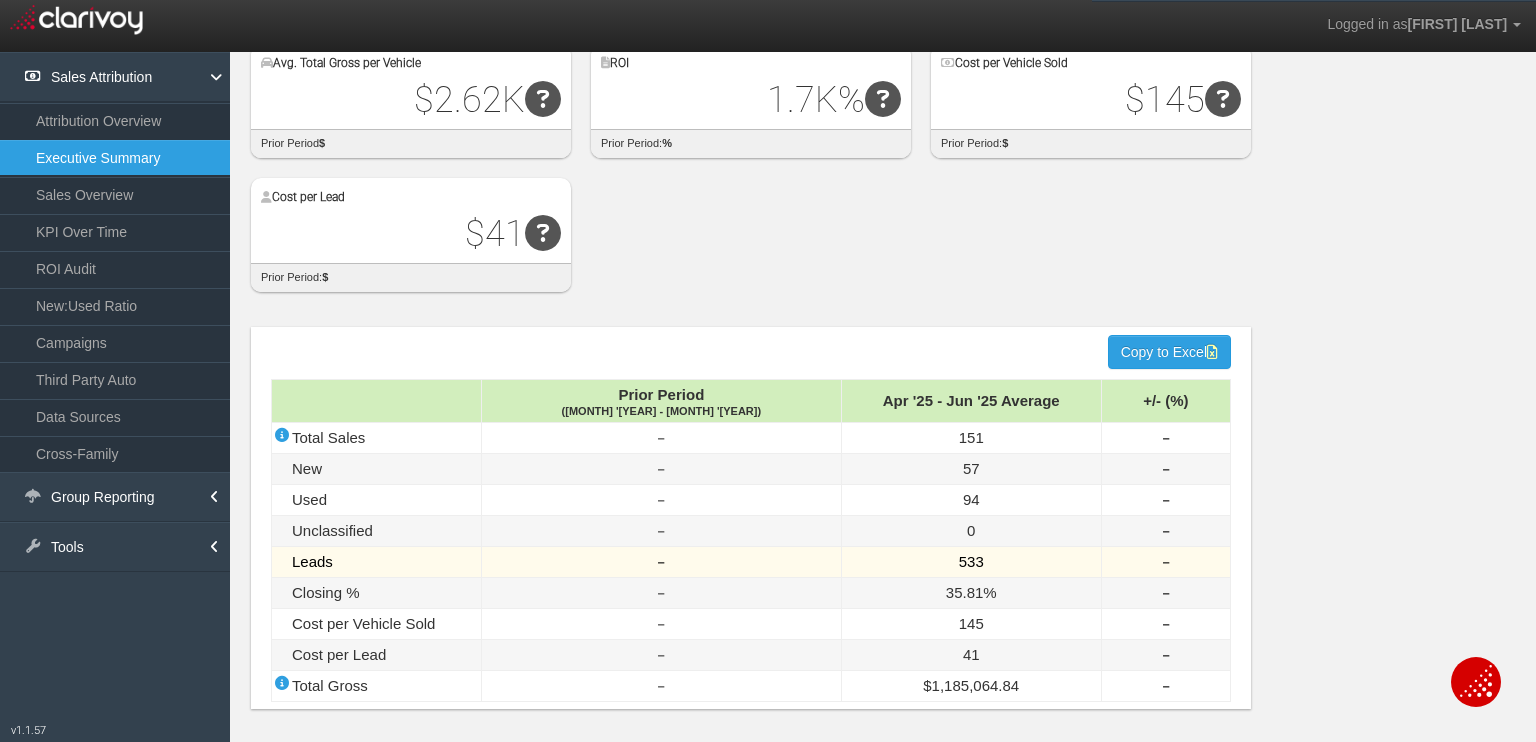 click on "Leads" at bounding box center (377, 562) 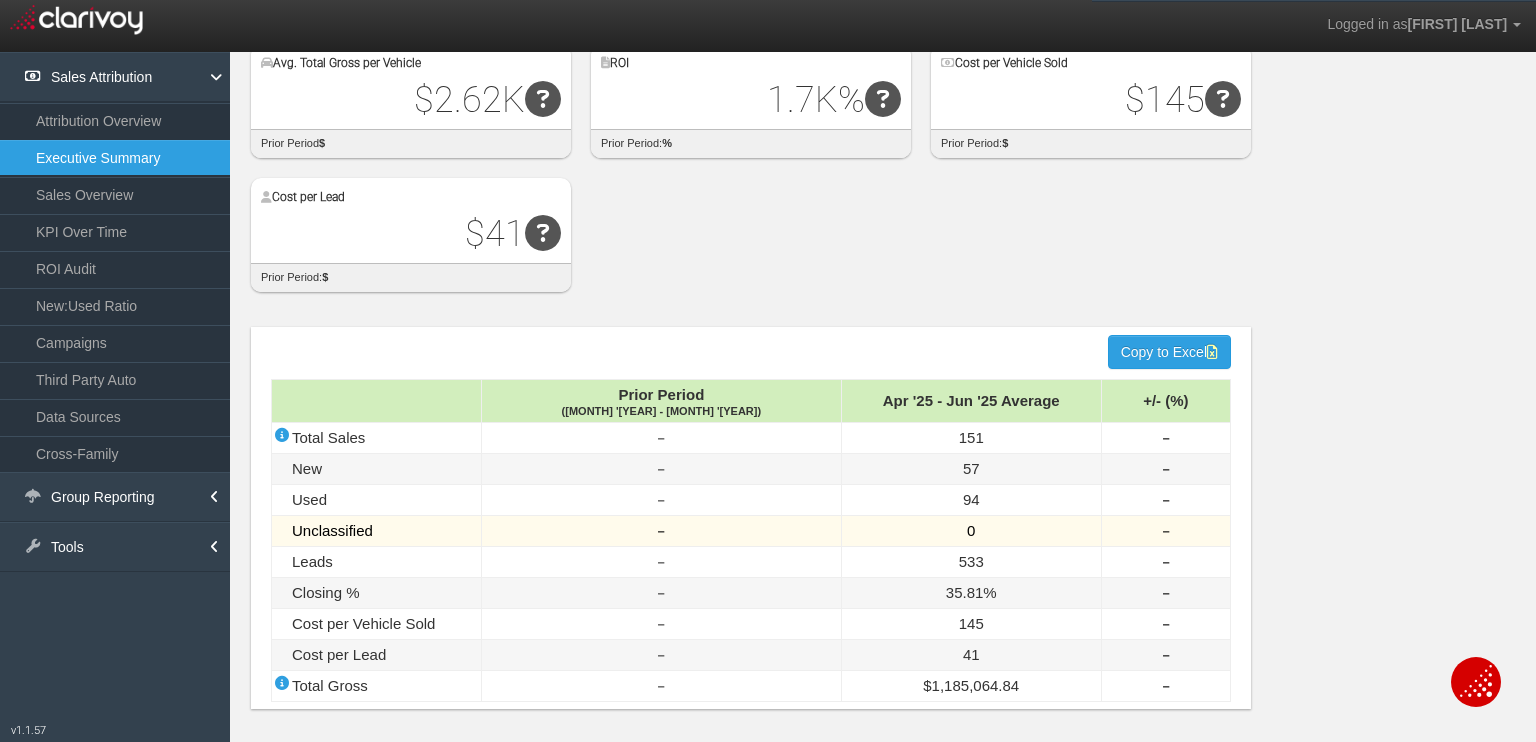 click on "Unclassified" at bounding box center (377, 531) 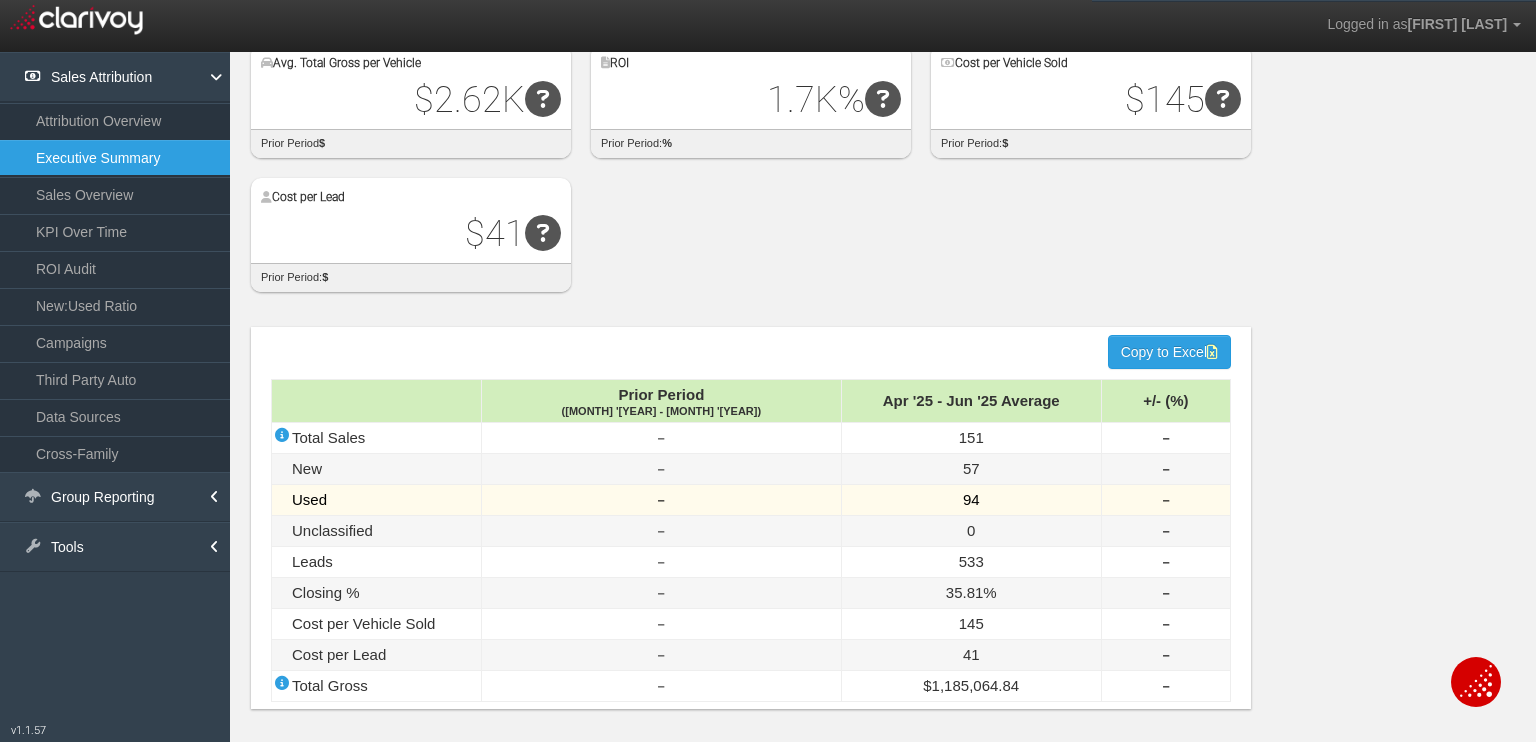 click on "Used" at bounding box center (377, 500) 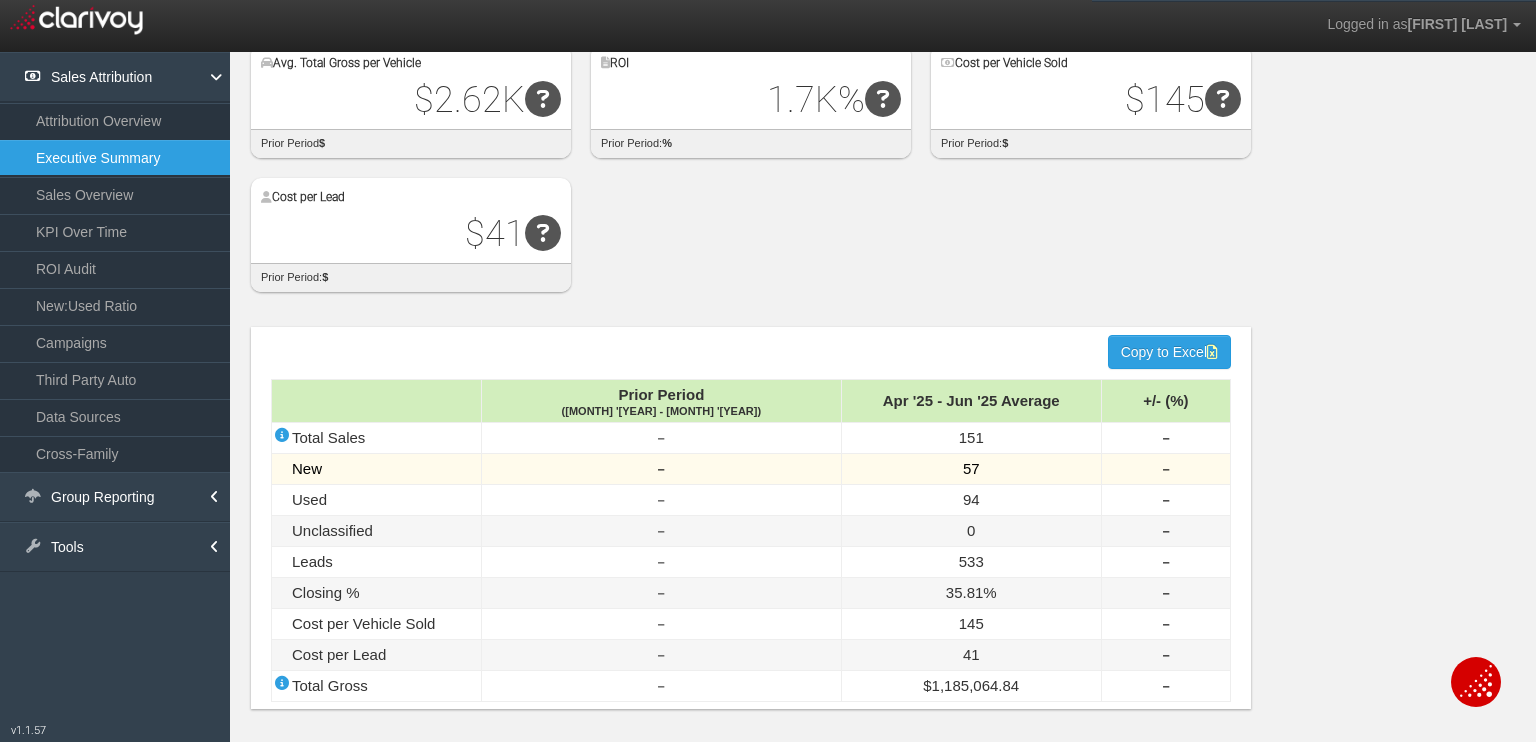 drag, startPoint x: 322, startPoint y: 466, endPoint x: 331, endPoint y: 443, distance: 24.698177 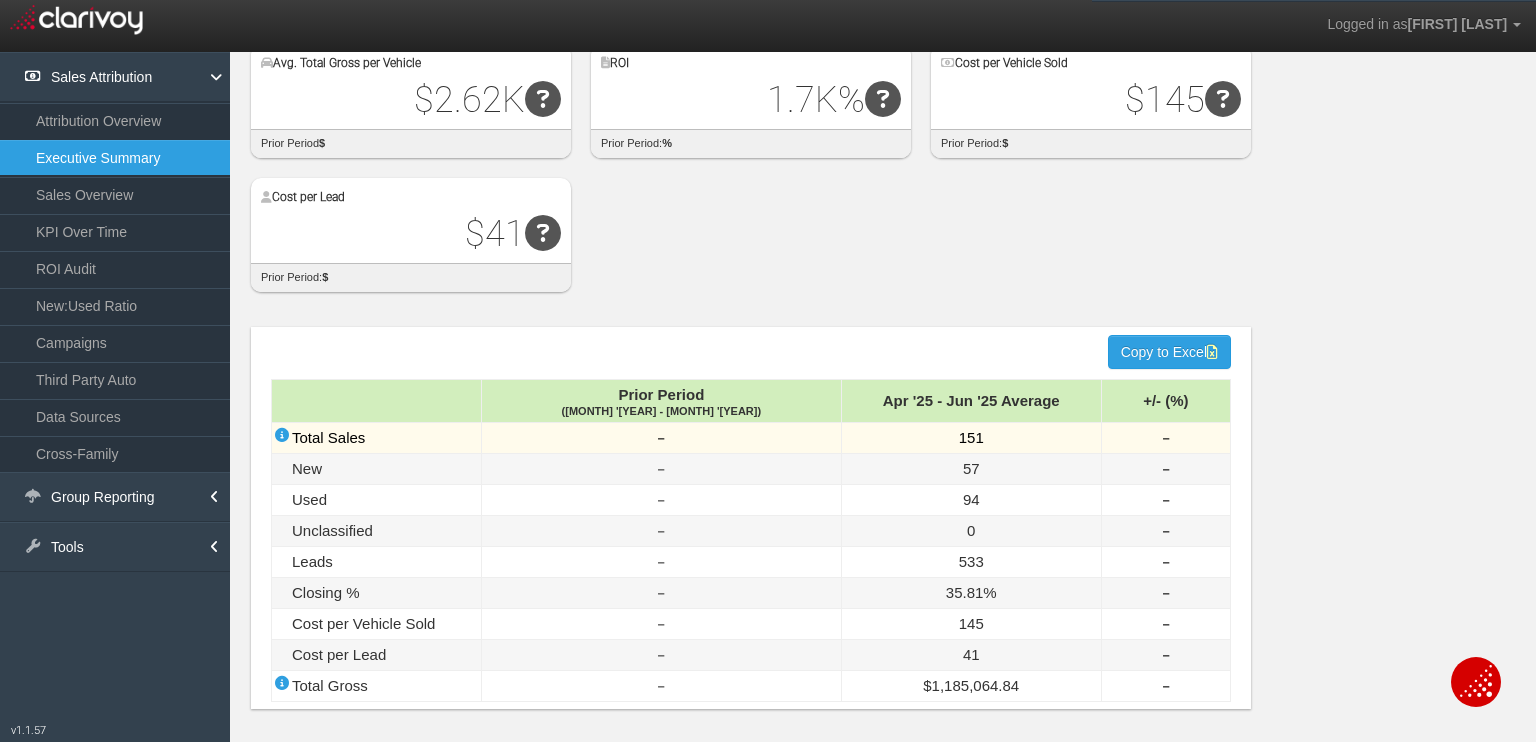 click on "Total Sales" at bounding box center (328, 437) 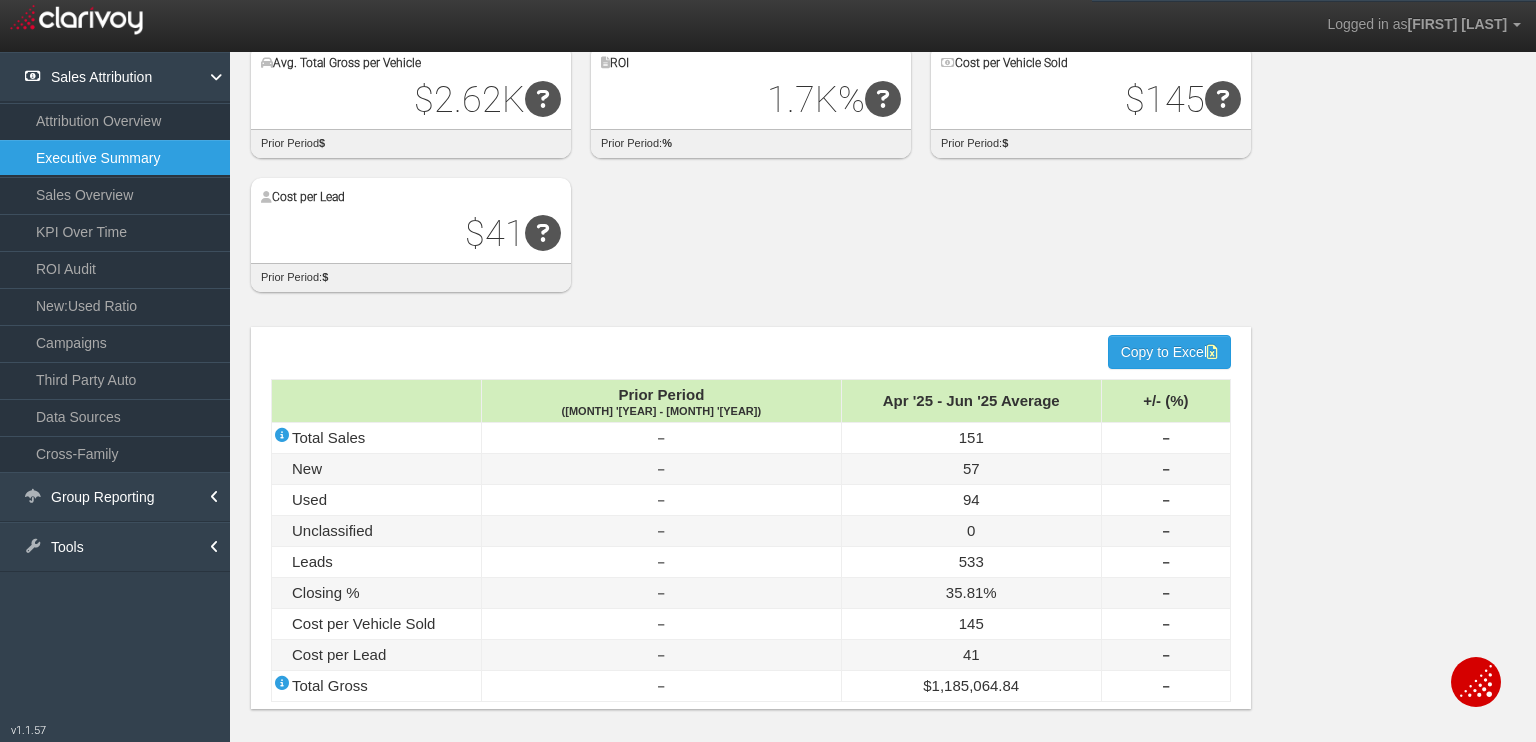 click on "Prior Period ( [MONTH] '[YEAR] - [MONTH] '[YEAR]) Apr '25 - Jun '25 Average +/- (%)
Total Sales ‒ 151 ‒
New ‒ 57 ‒
Used ‒ 94 ‒
Unclassified ‒ 0 ‒
Leads ‒ 533                                            ‒
Closing % ‒ 35.81% ‒
Cost per Vehicle Sold ‒ 145 ‒
Cost per Lead ‒ 41 ‒
Total Gross
‒ $1,185,064.84 ‒" at bounding box center (751, 518) 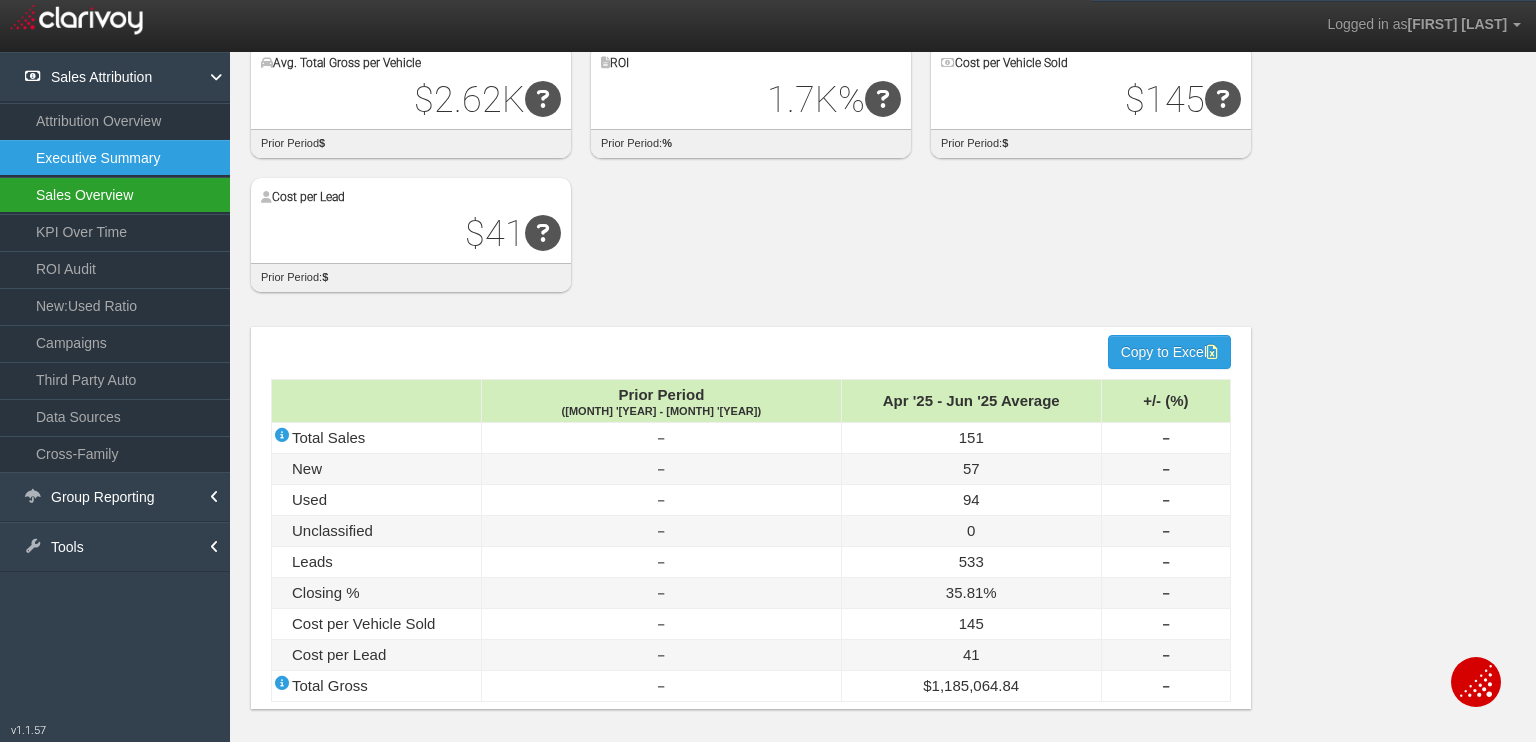click on "Sales Overview" at bounding box center [115, 195] 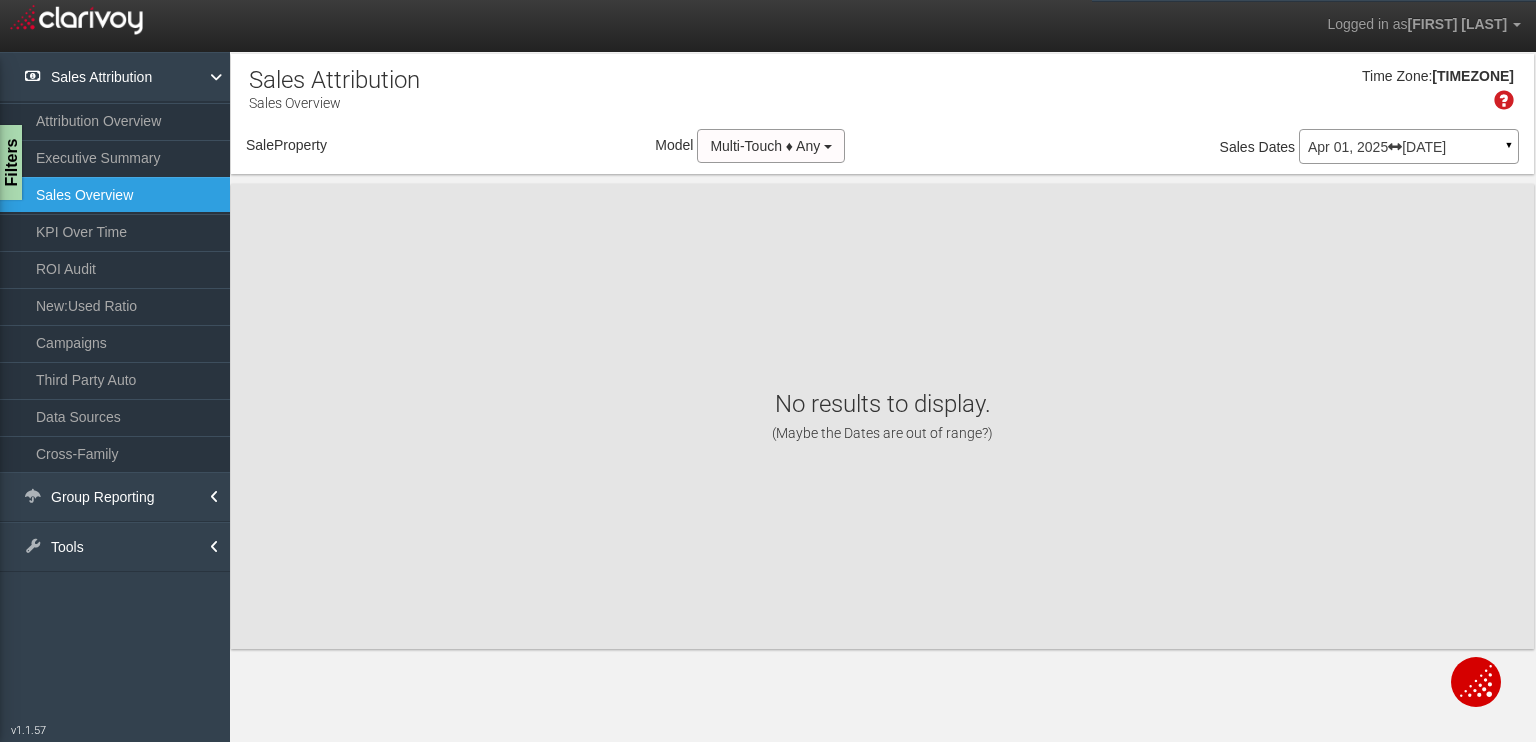 scroll, scrollTop: 0, scrollLeft: 0, axis: both 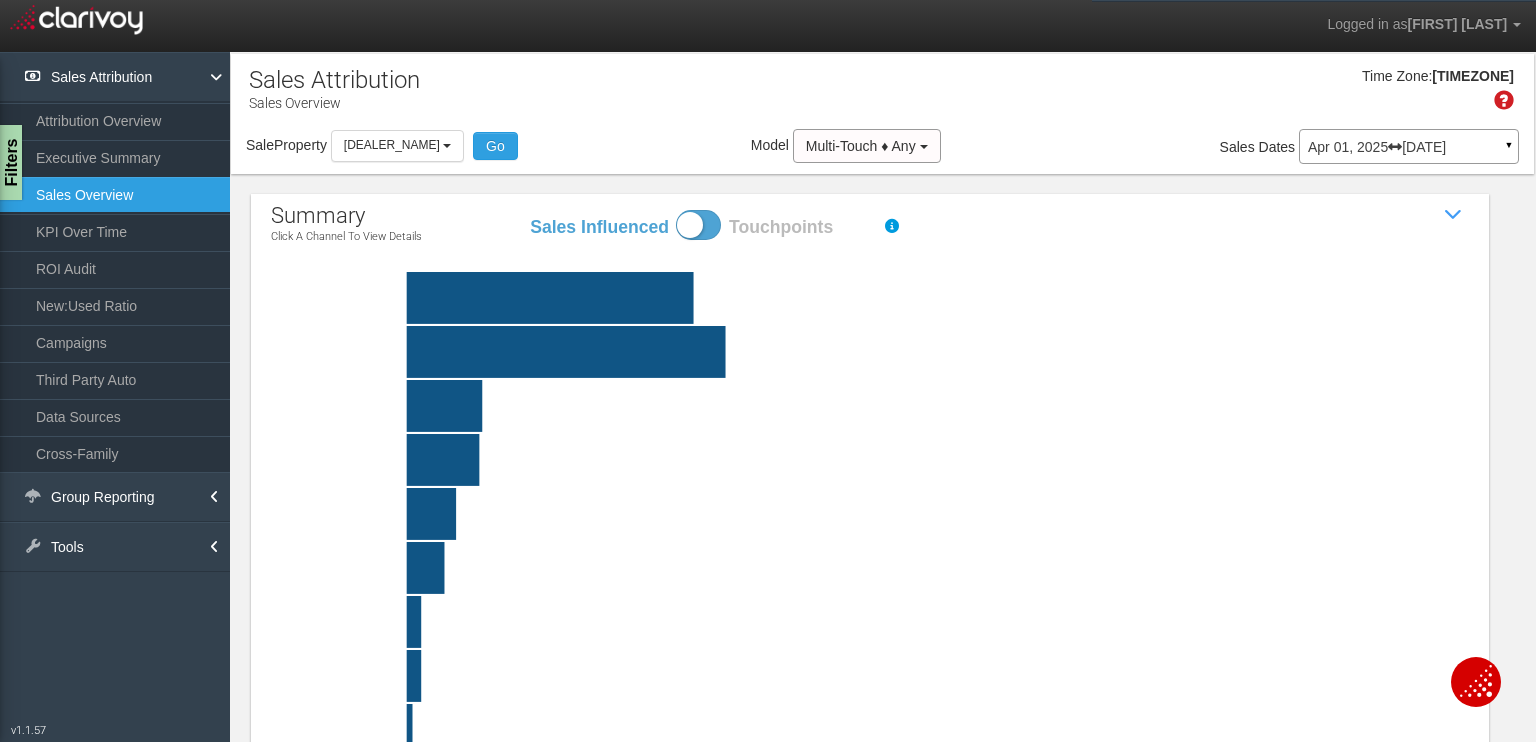 click 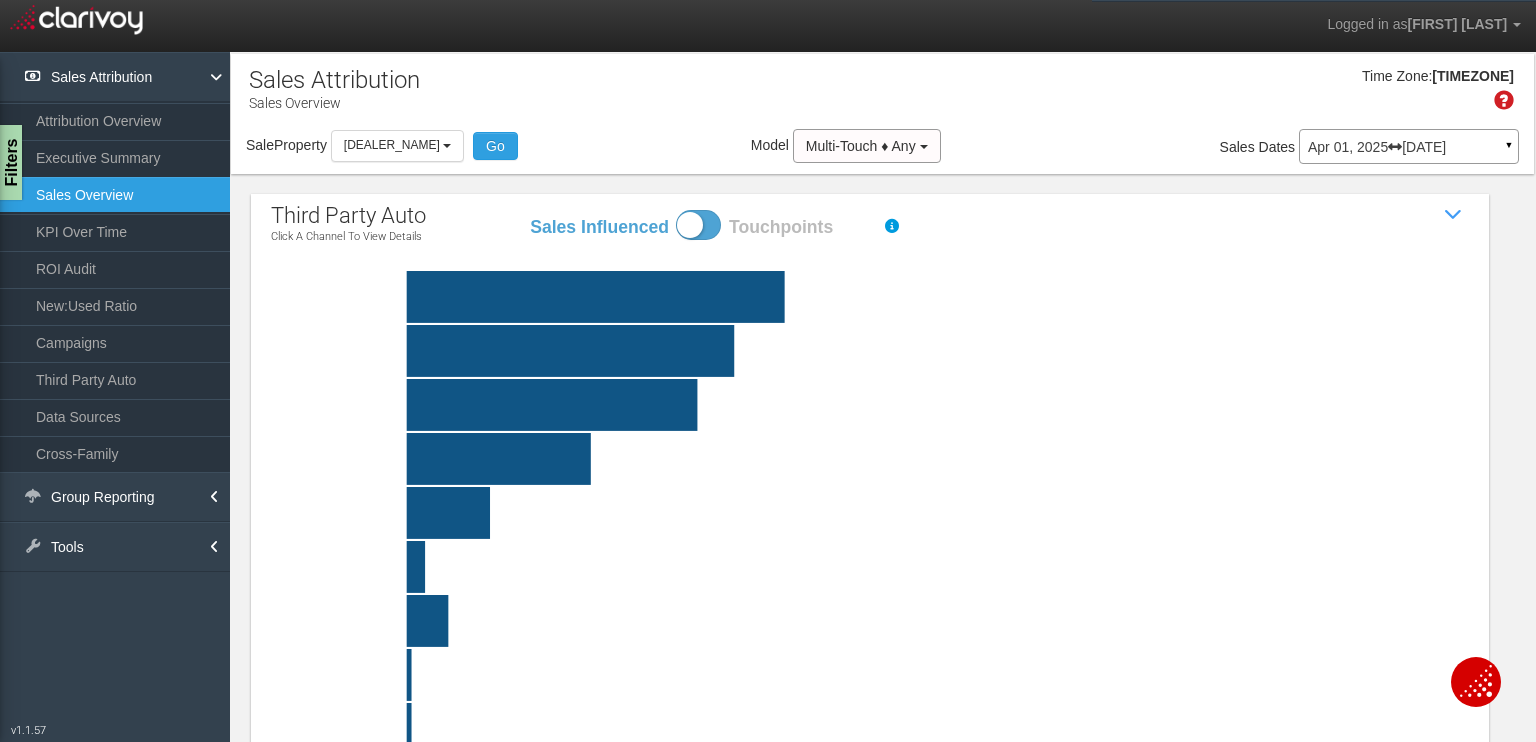 click 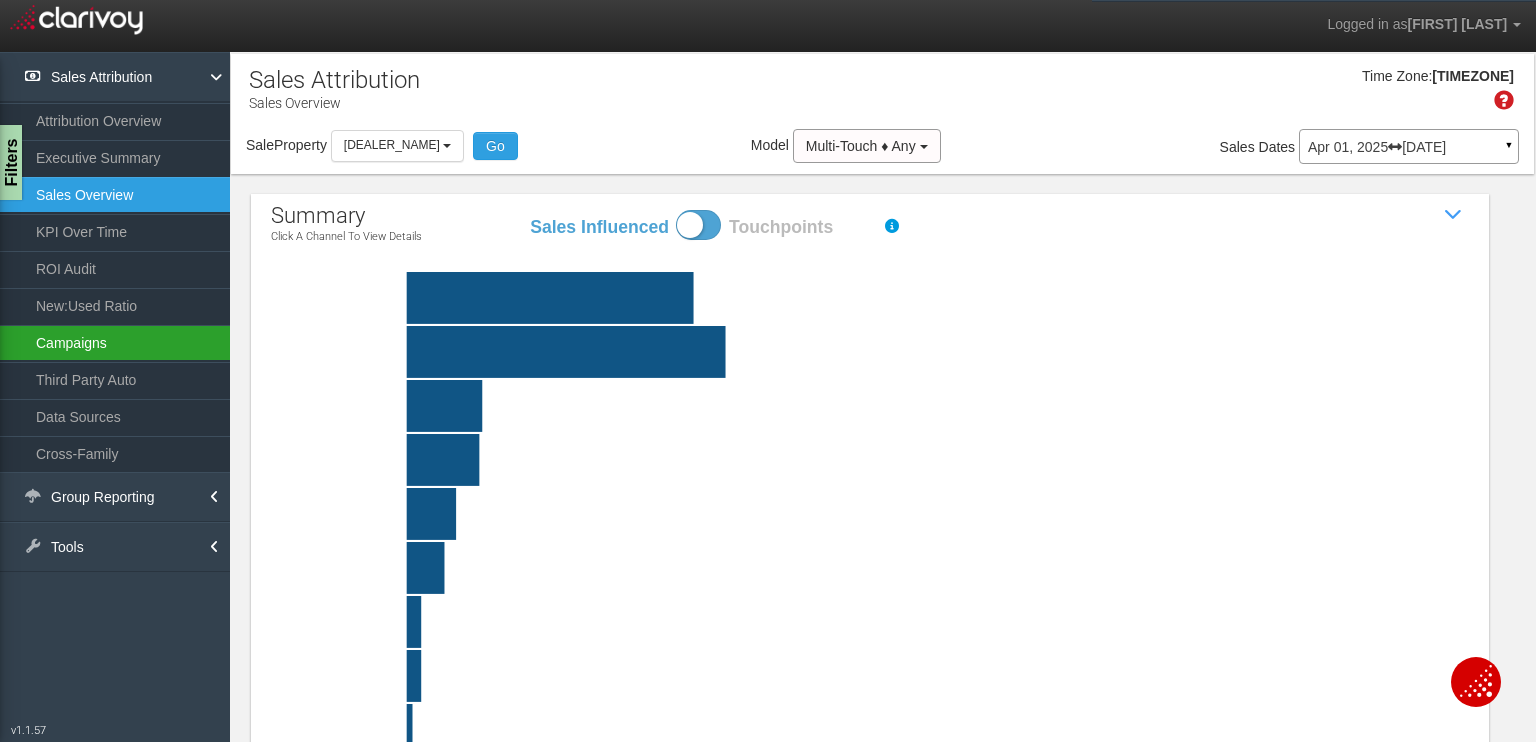 click on "Campaigns" at bounding box center (115, 343) 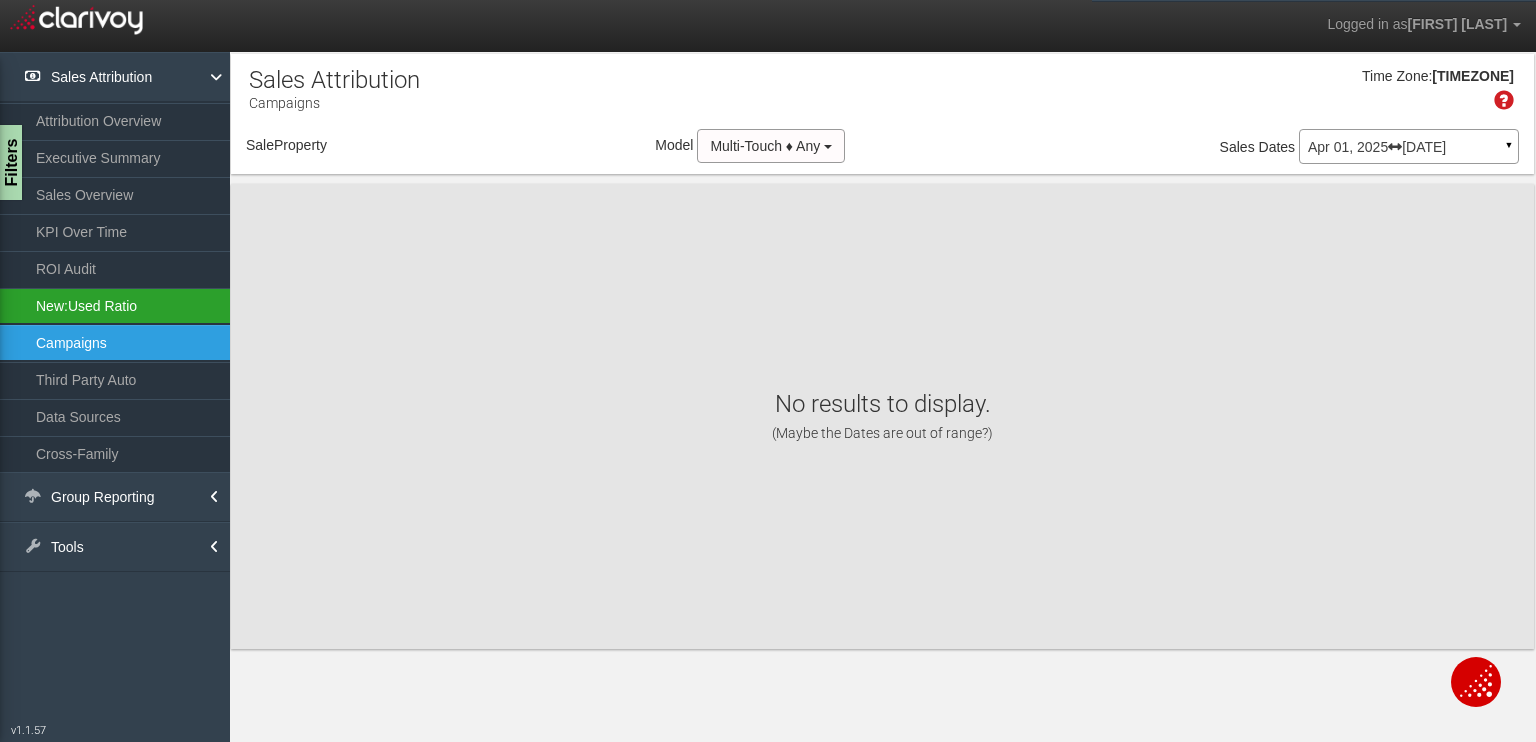 click on "New:Used Ratio" at bounding box center (115, 306) 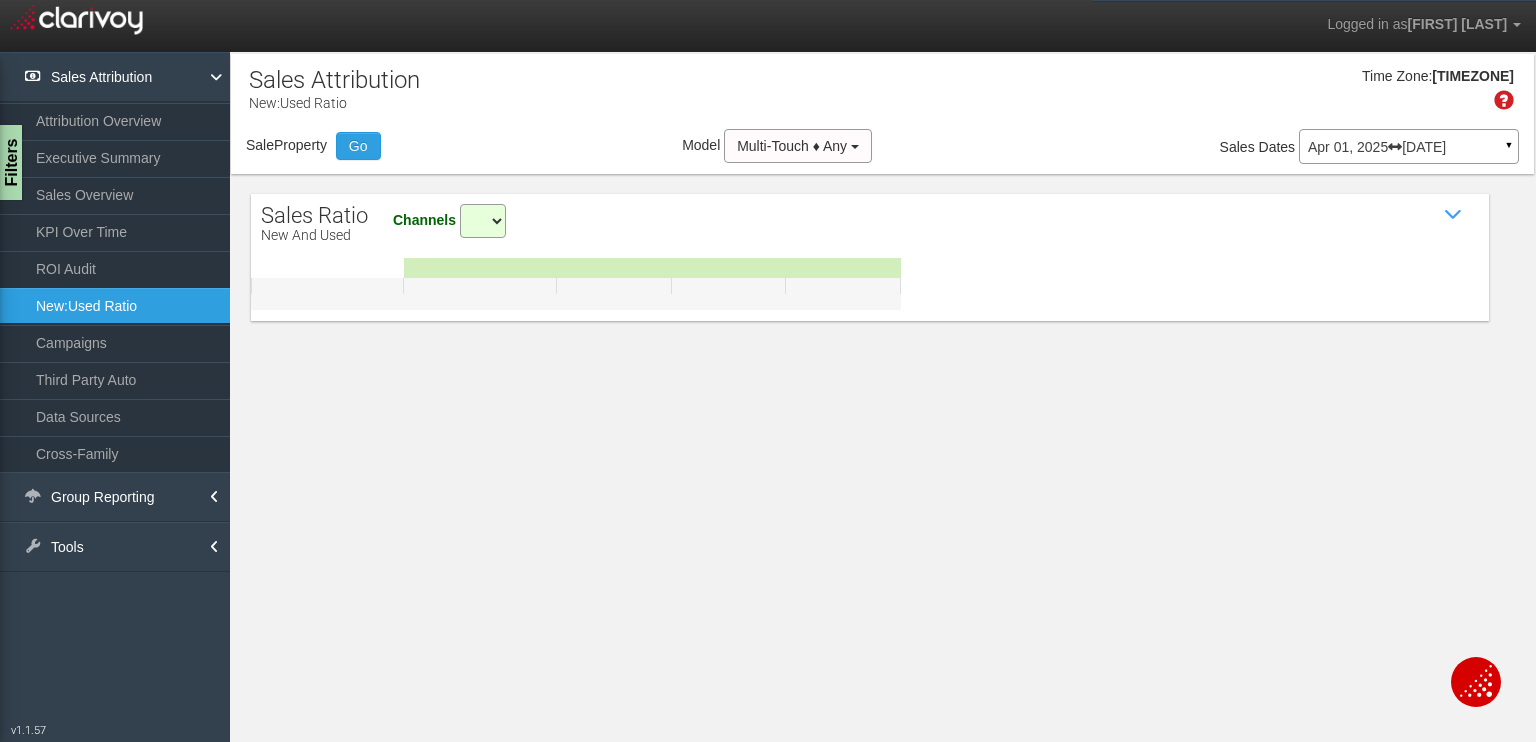 select on "all" 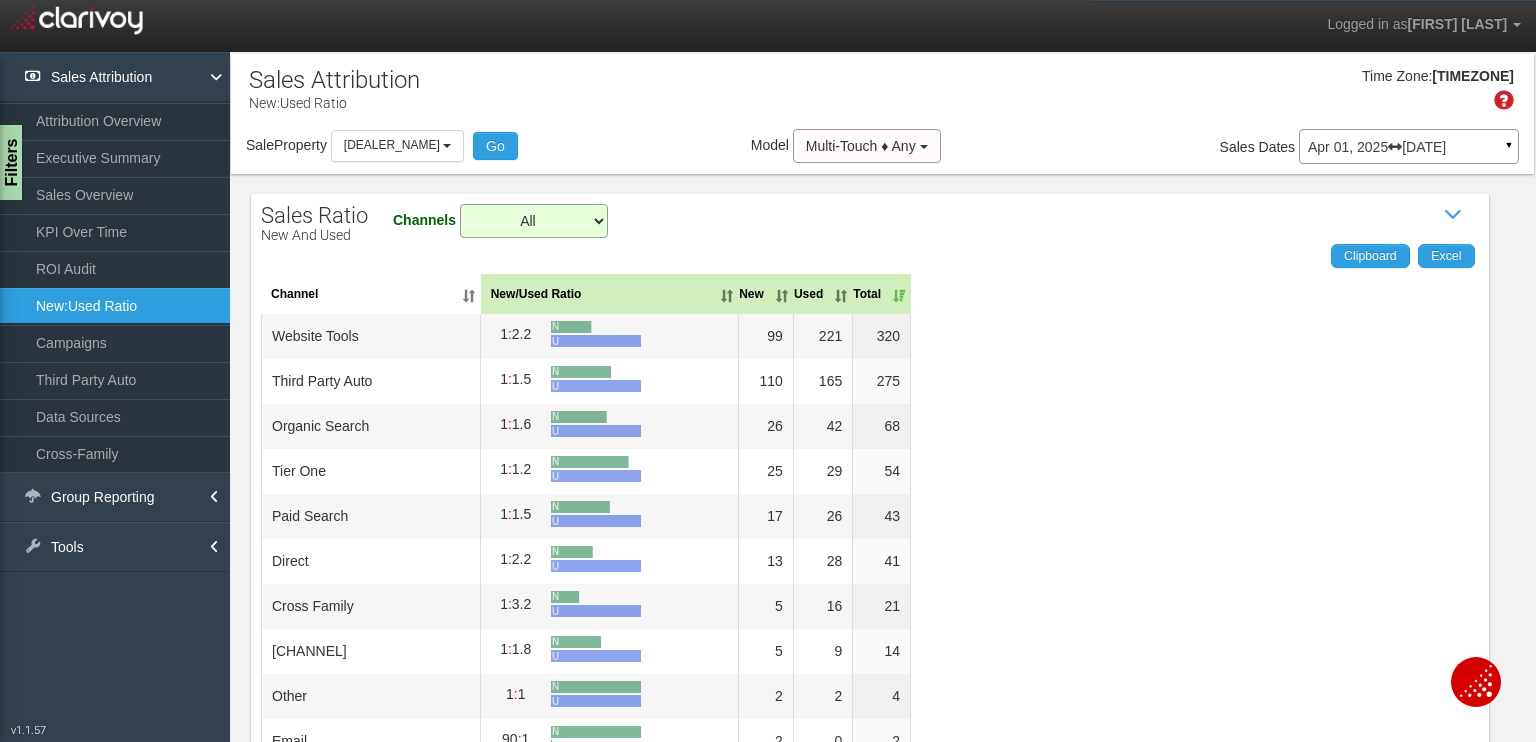 scroll, scrollTop: 0, scrollLeft: 0, axis: both 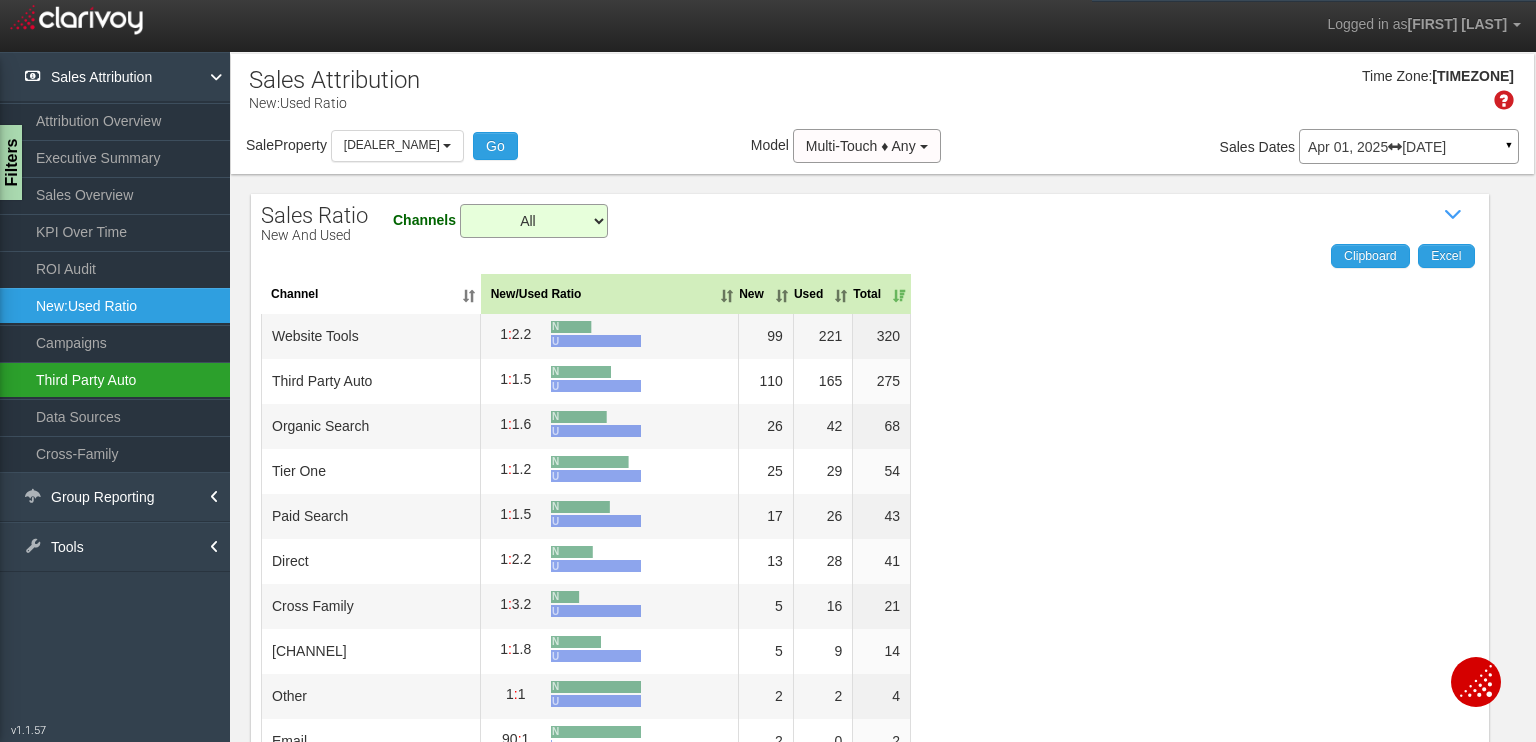 click on "Third Party Auto" at bounding box center [115, 380] 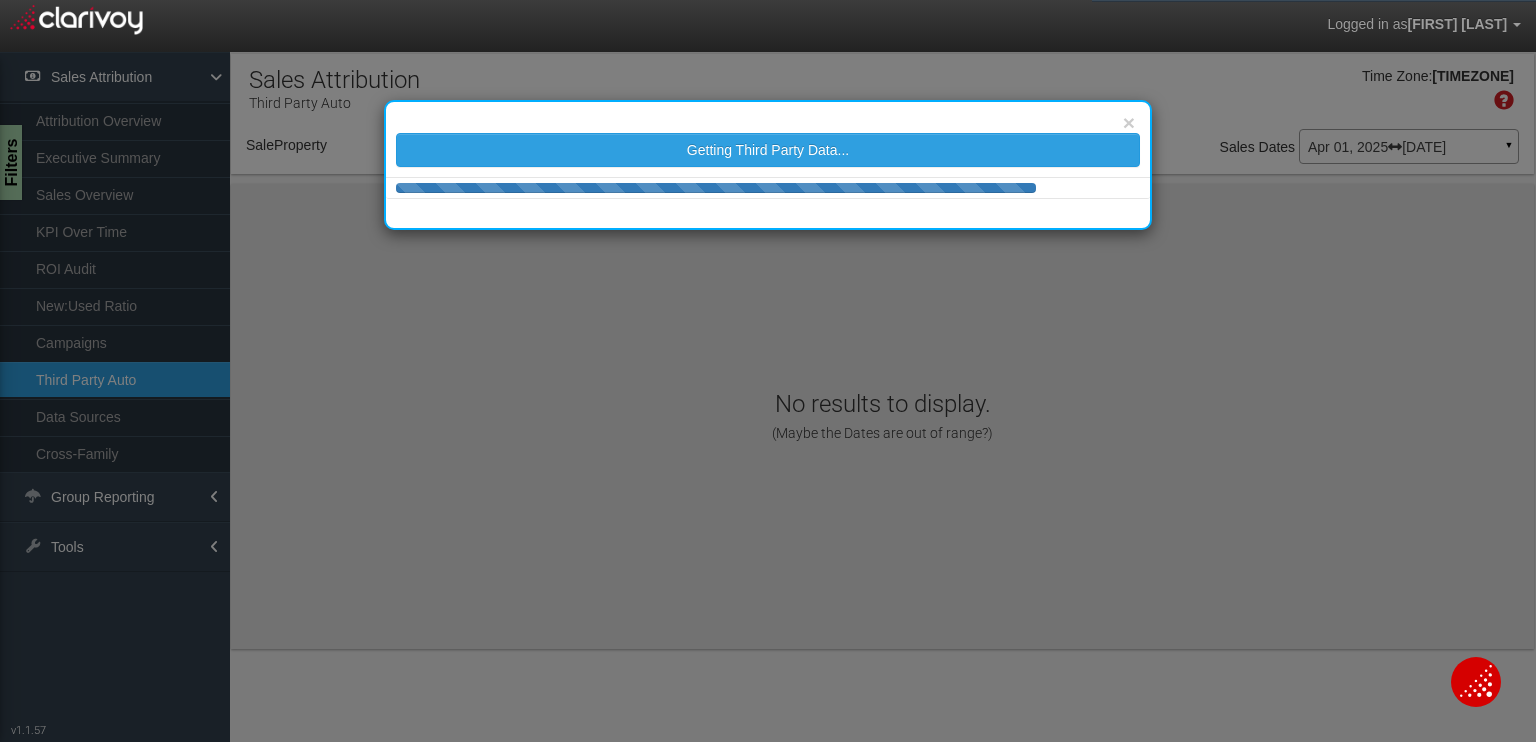 select on "object:868" 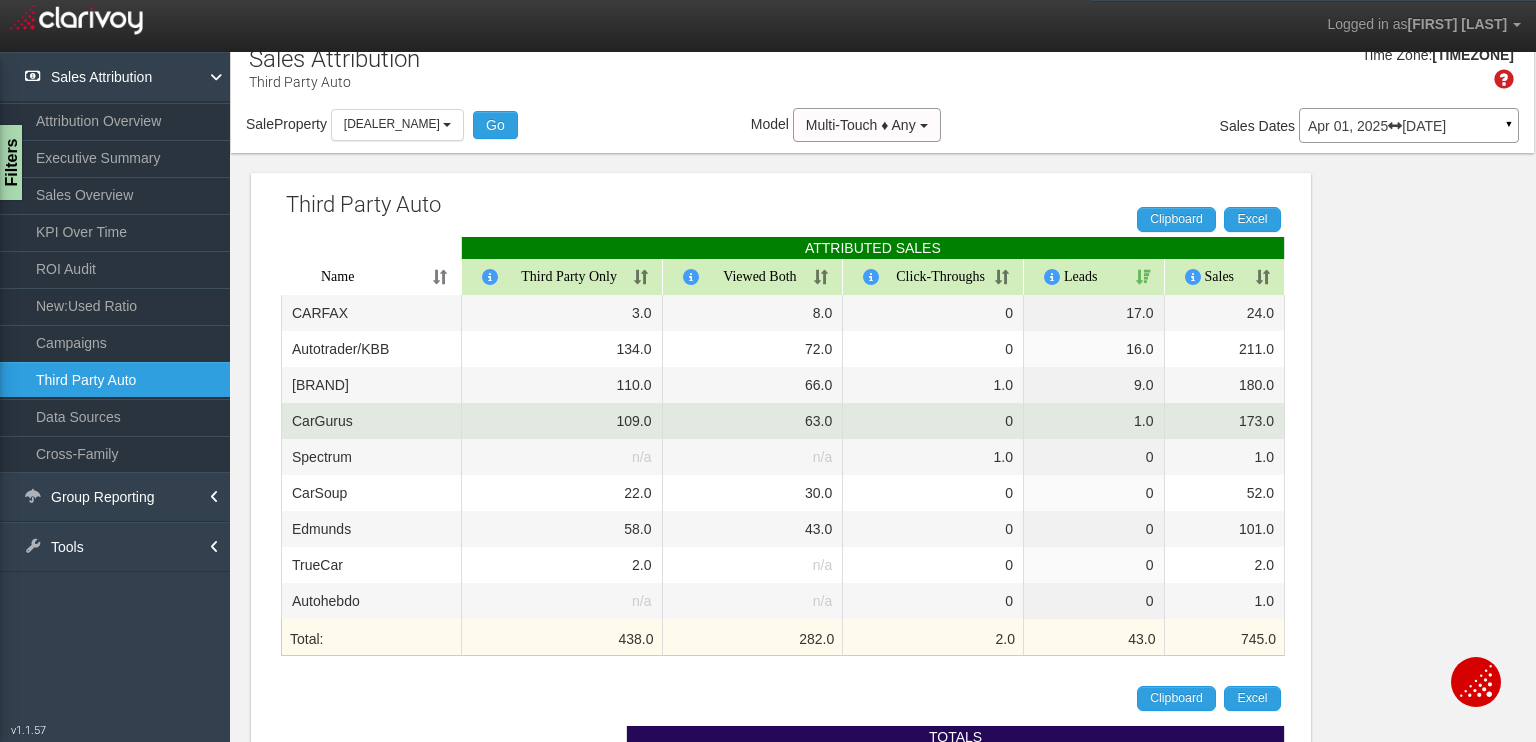 scroll, scrollTop: 0, scrollLeft: 0, axis: both 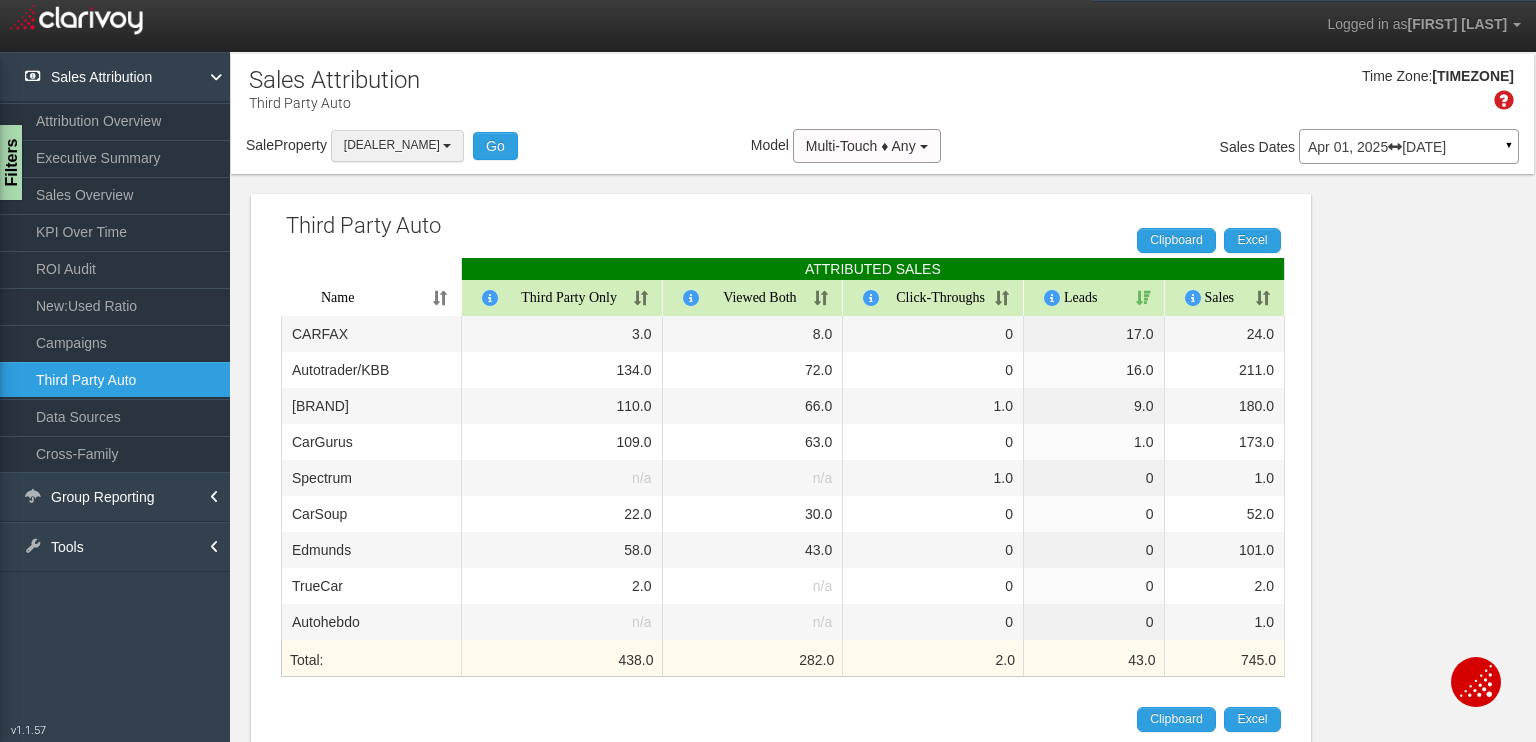 click at bounding box center (447, 146) 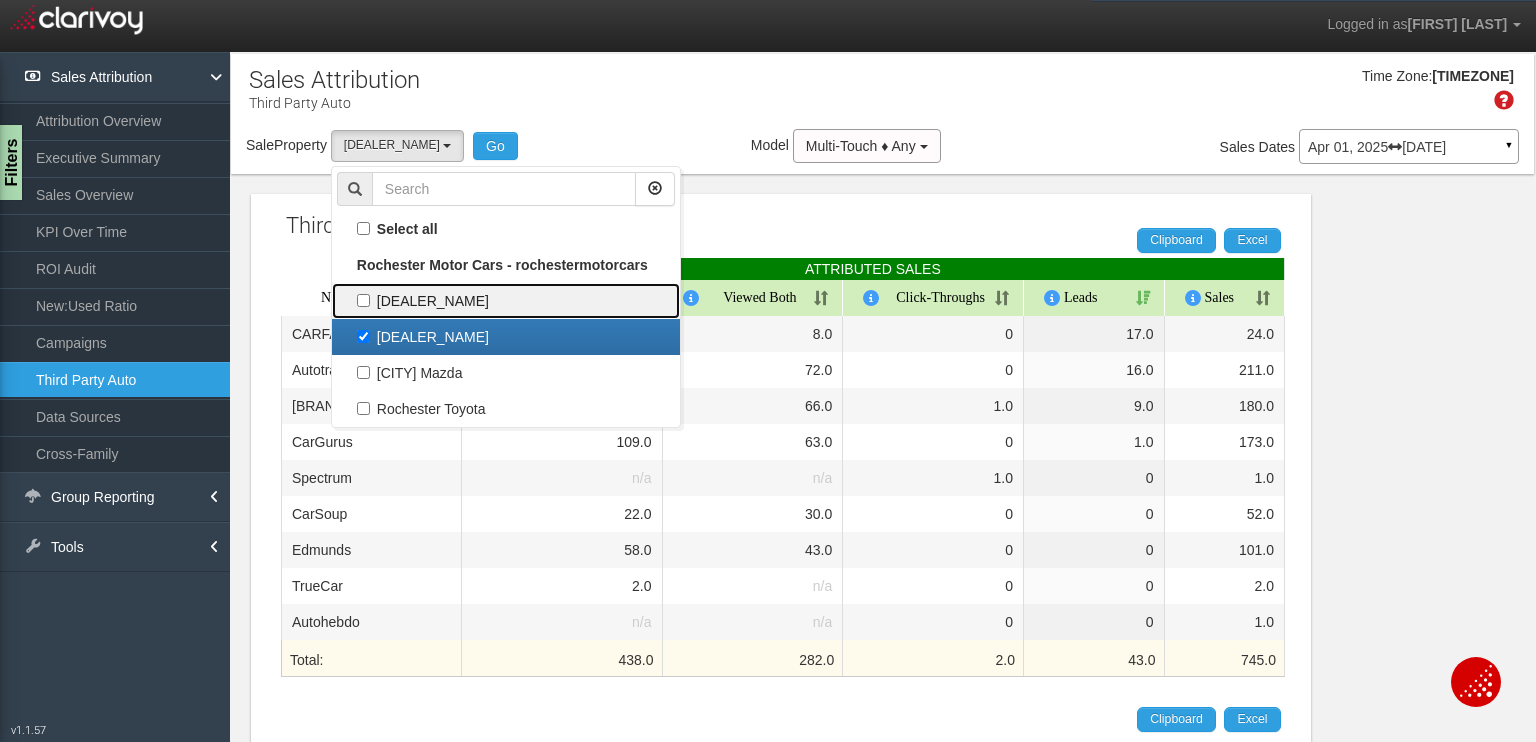 click on "[DEALER_NAME]" at bounding box center [506, 301] 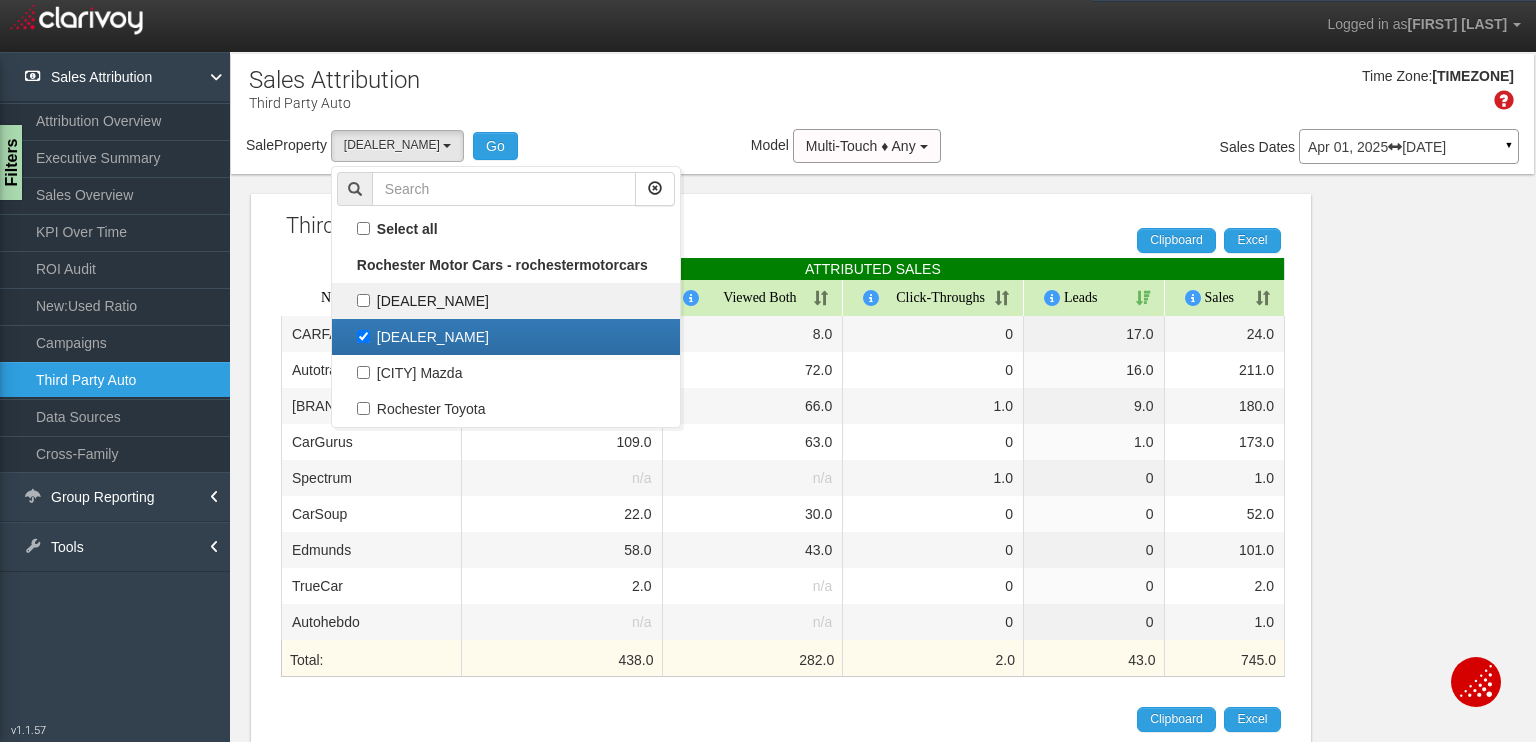 click on "[DEALER_NAME]" at bounding box center (363, 300) 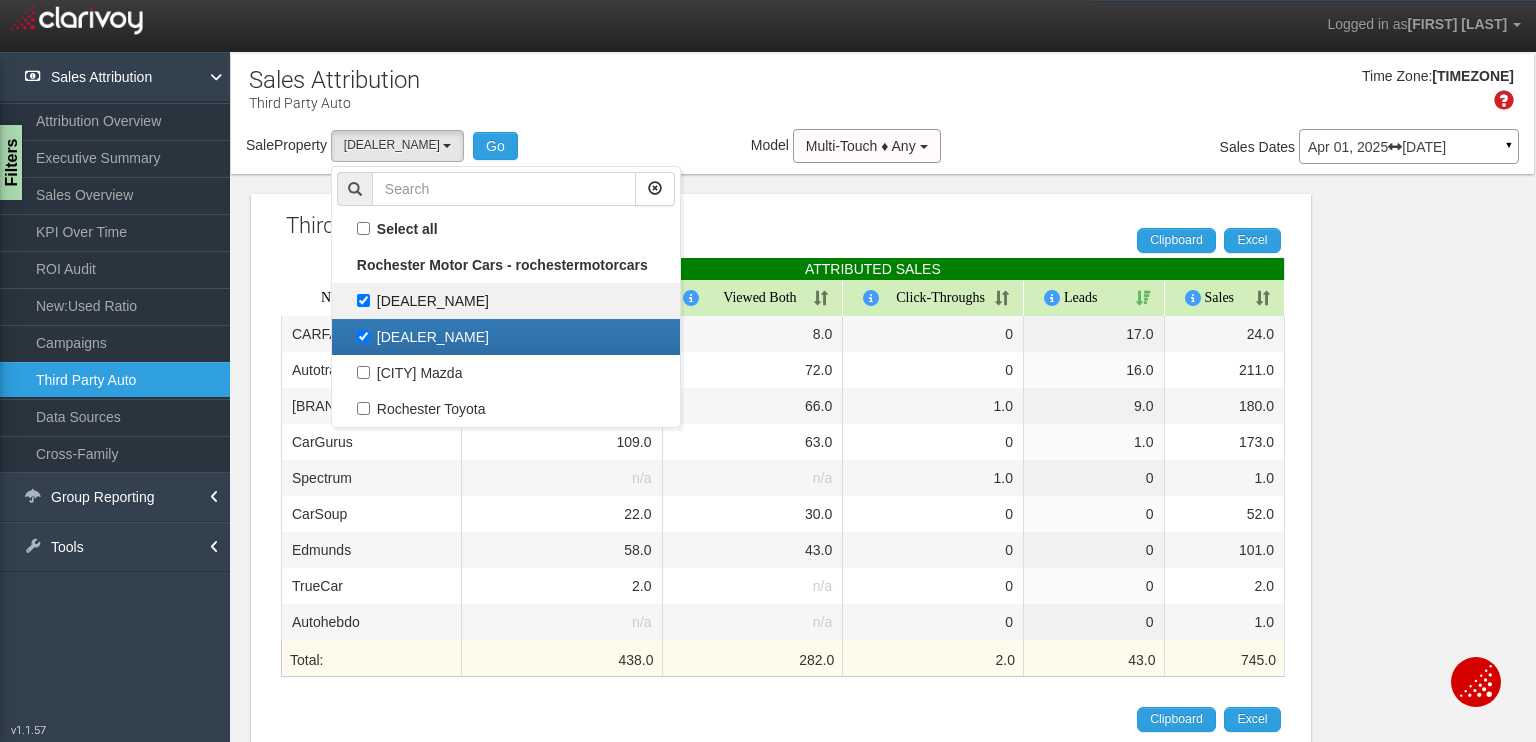 select on "object:867" 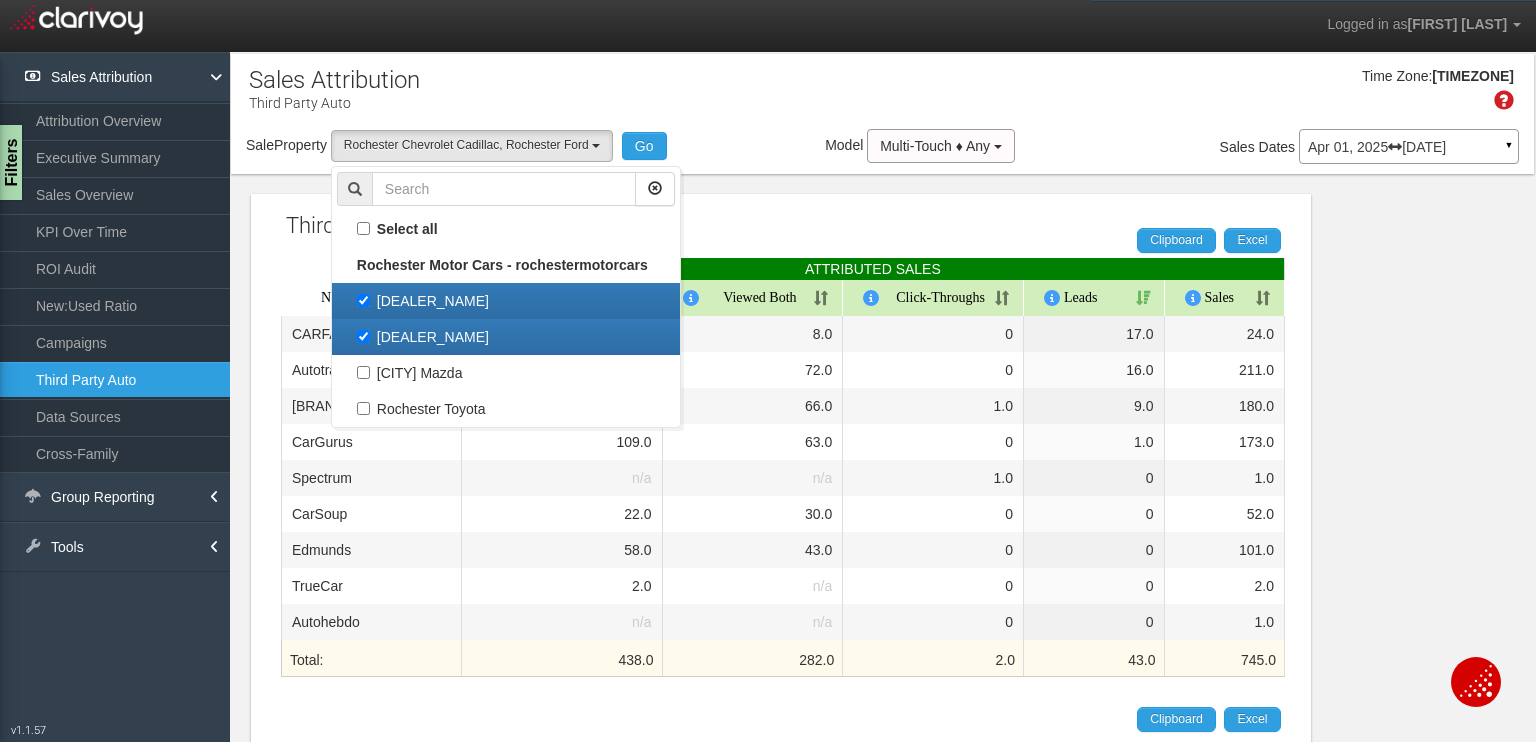 scroll, scrollTop: 36, scrollLeft: 0, axis: vertical 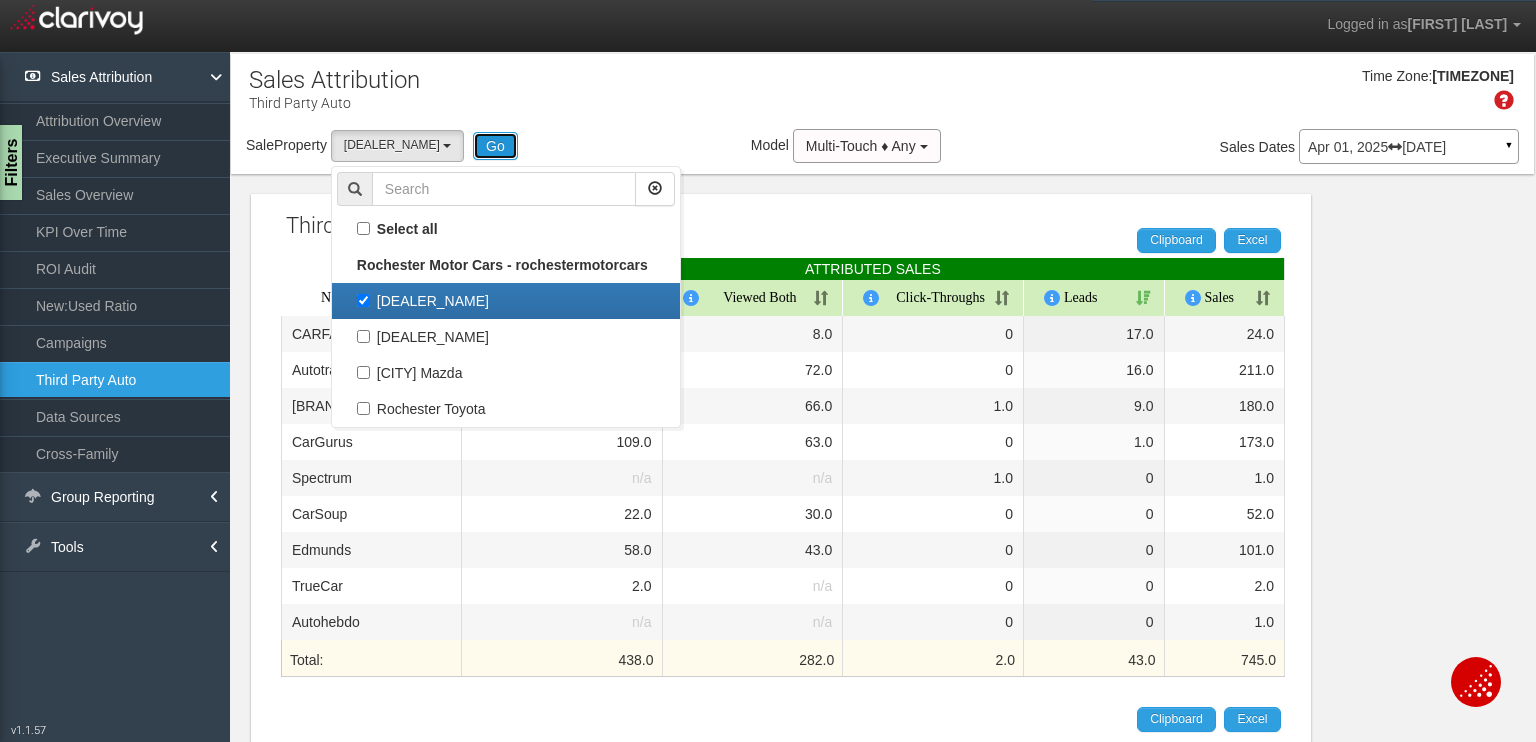 click on "Go" at bounding box center (495, 146) 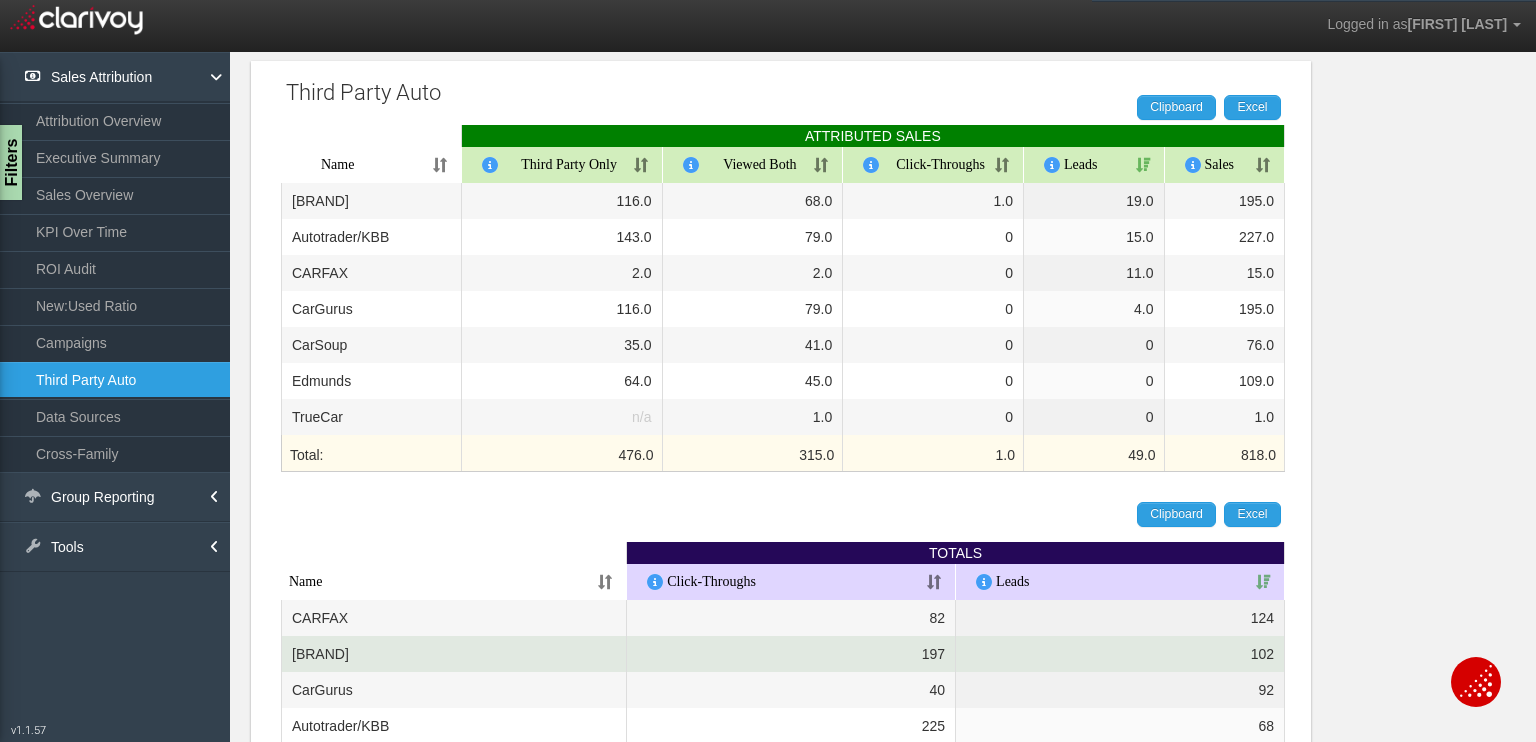 scroll, scrollTop: 340, scrollLeft: 0, axis: vertical 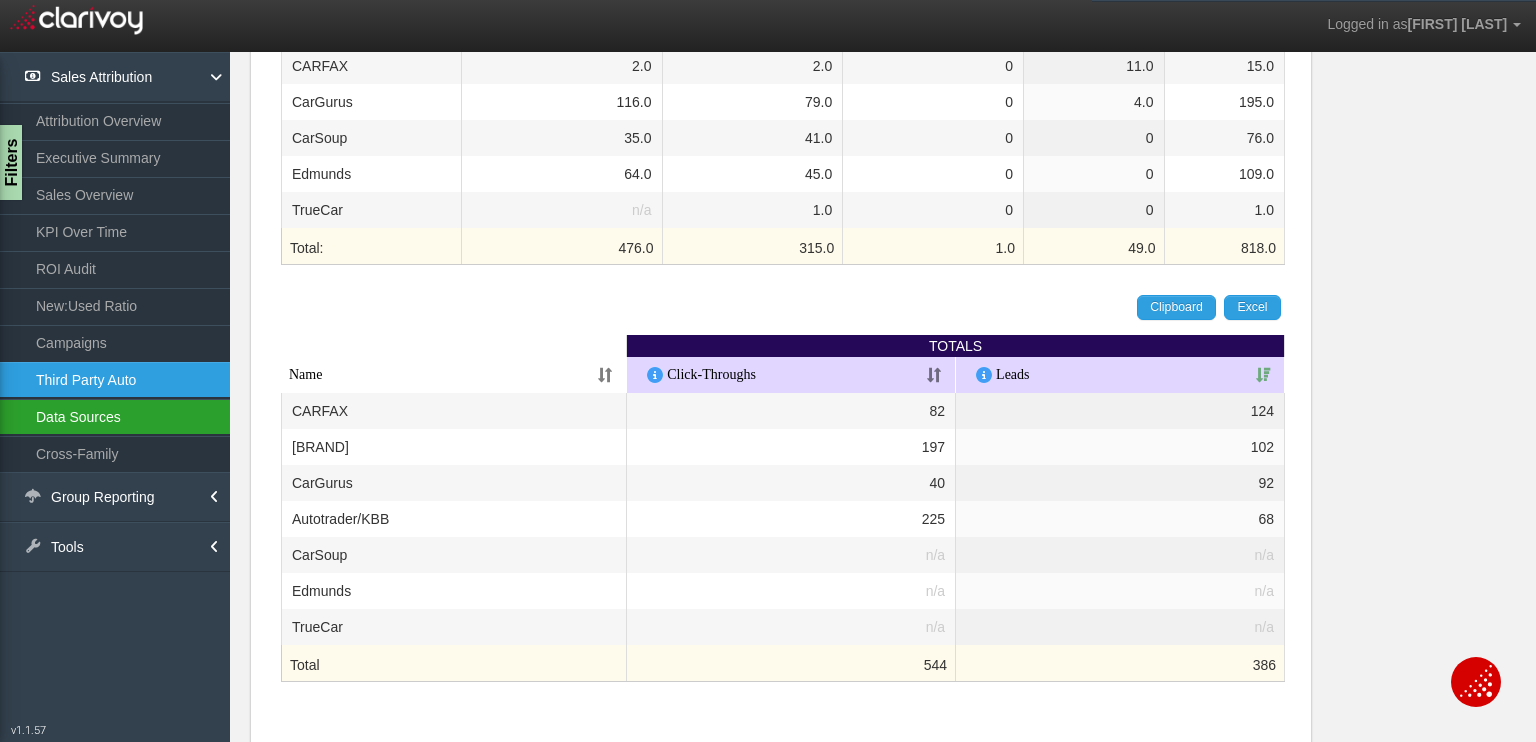 click on "Data Sources" at bounding box center (115, 417) 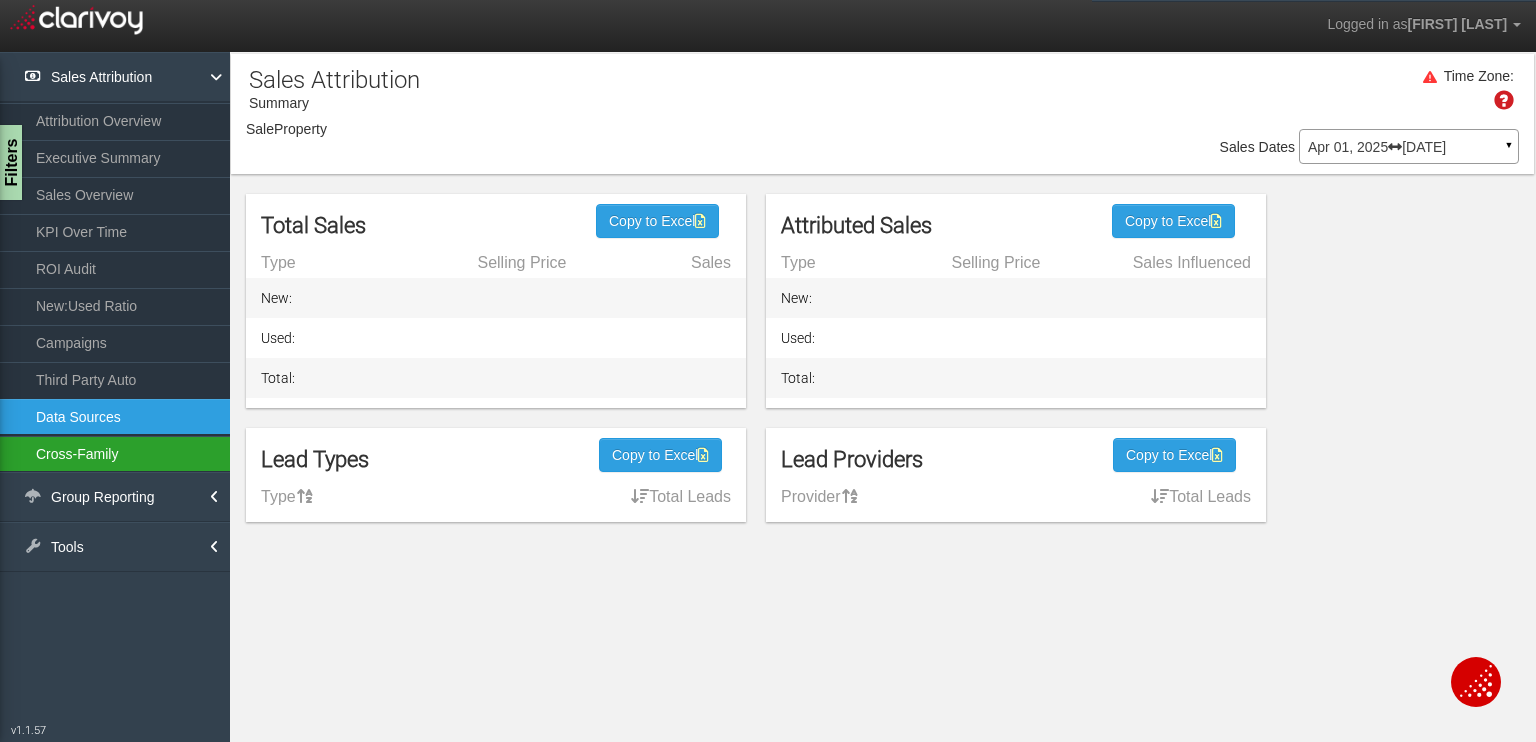 scroll, scrollTop: 0, scrollLeft: 0, axis: both 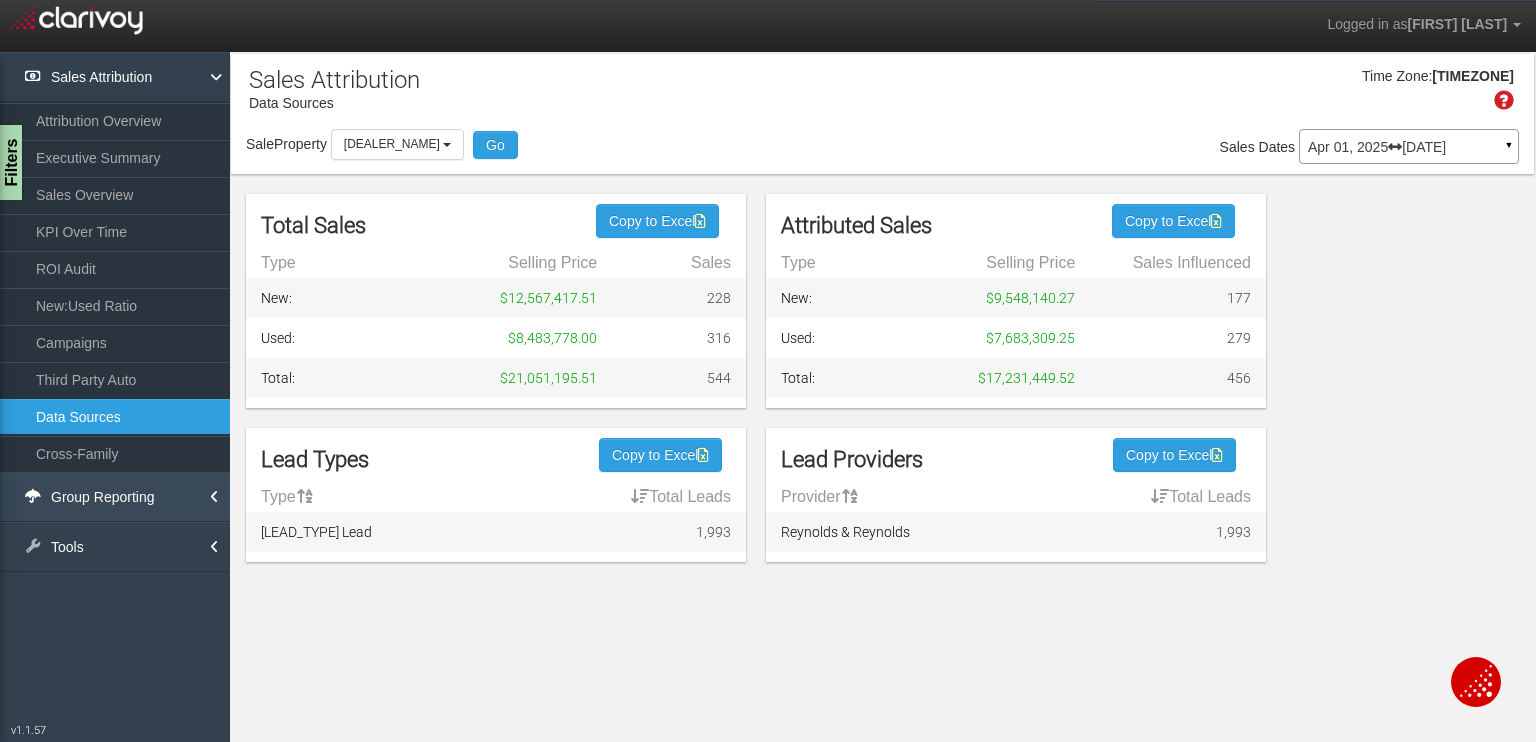 click on "Group Reporting" at bounding box center [115, 497] 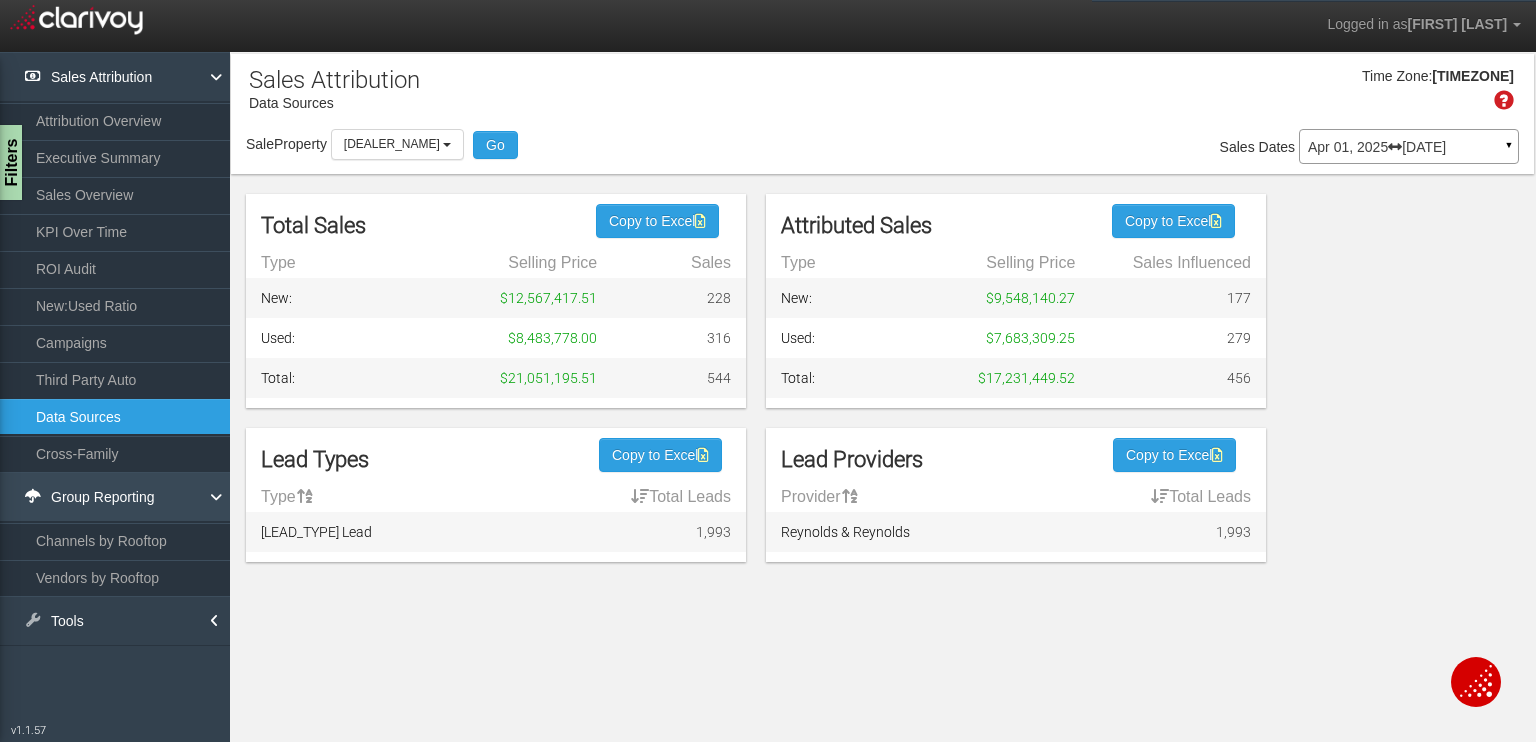 click on "Group Reporting" at bounding box center (115, 497) 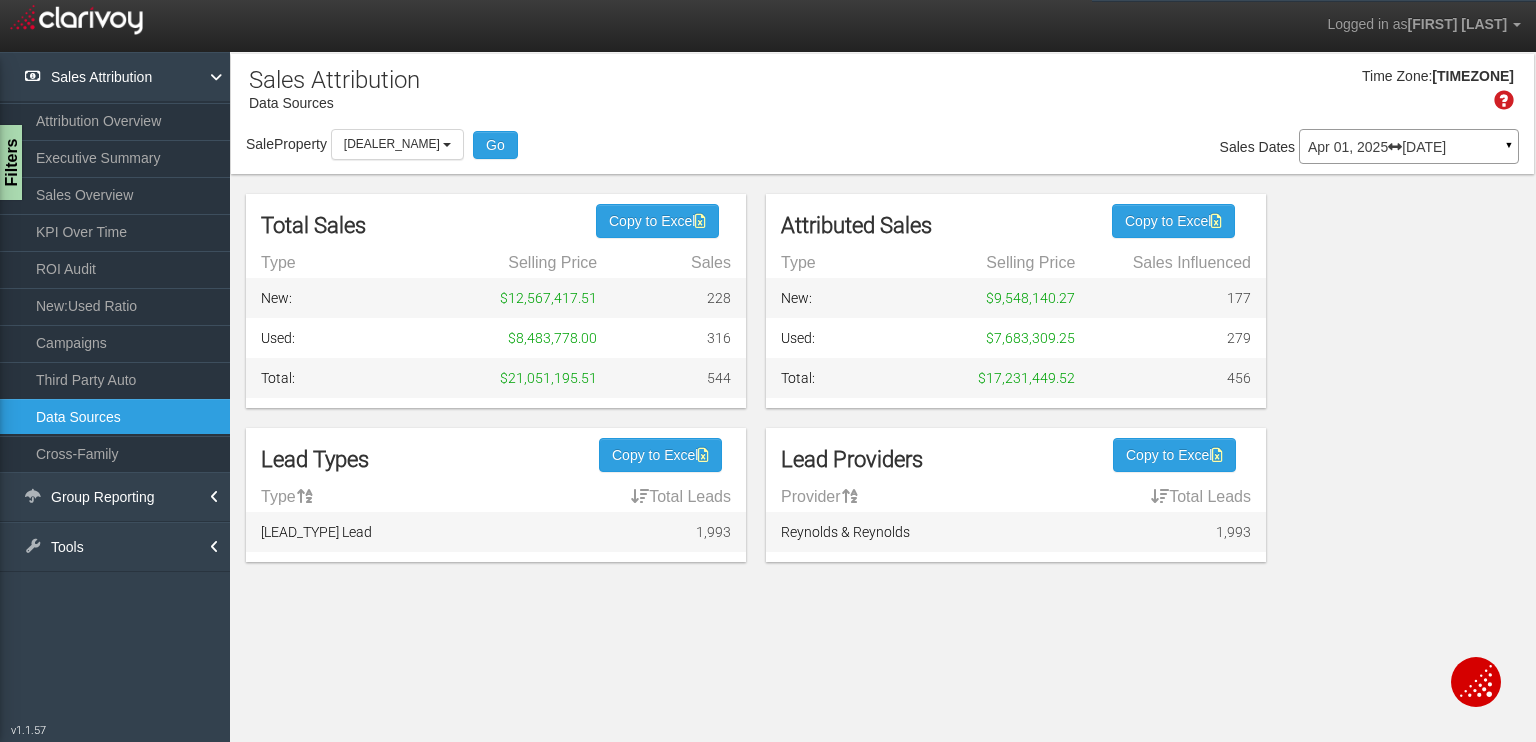click on "Tools
Tag Setup
Download Clicktrails" at bounding box center (115, 547) 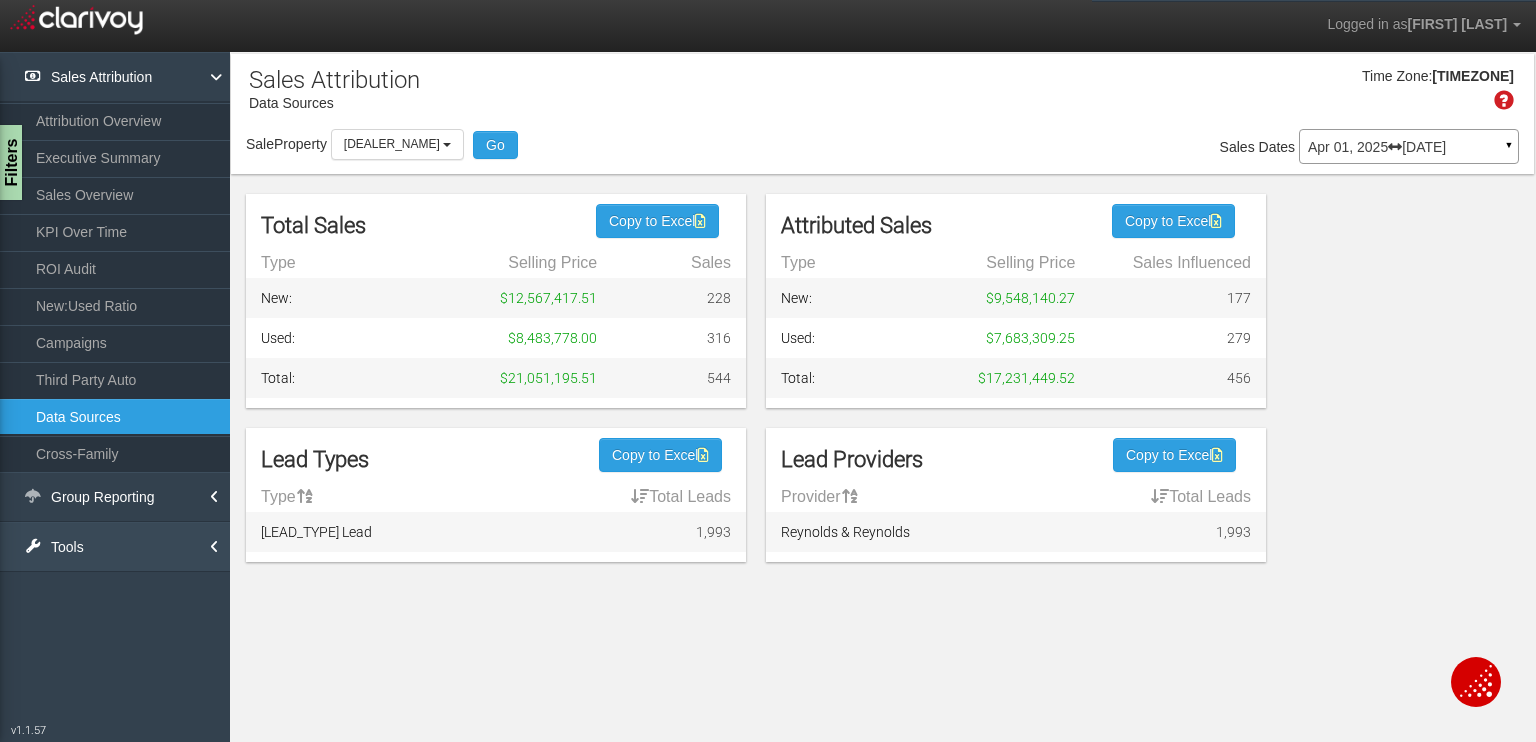 click on "Tools" at bounding box center [115, 547] 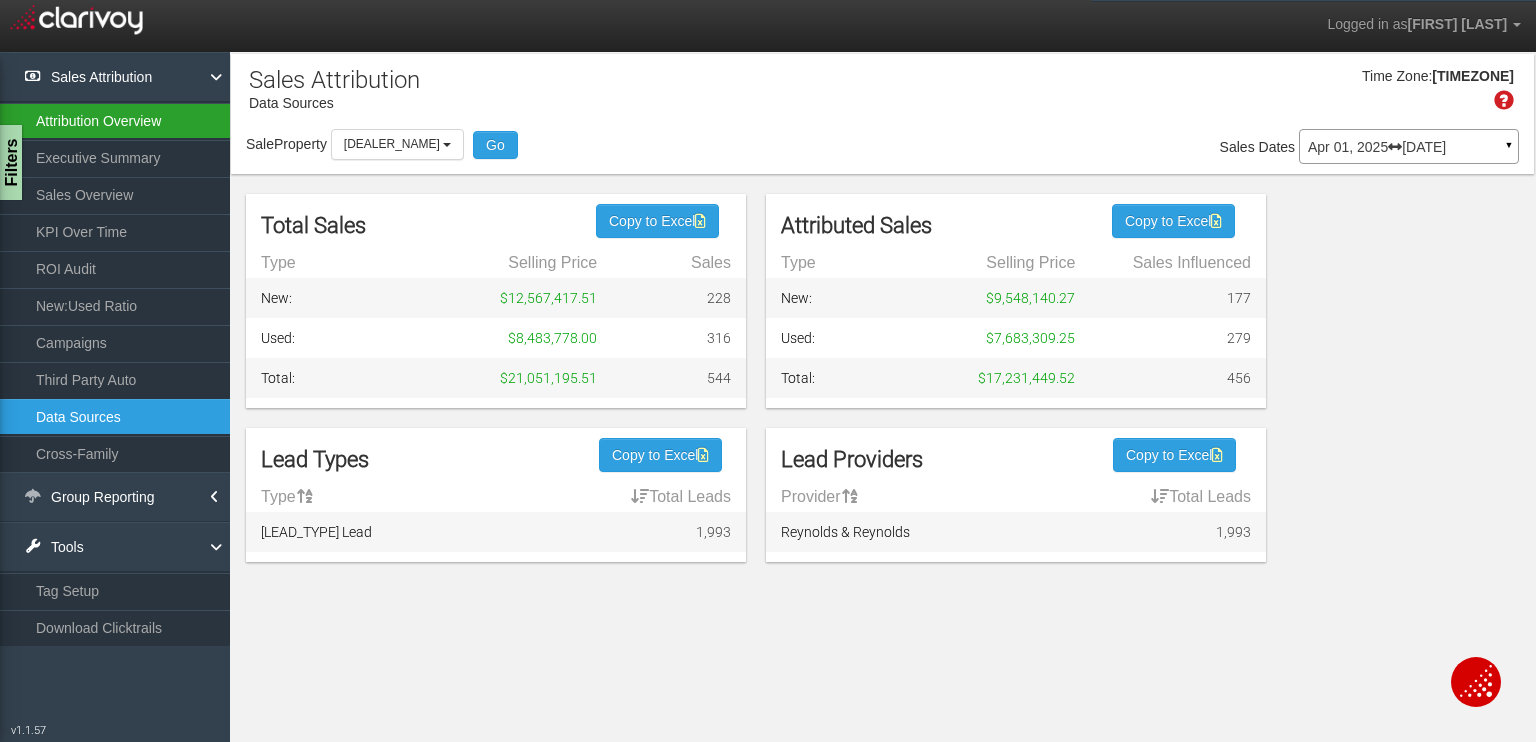 click on "Attribution Overview" at bounding box center (115, 121) 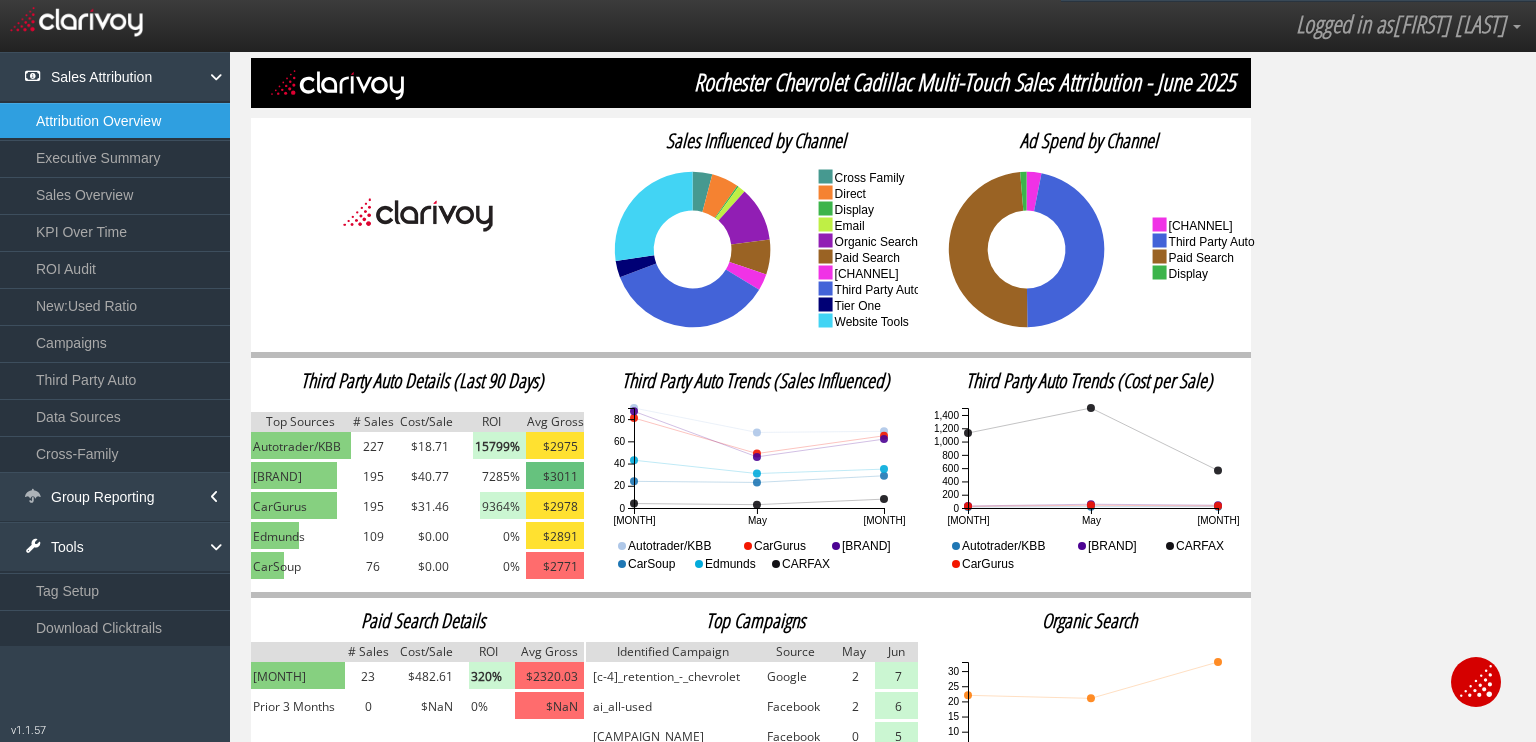 scroll, scrollTop: 0, scrollLeft: 0, axis: both 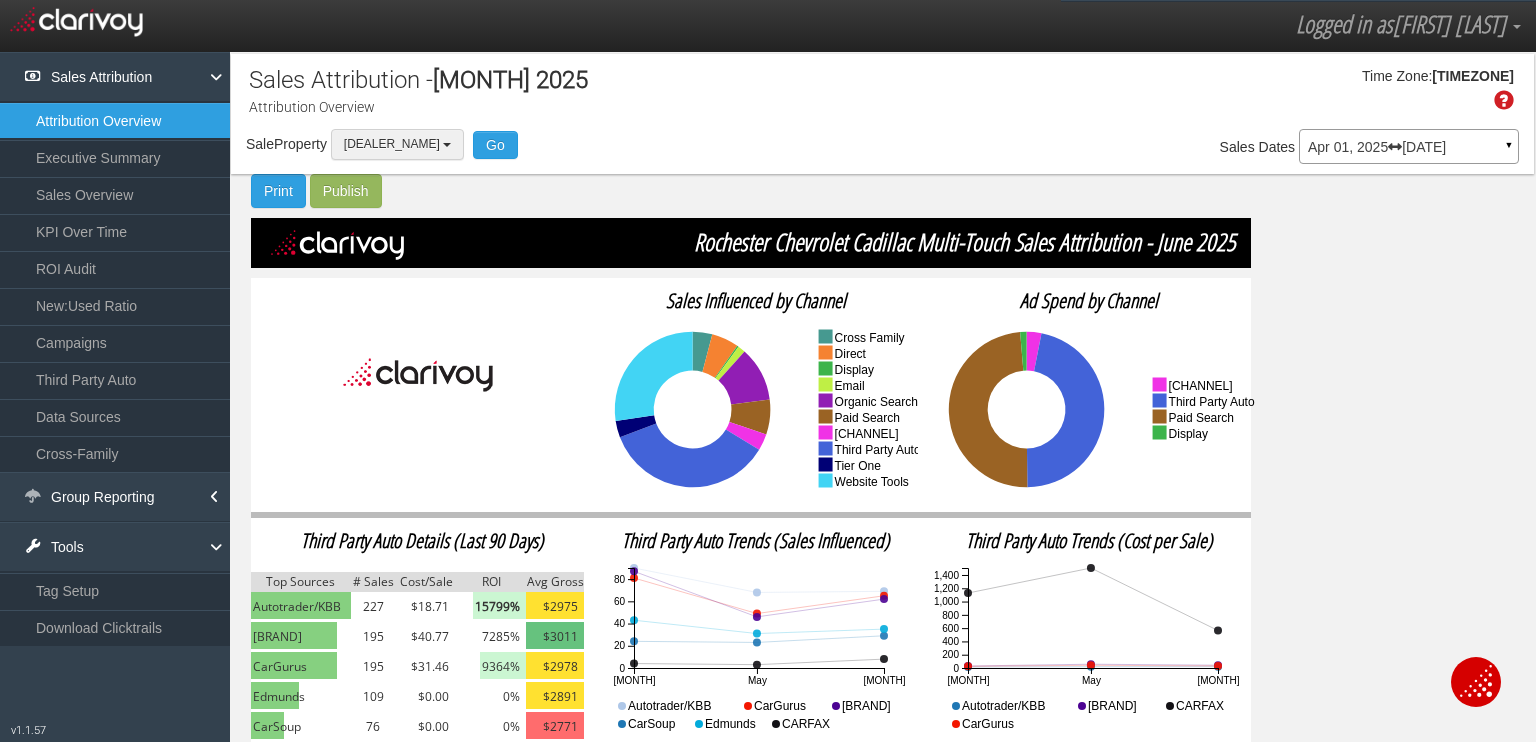 click on "[DEALER_NAME]" at bounding box center (392, 144) 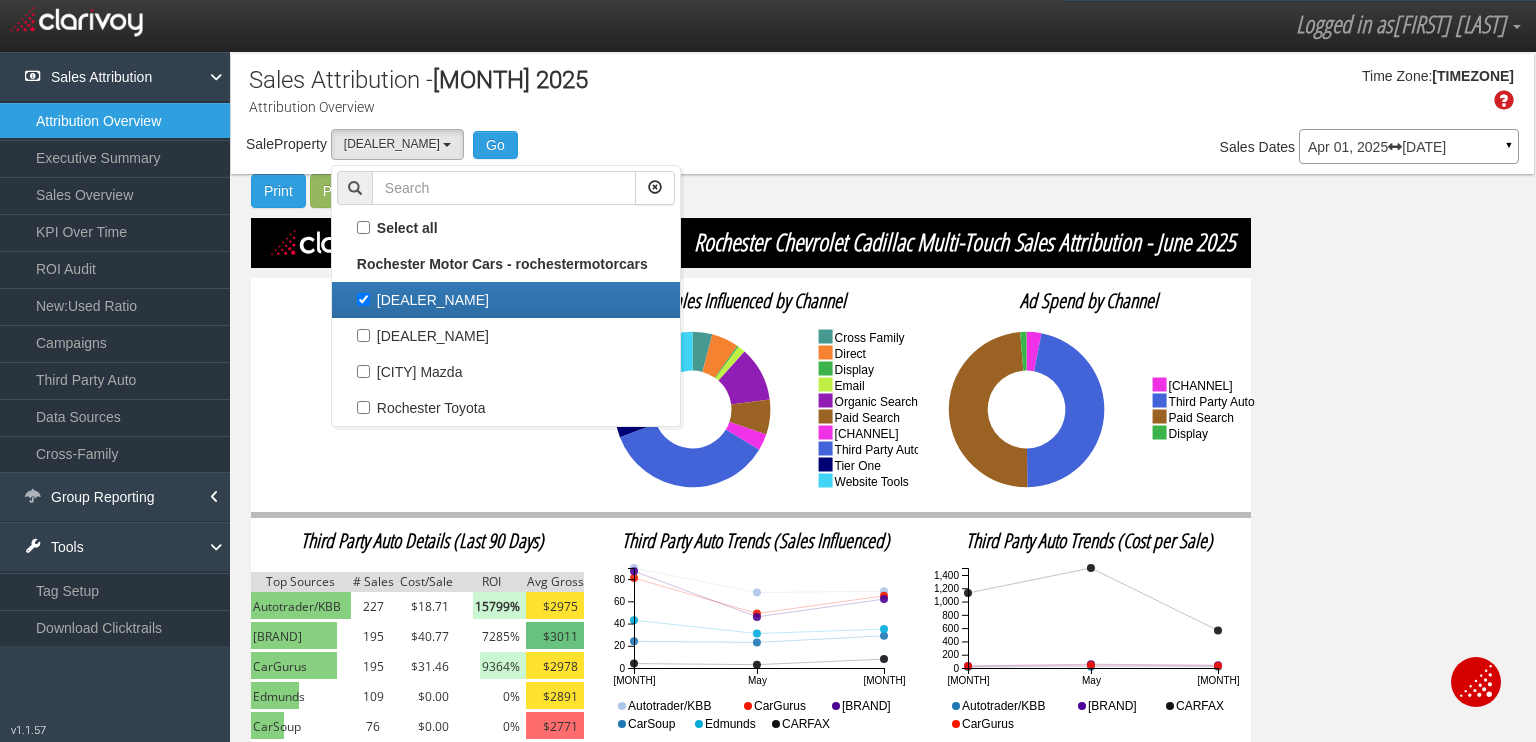 click on "[DEALER_NAME]" at bounding box center (506, 300) 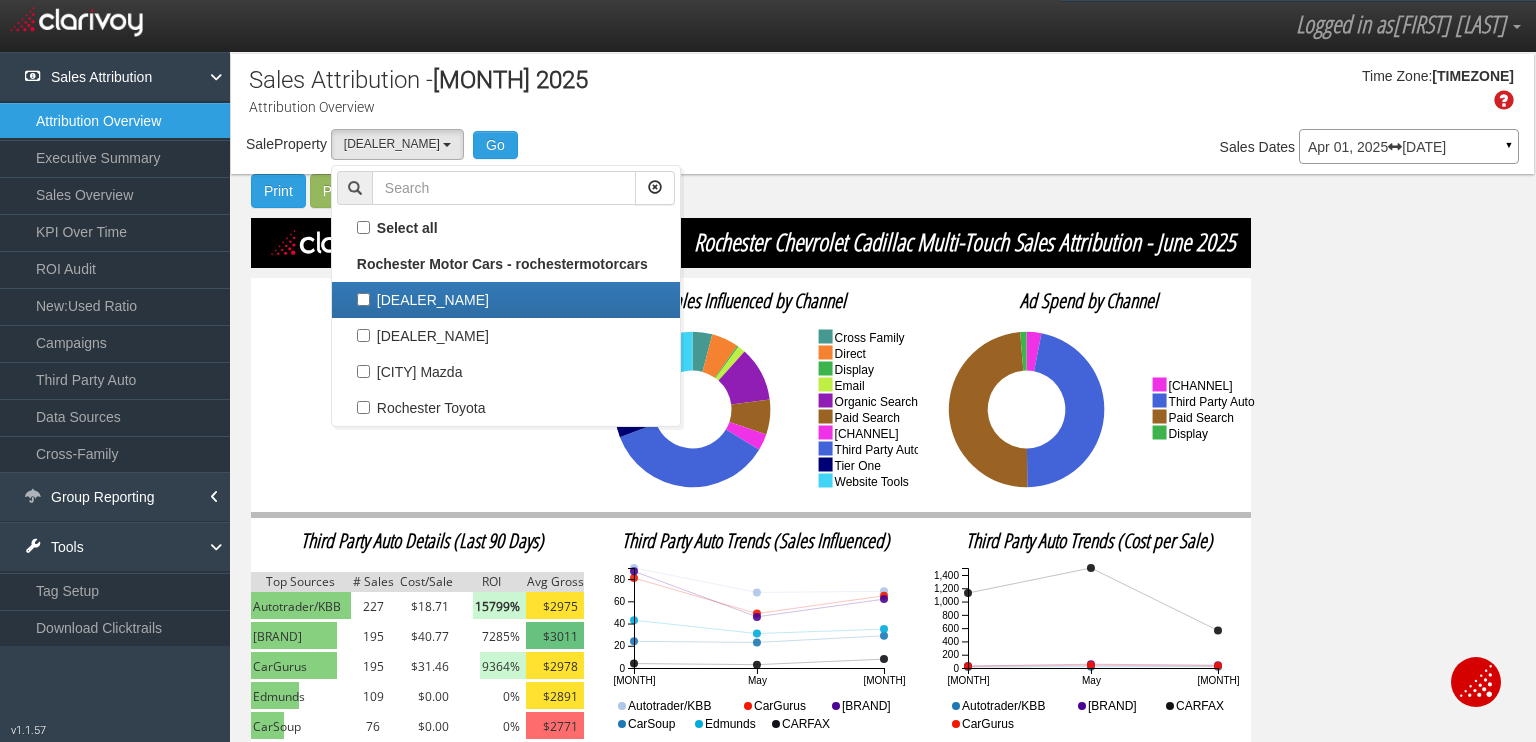 select 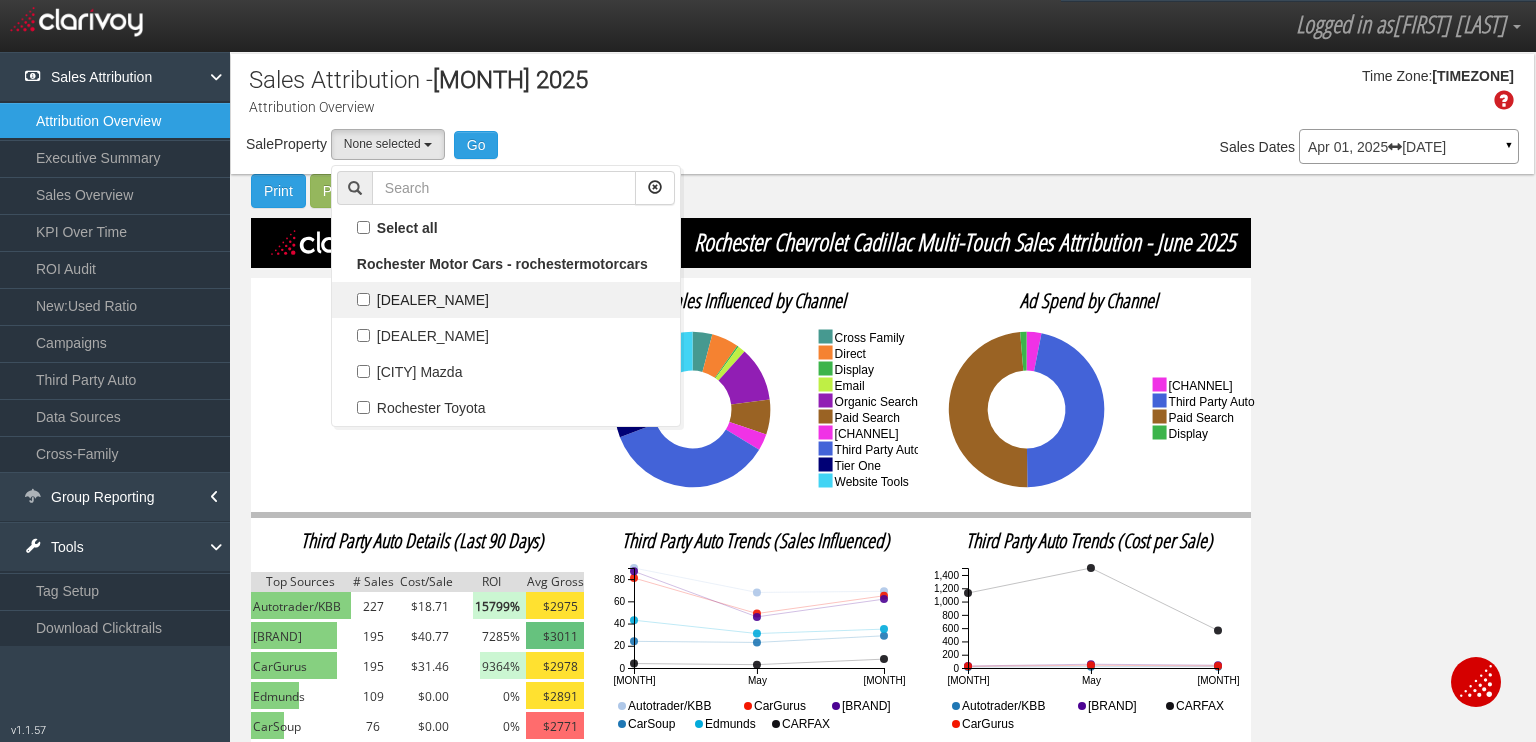 scroll, scrollTop: 17, scrollLeft: 0, axis: vertical 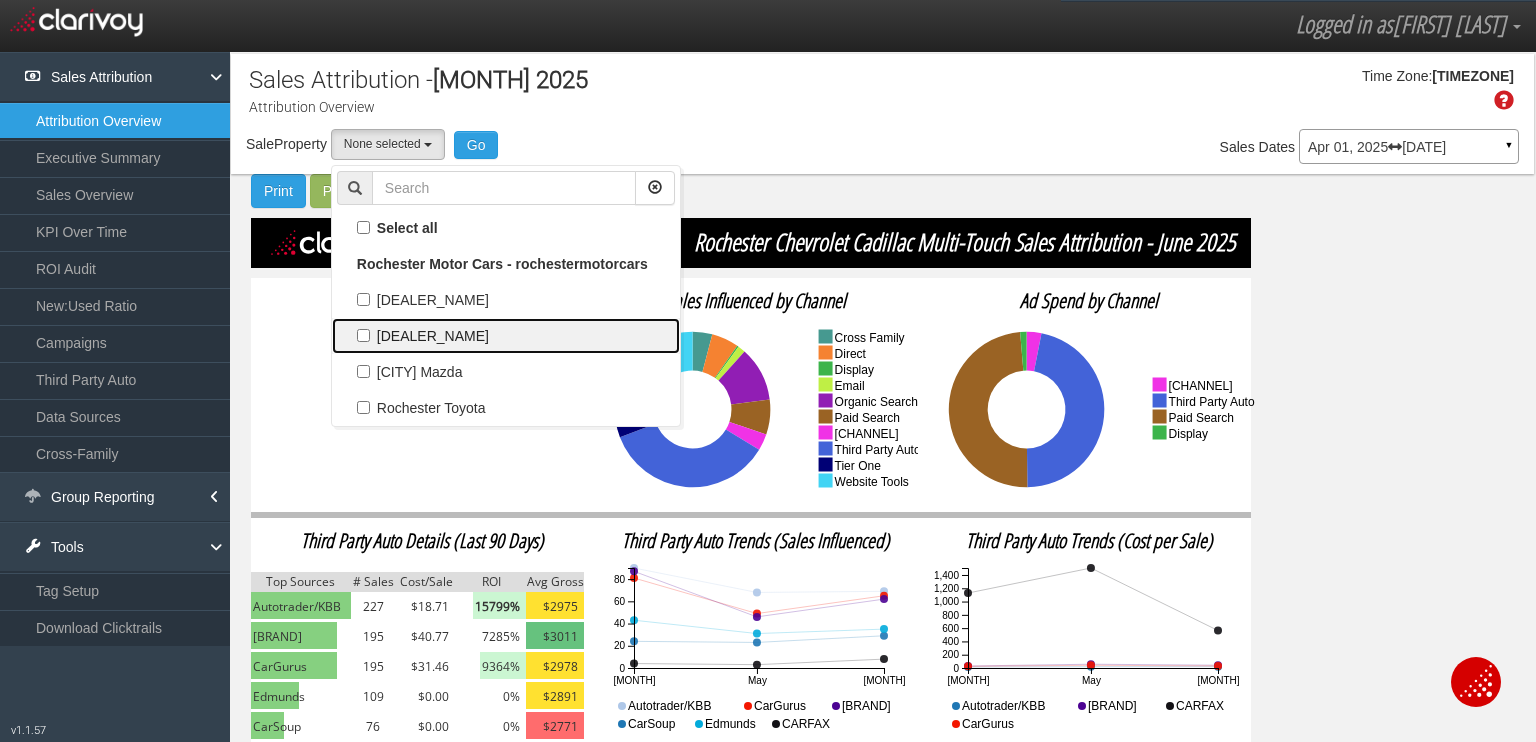 click on "[DEALER_NAME]" at bounding box center [506, 336] 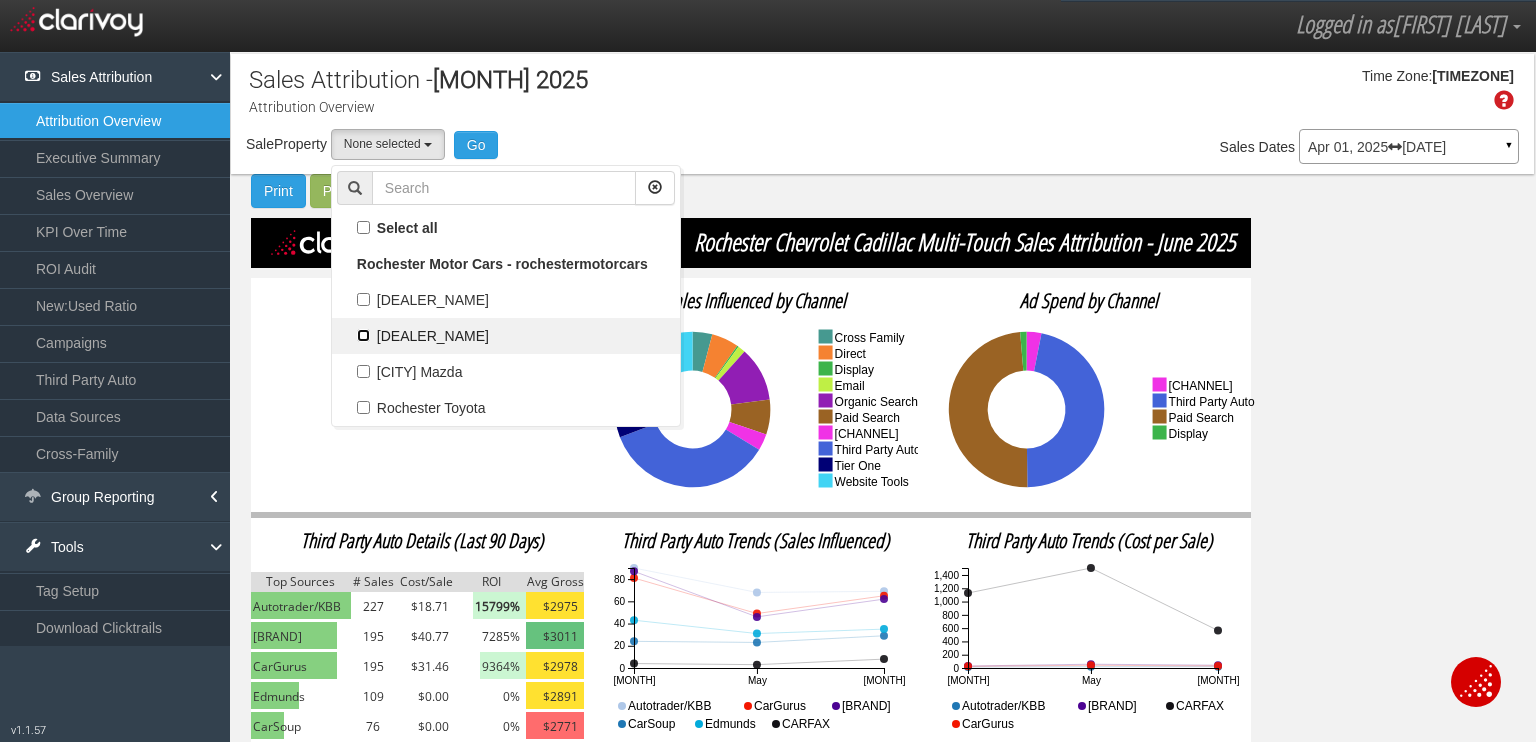 click on "[DEALER_NAME]" at bounding box center [363, 335] 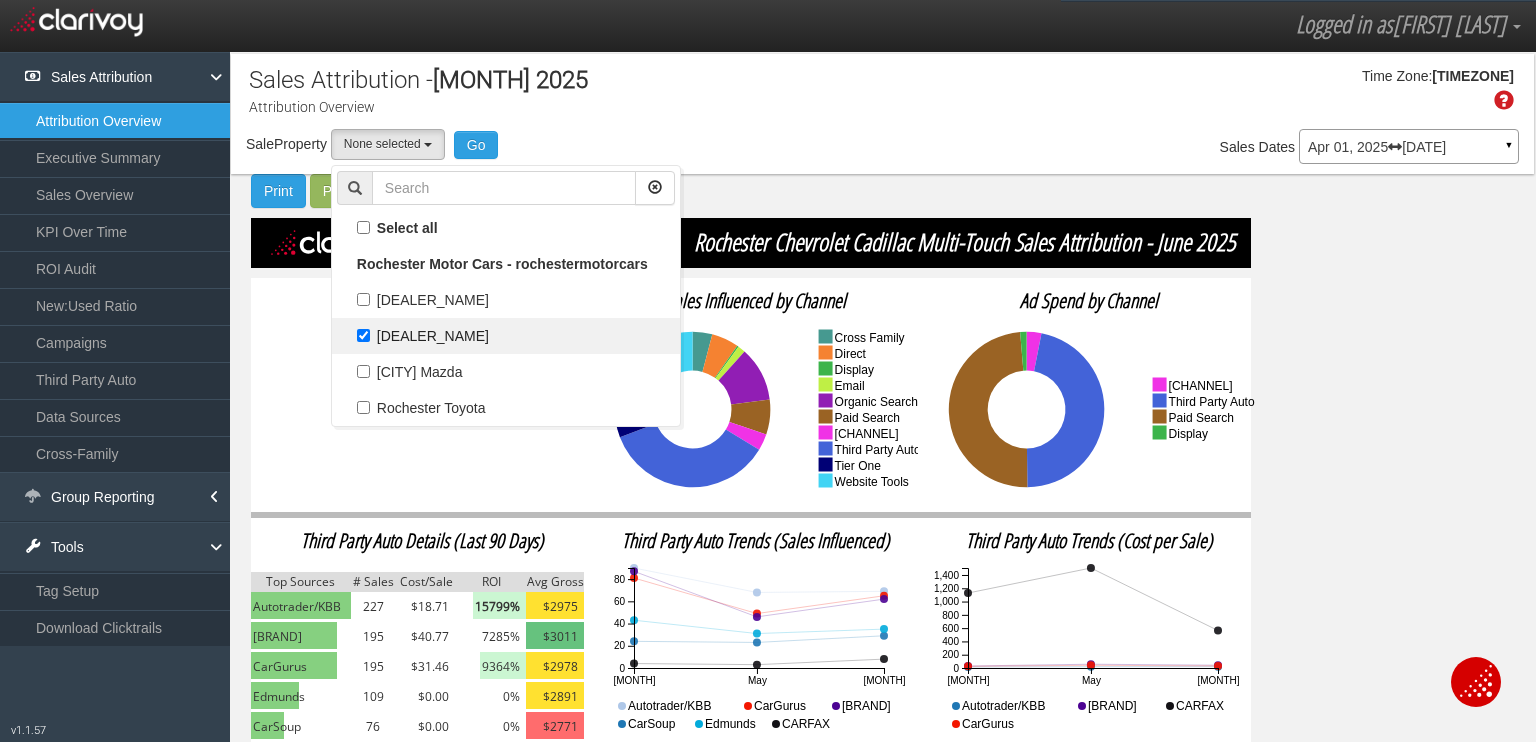 select on "object:1005" 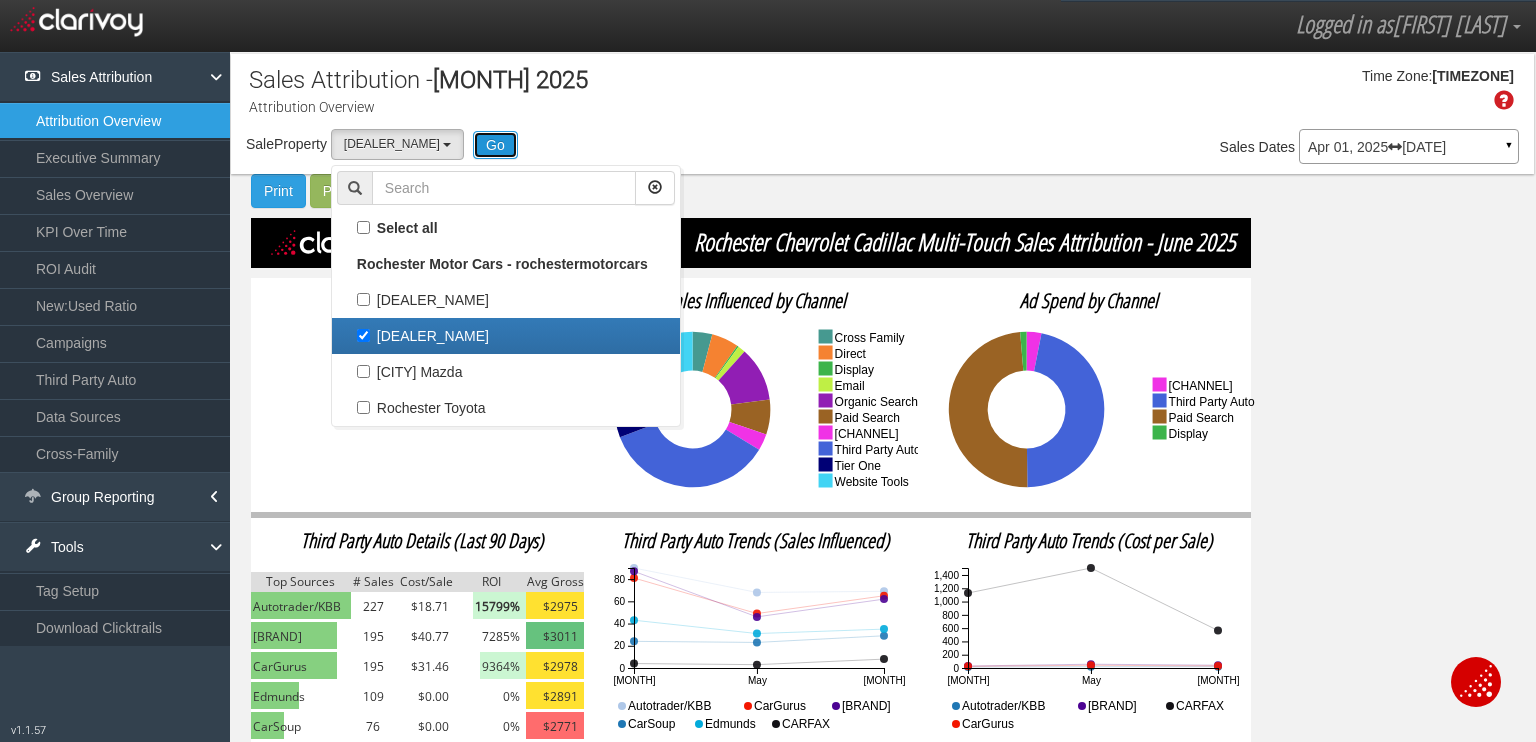 click on "Go" at bounding box center [495, 145] 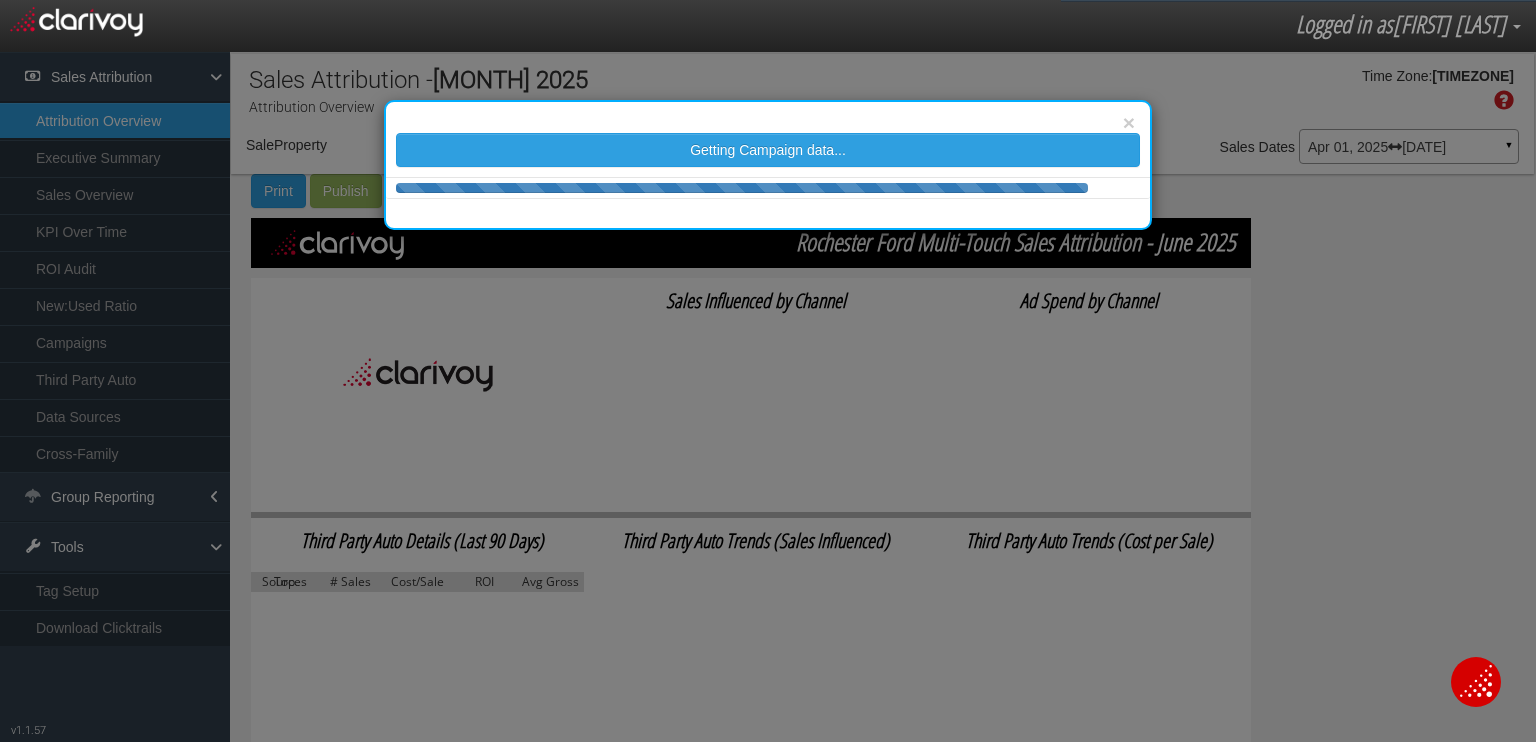 select on "object:1063" 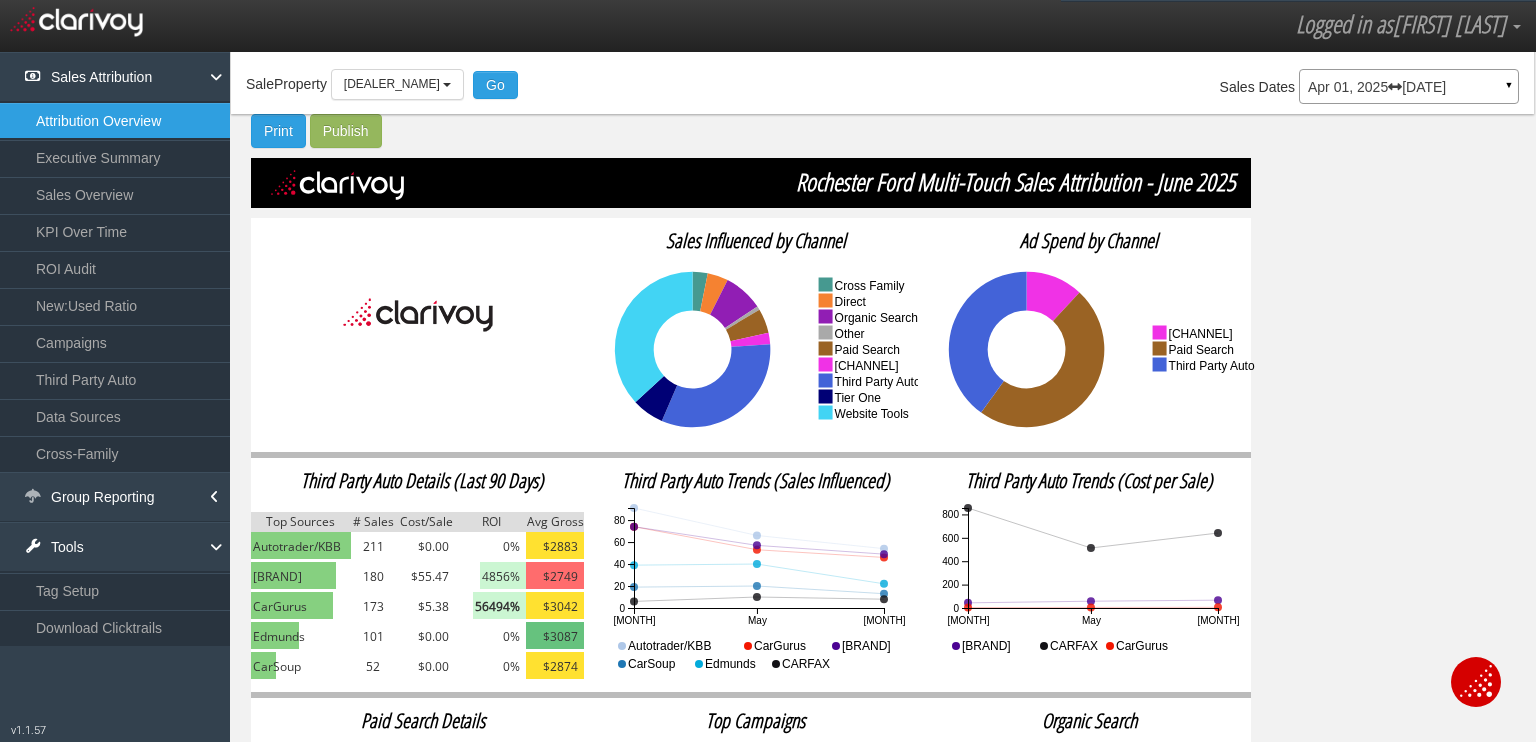 scroll, scrollTop: 0, scrollLeft: 0, axis: both 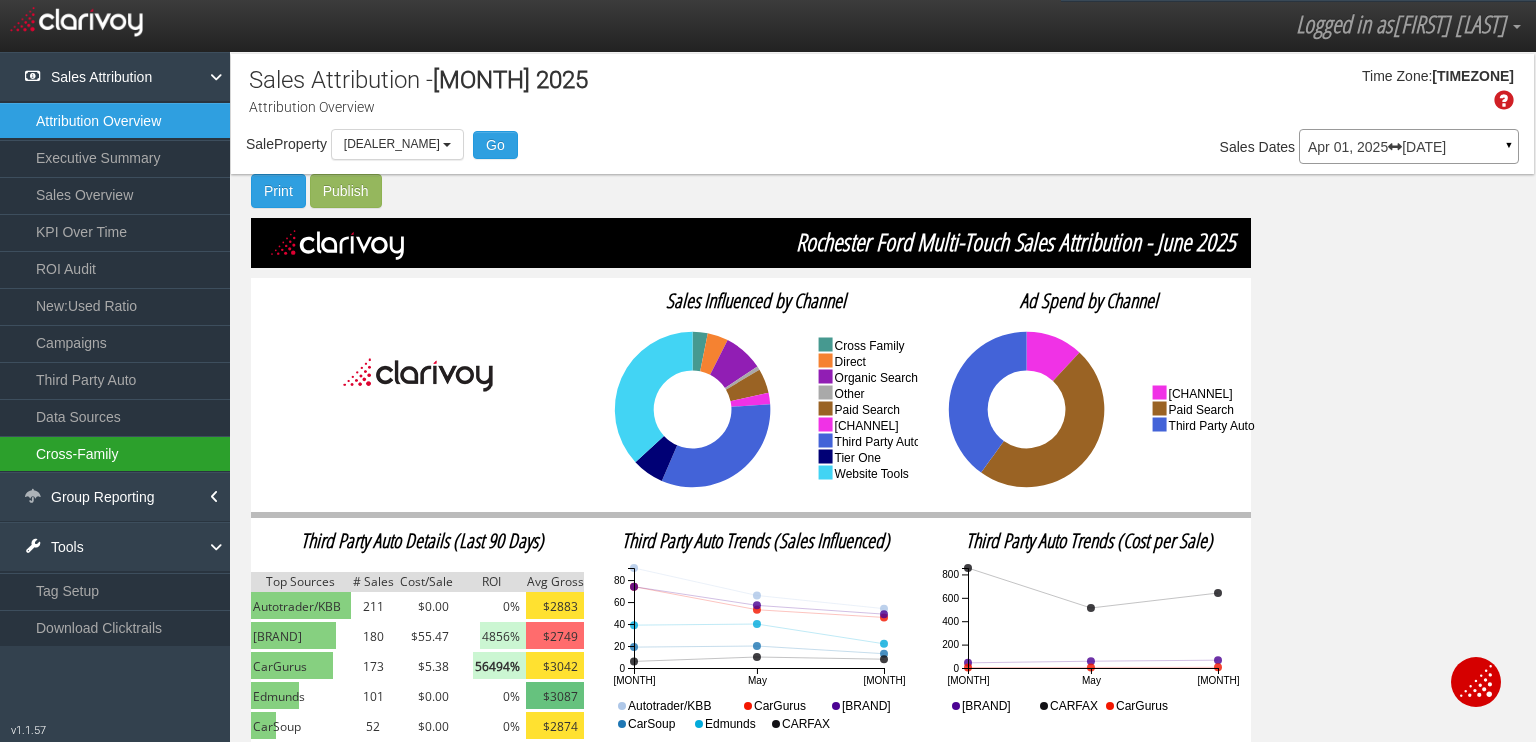click on "Cross-Family" at bounding box center [115, 454] 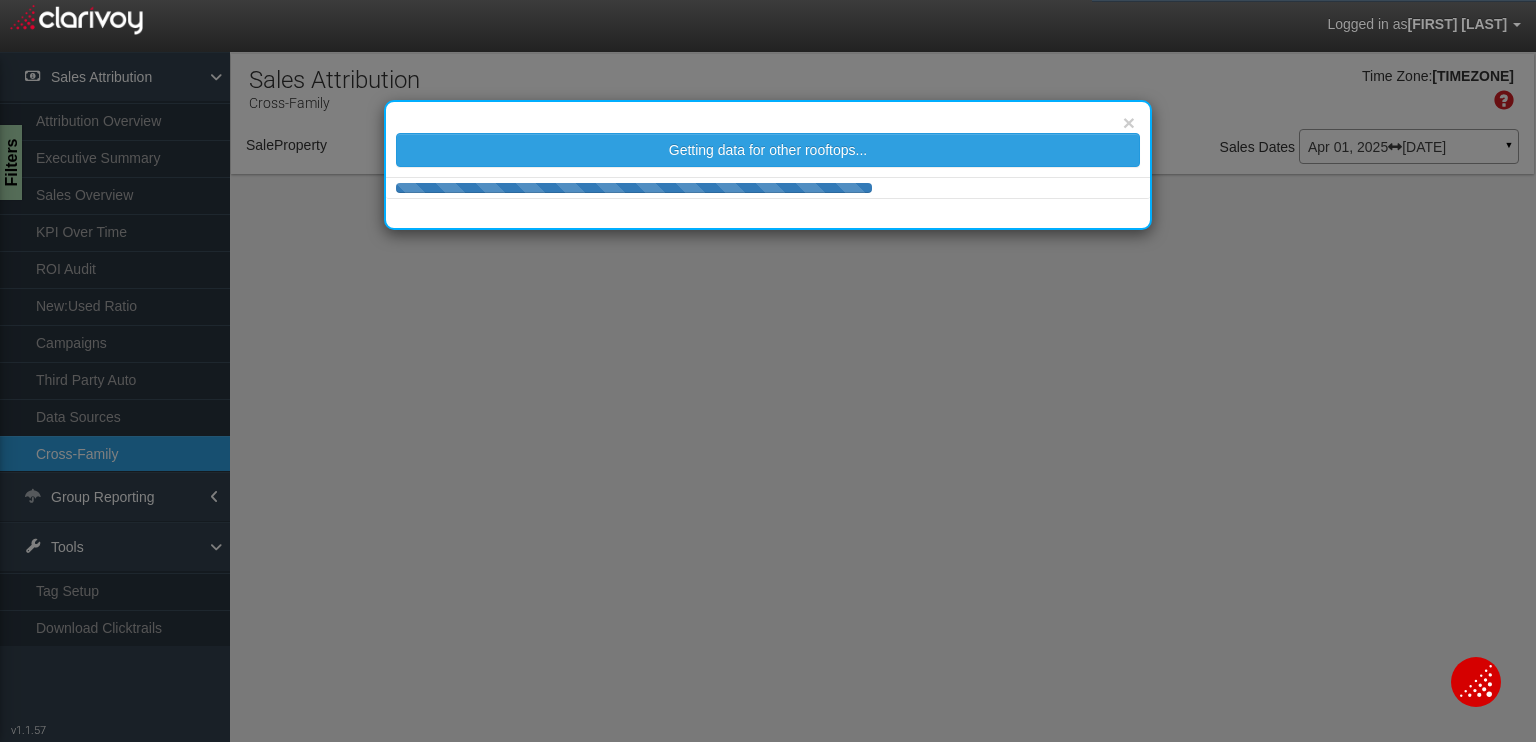 select on "object:1108" 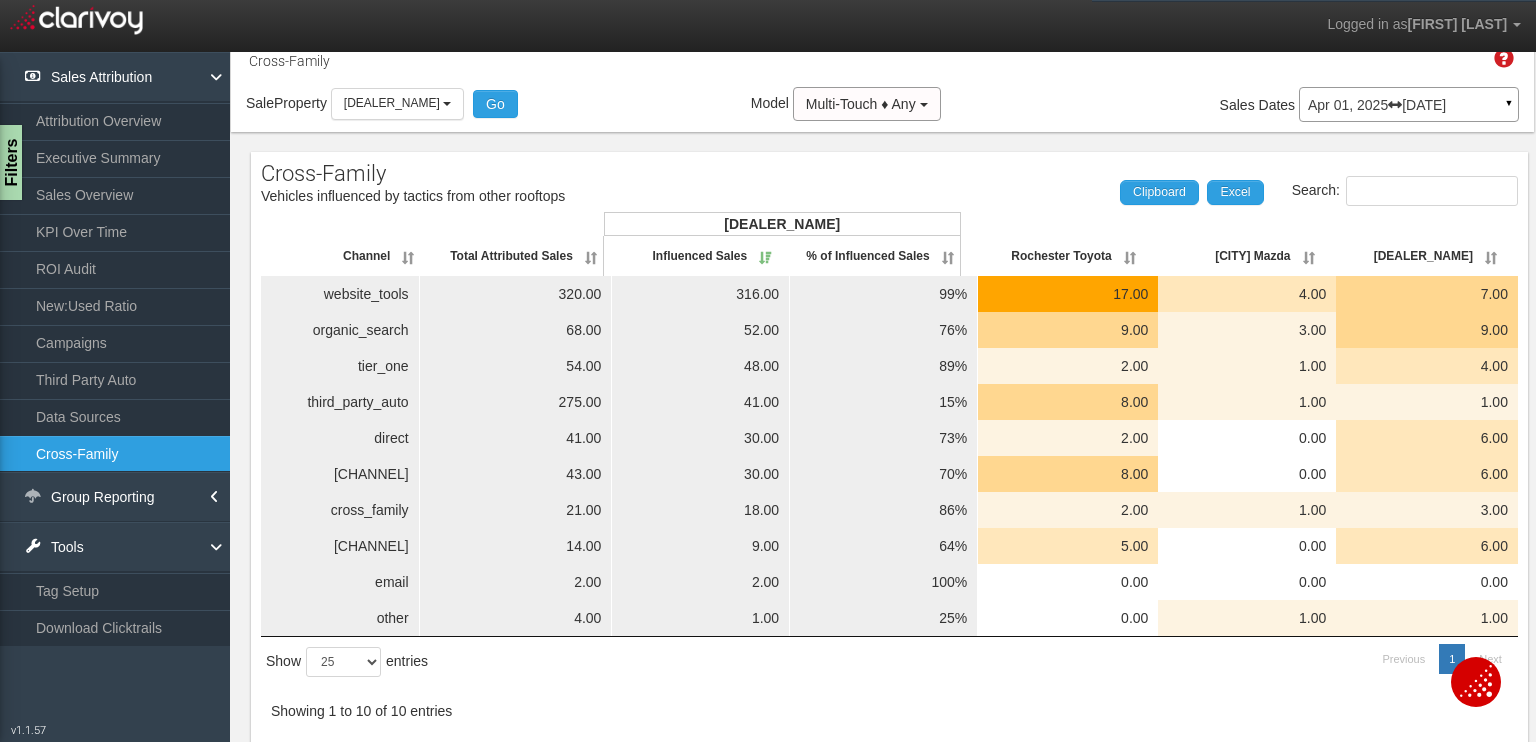 scroll, scrollTop: 0, scrollLeft: 0, axis: both 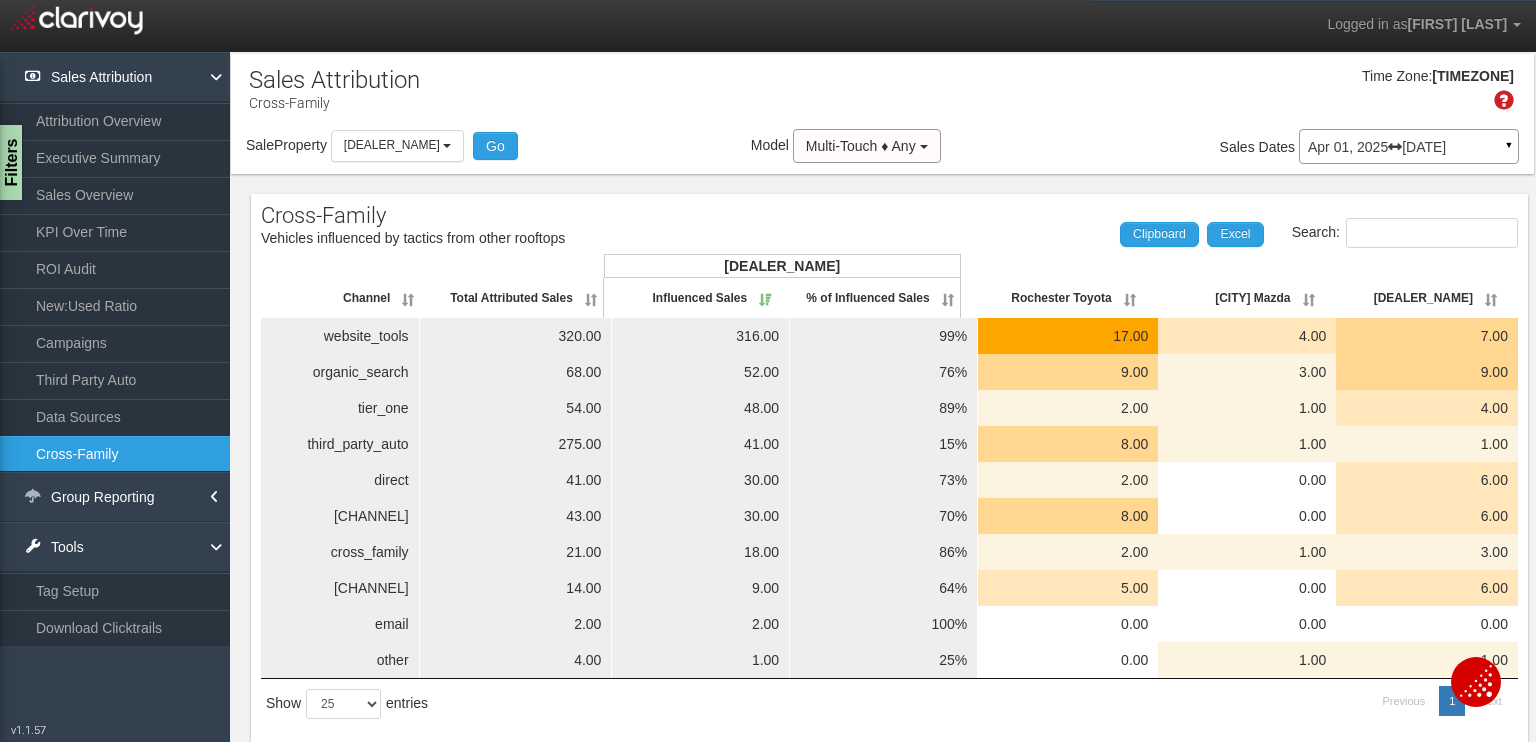 click on "Apr 01, 2025   Jun 30, 2025
▼" at bounding box center [1409, 146] 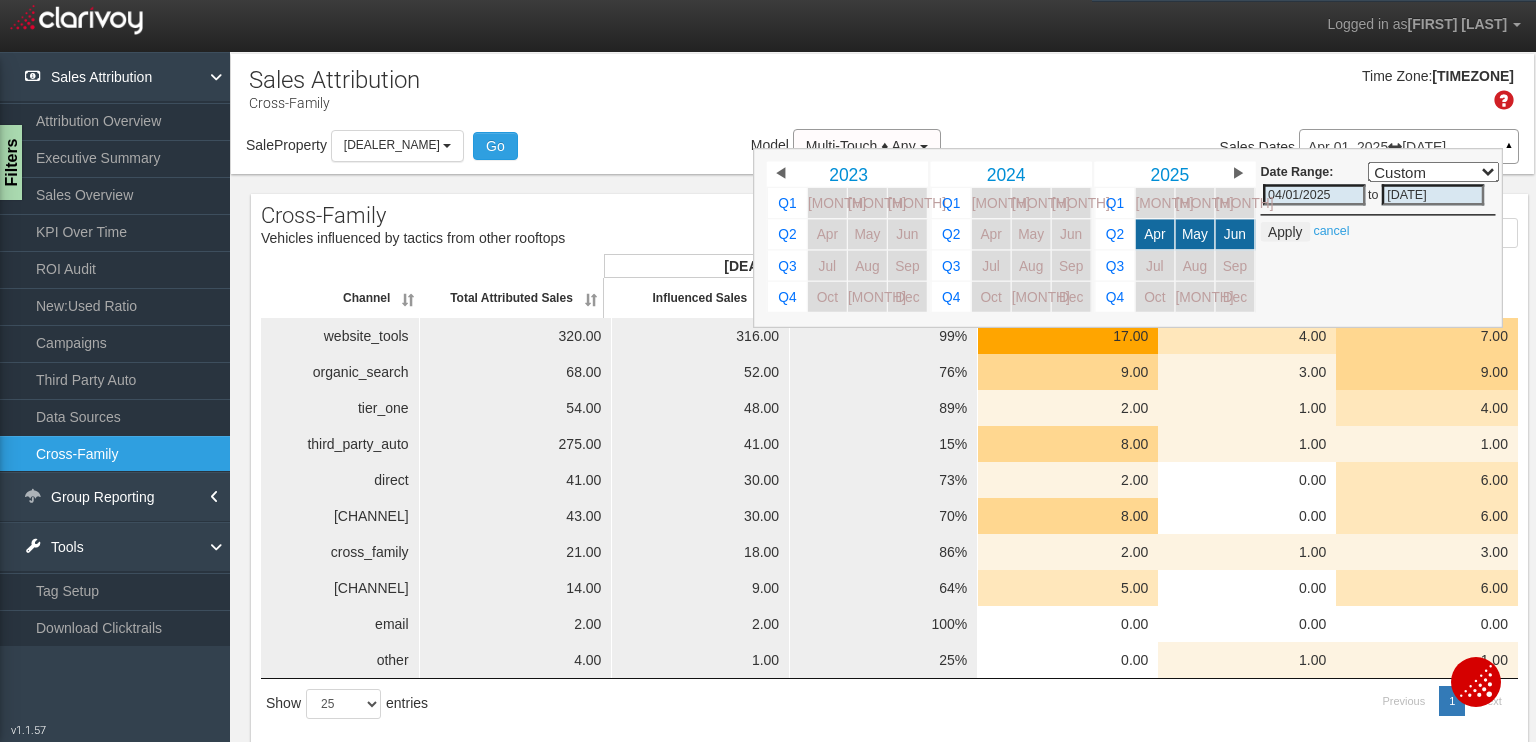 click on "Time Zone:
Central" at bounding box center [882, 96] 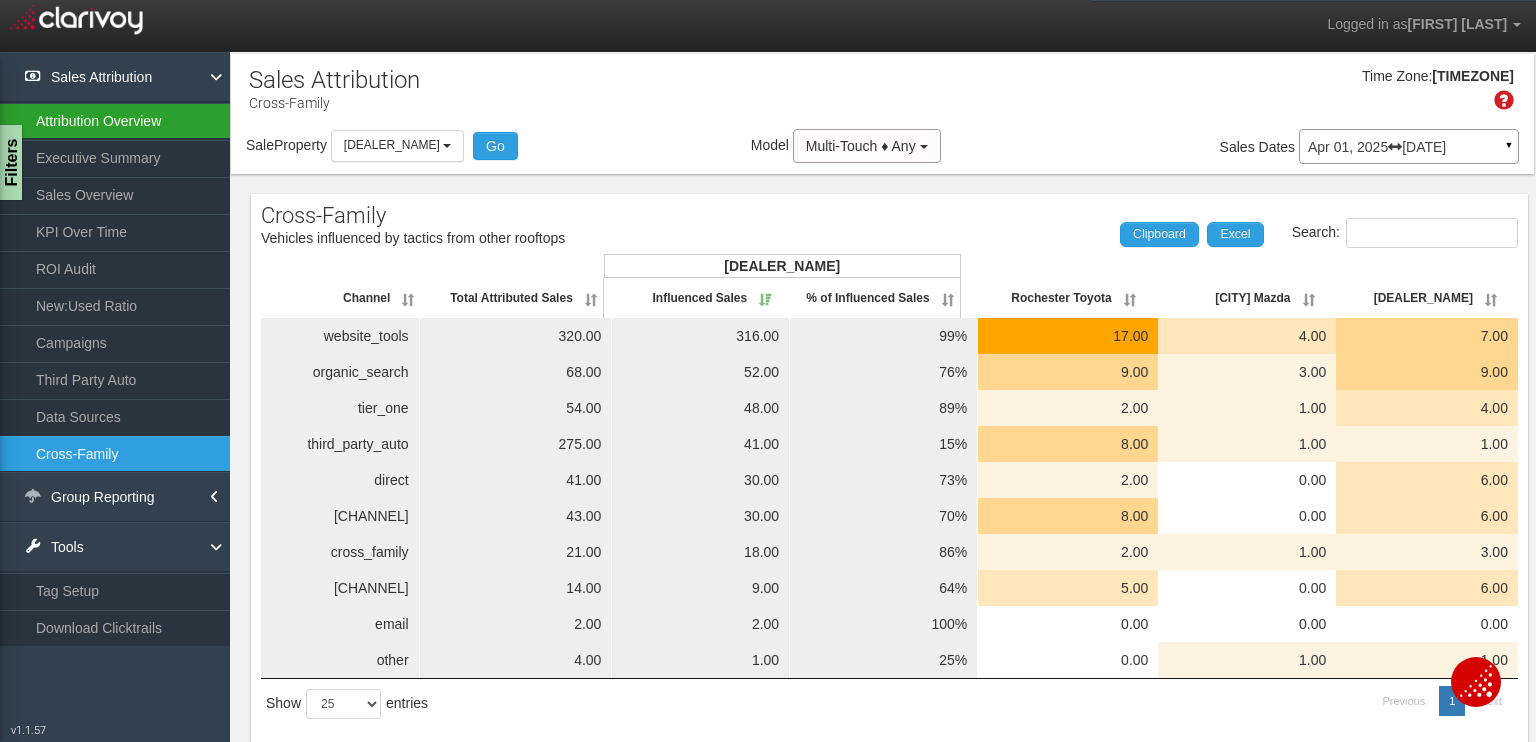 click on "Attribution Overview" at bounding box center (115, 121) 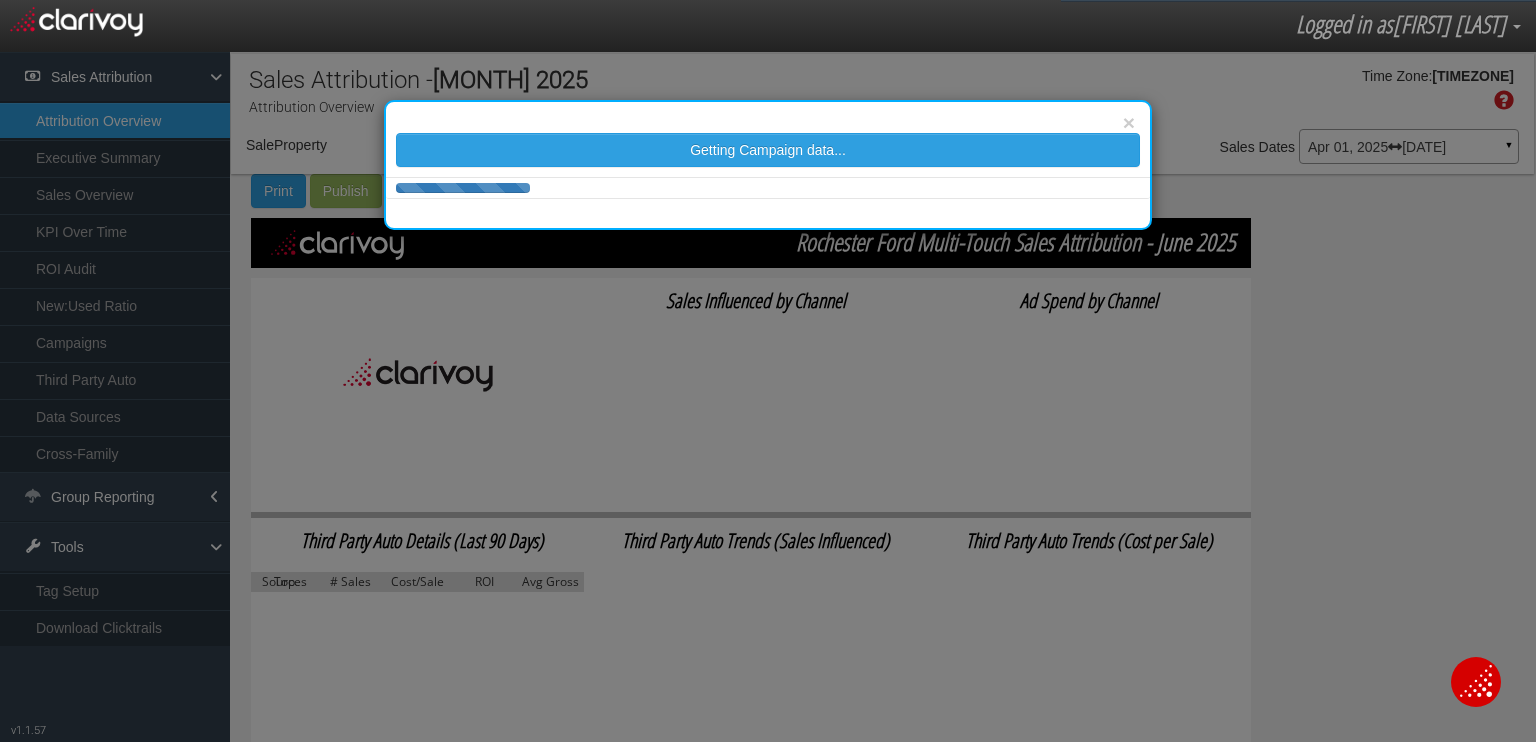 select on "object:1142" 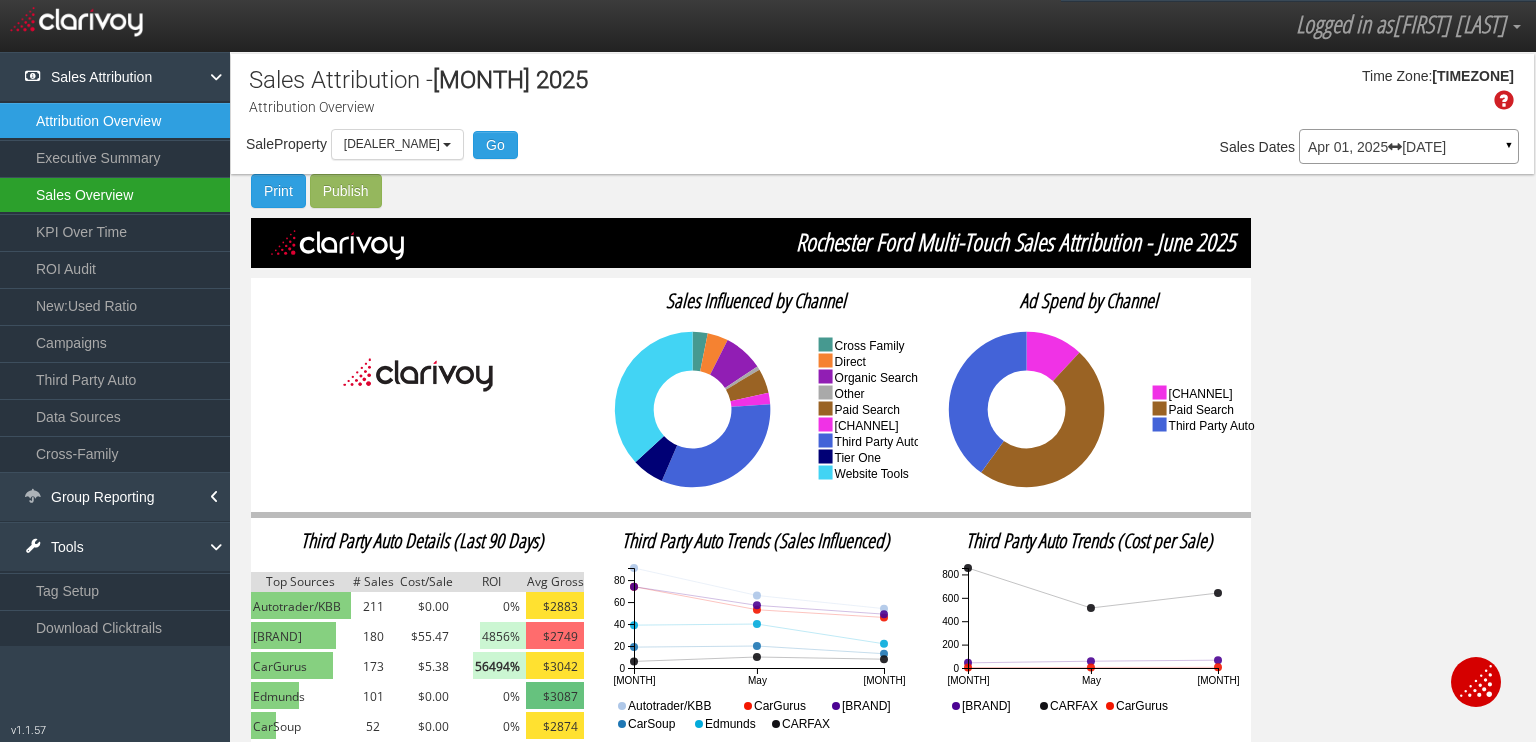 click on "Sales Overview" at bounding box center [115, 195] 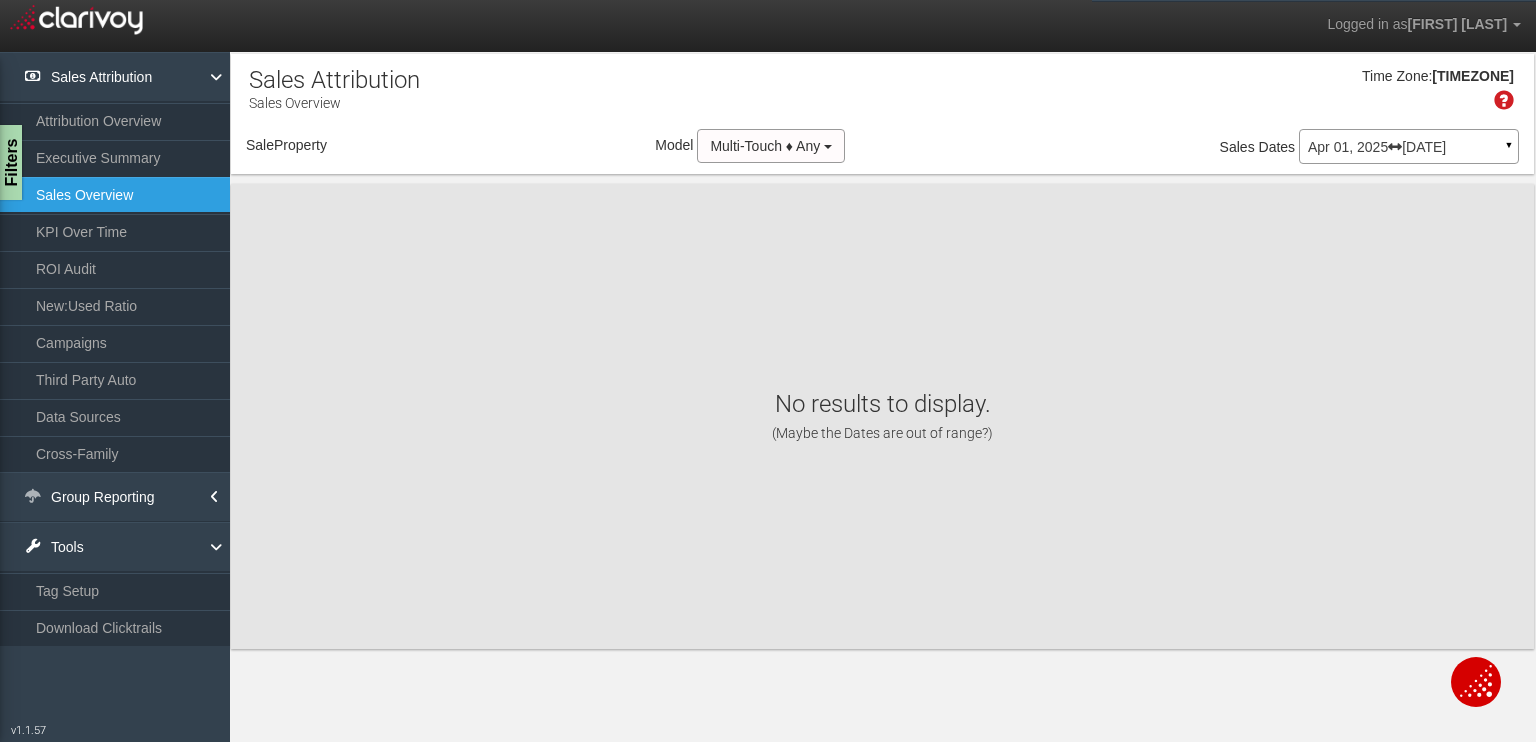 select on "object:1189" 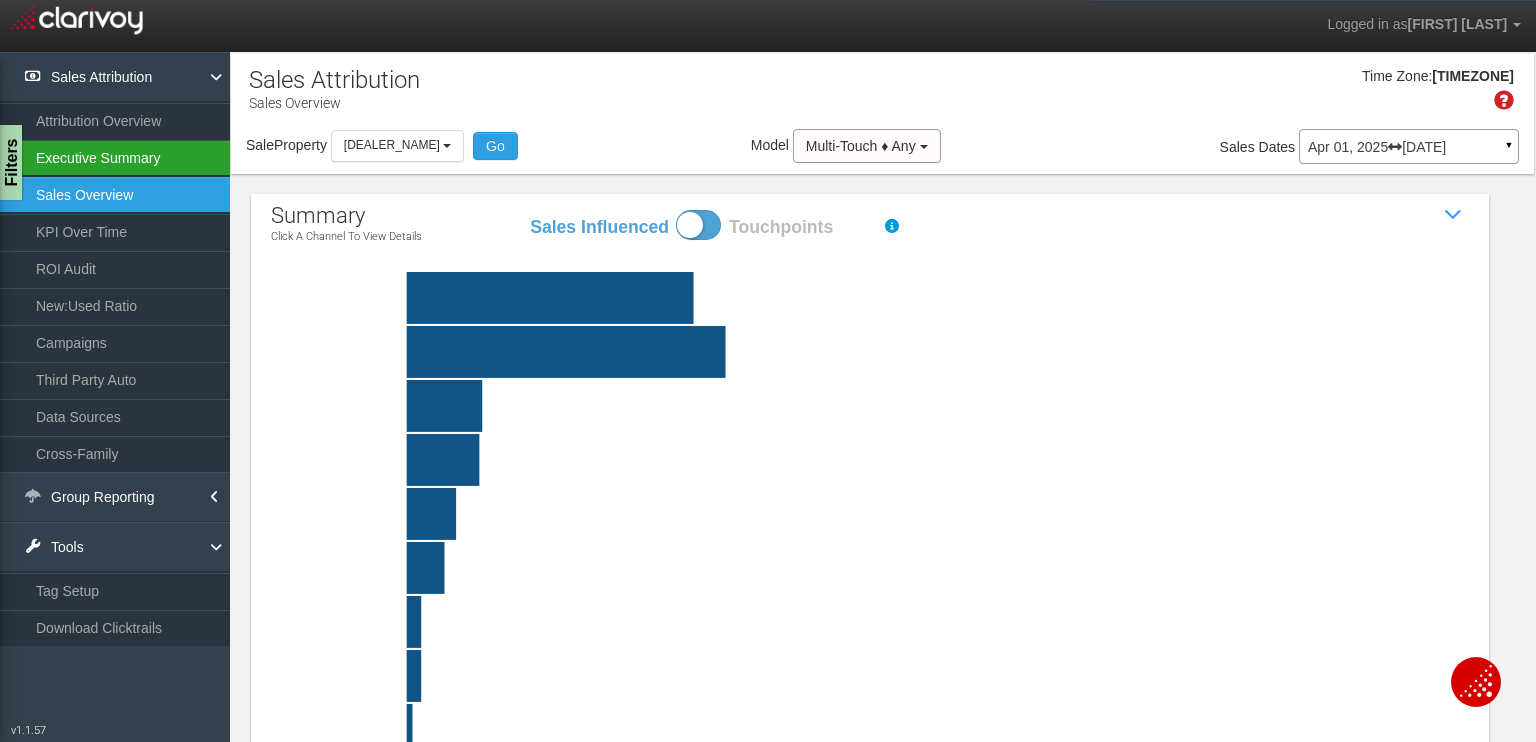 click on "Executive Summary" at bounding box center [115, 158] 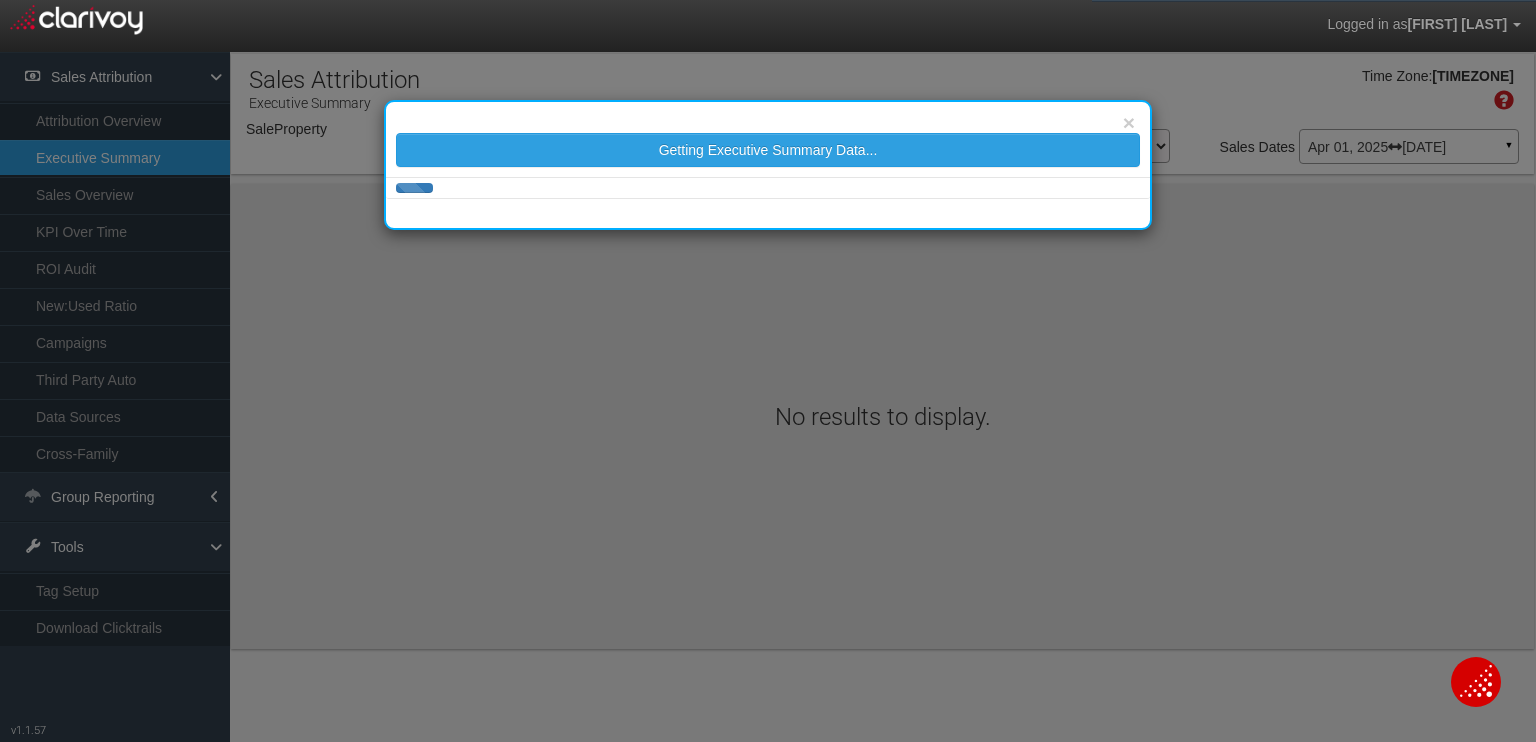 select on "object:1242" 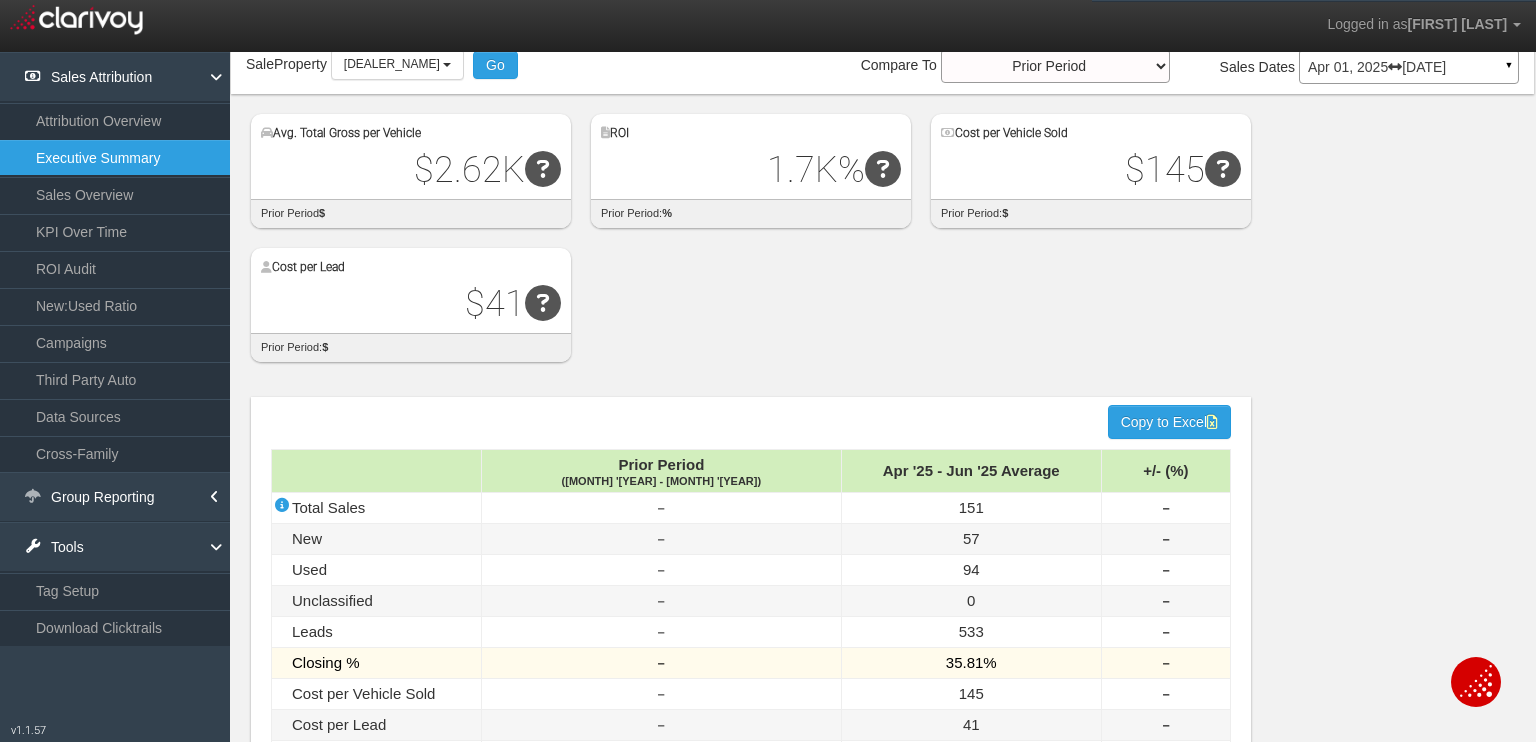 scroll, scrollTop: 0, scrollLeft: 0, axis: both 